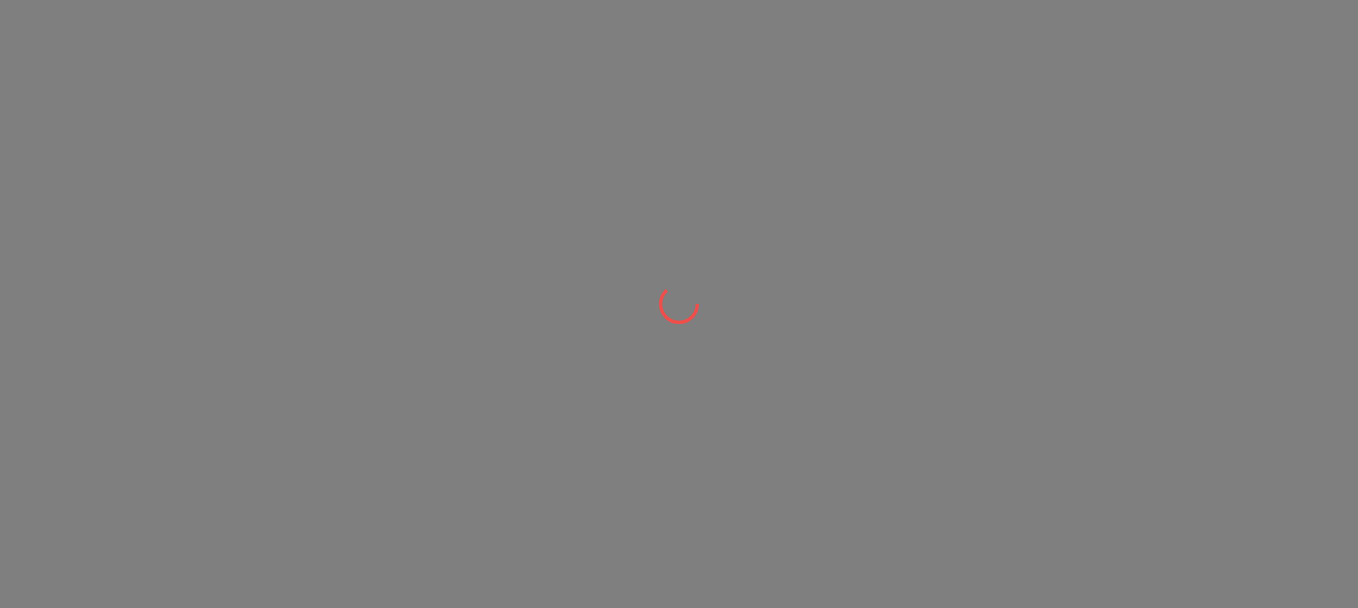 scroll, scrollTop: 0, scrollLeft: 0, axis: both 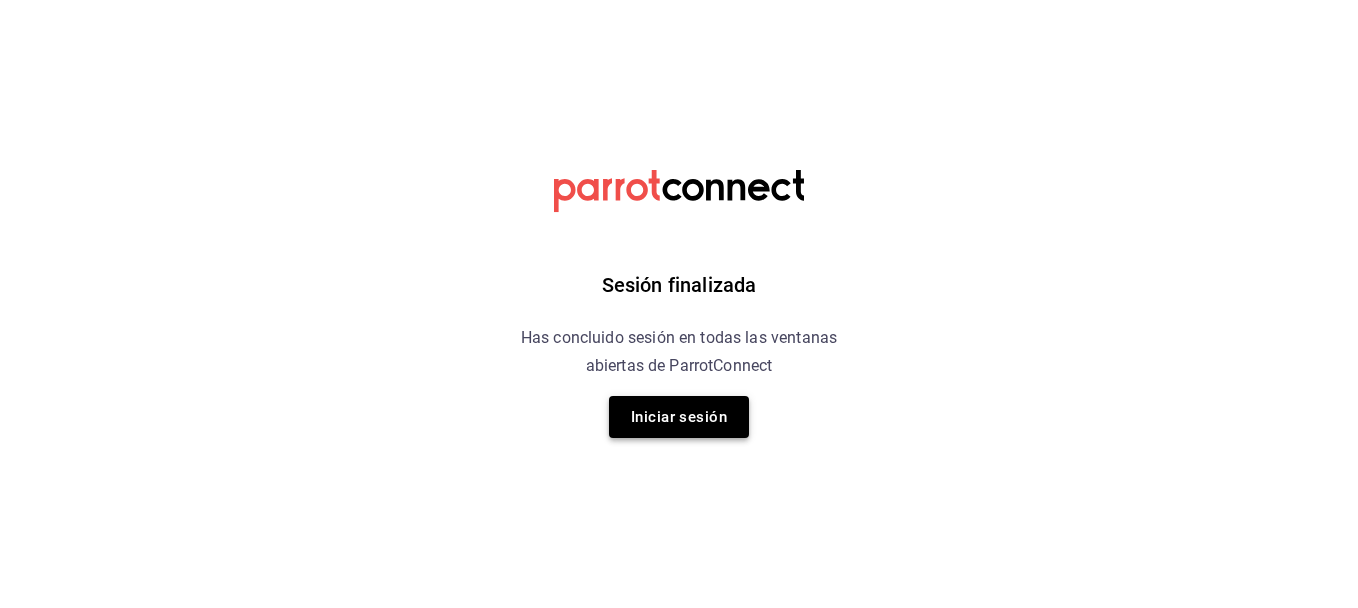 click on "Iniciar sesión" at bounding box center [679, 417] 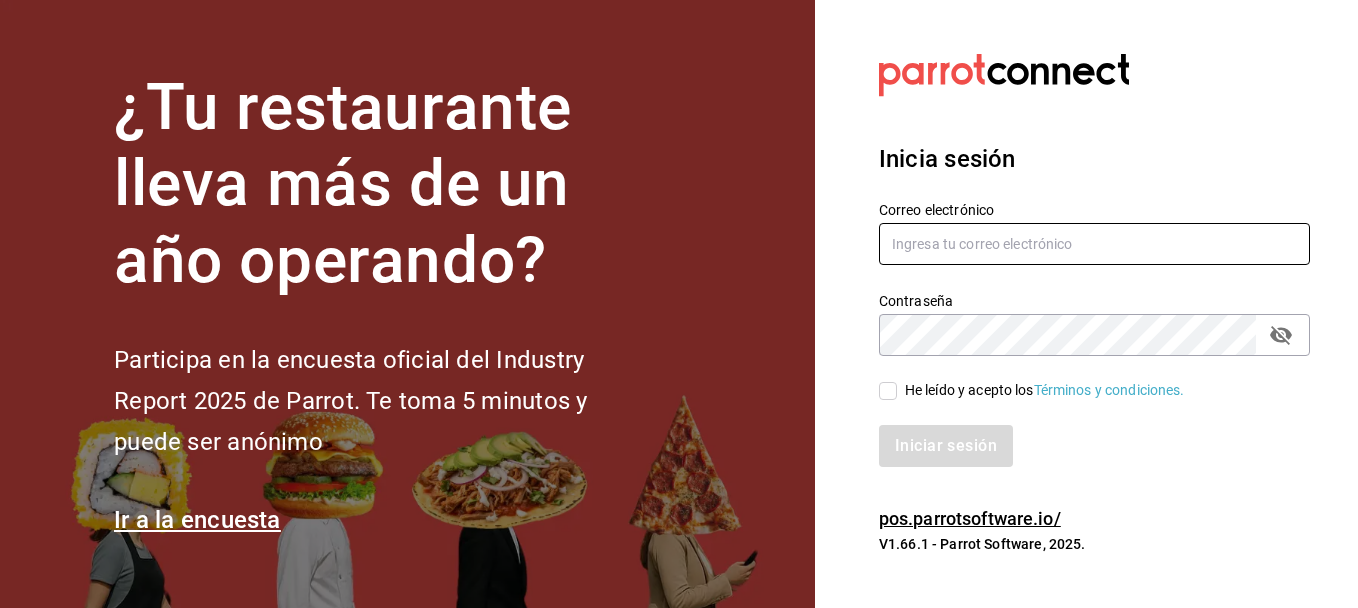 type on "[EMAIL]" 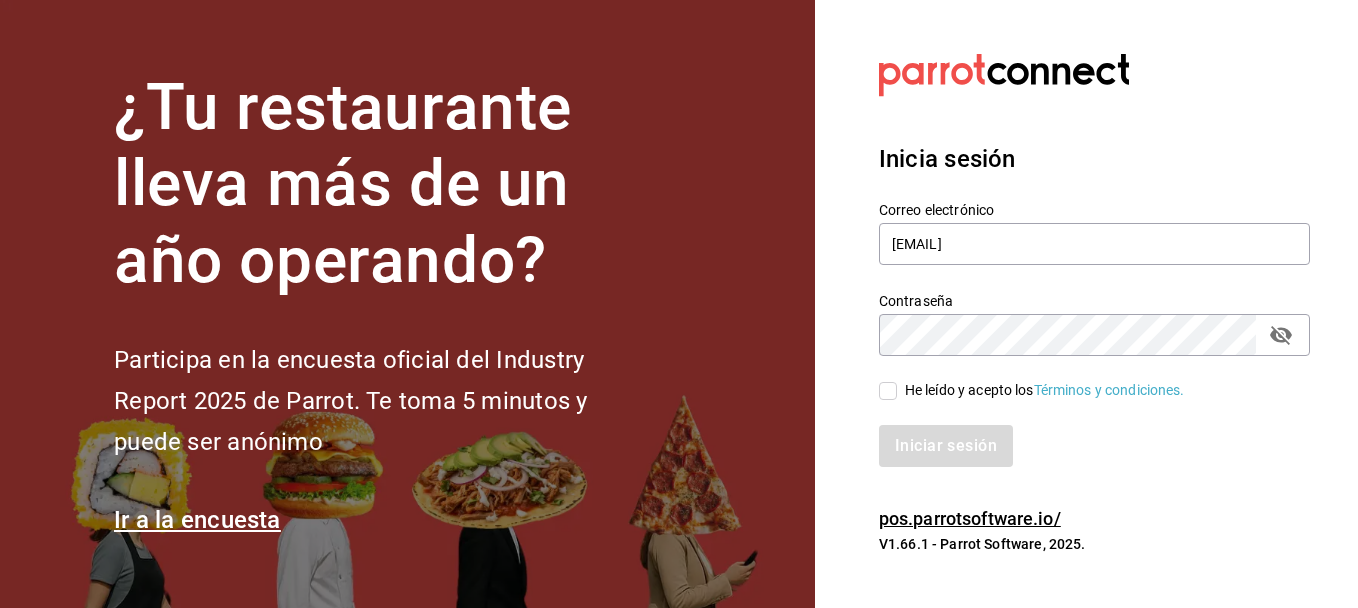 click on "He leído y acepto los  Términos y condiciones." at bounding box center [888, 391] 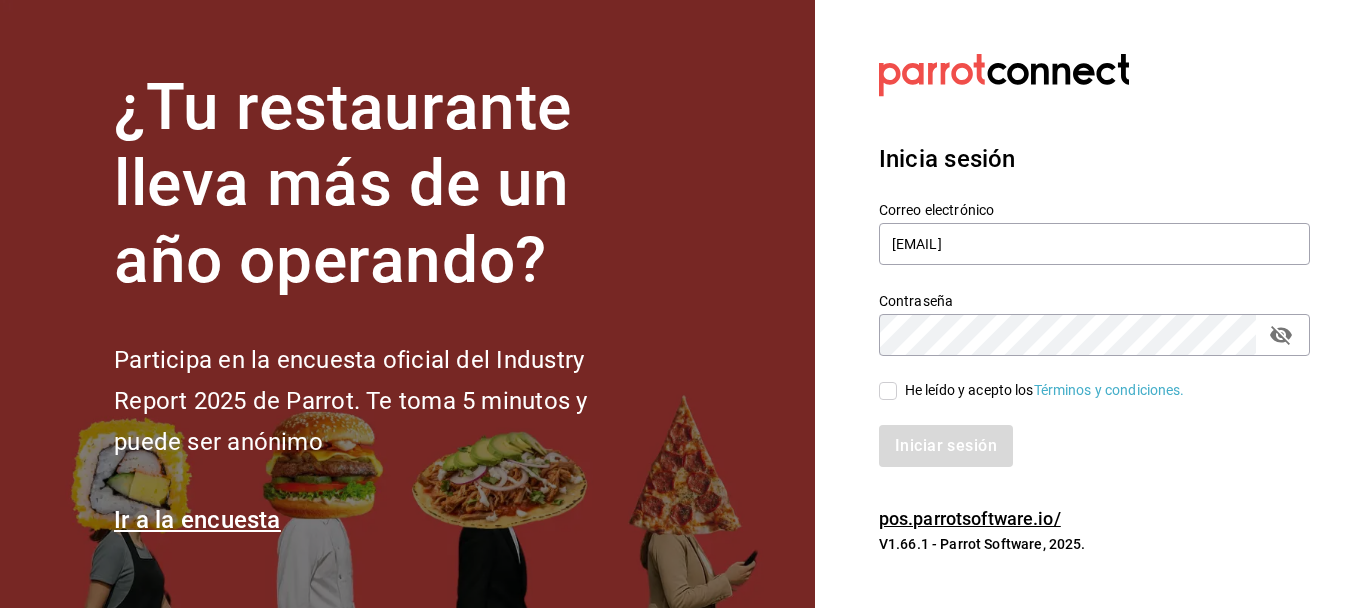 checkbox on "true" 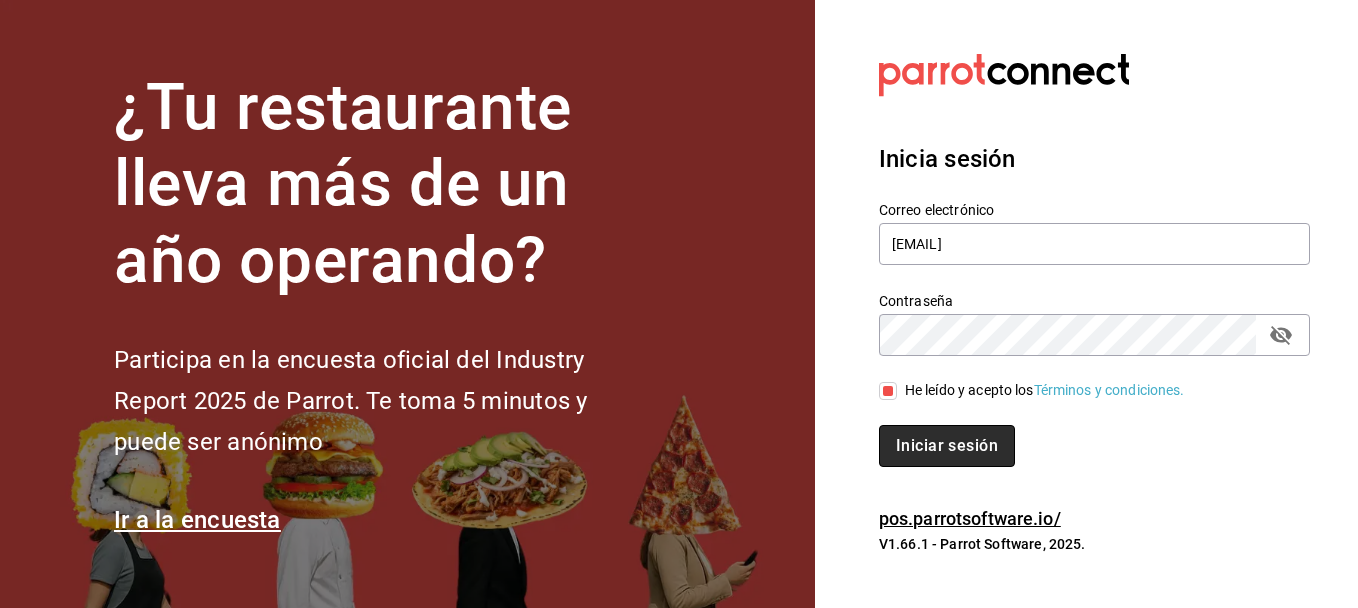 click on "Iniciar sesión" at bounding box center [947, 446] 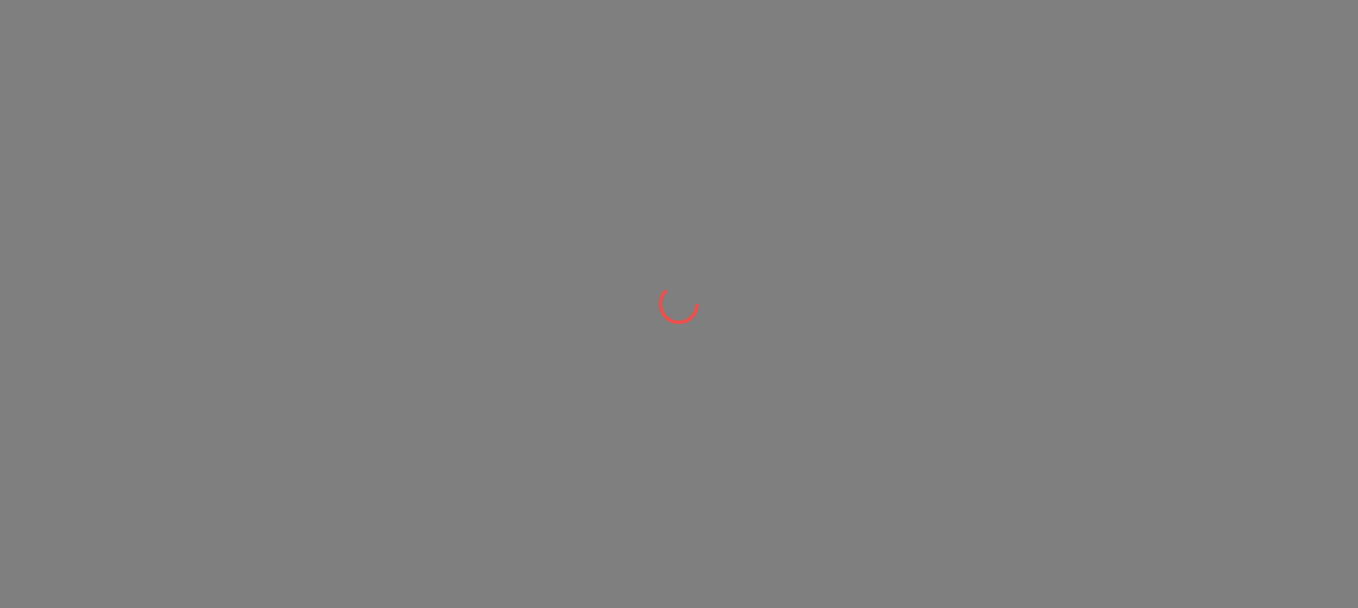 scroll, scrollTop: 0, scrollLeft: 0, axis: both 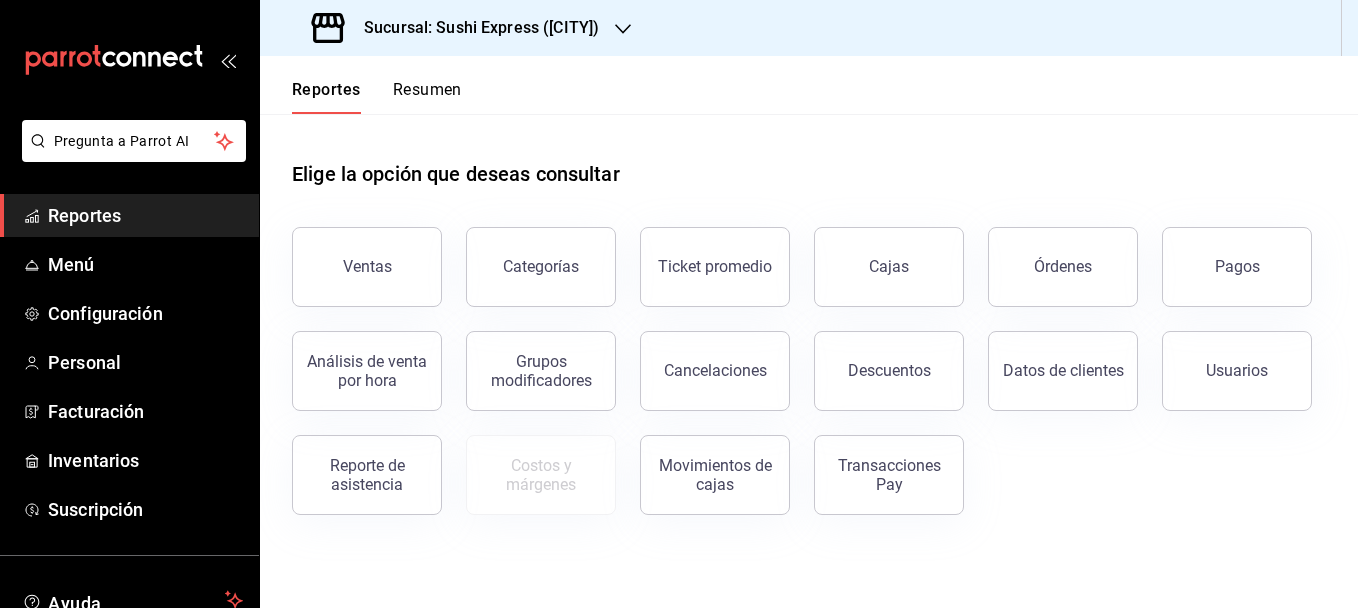 click on "Sucursal: Sushi Express ([CITY])" at bounding box center [457, 28] 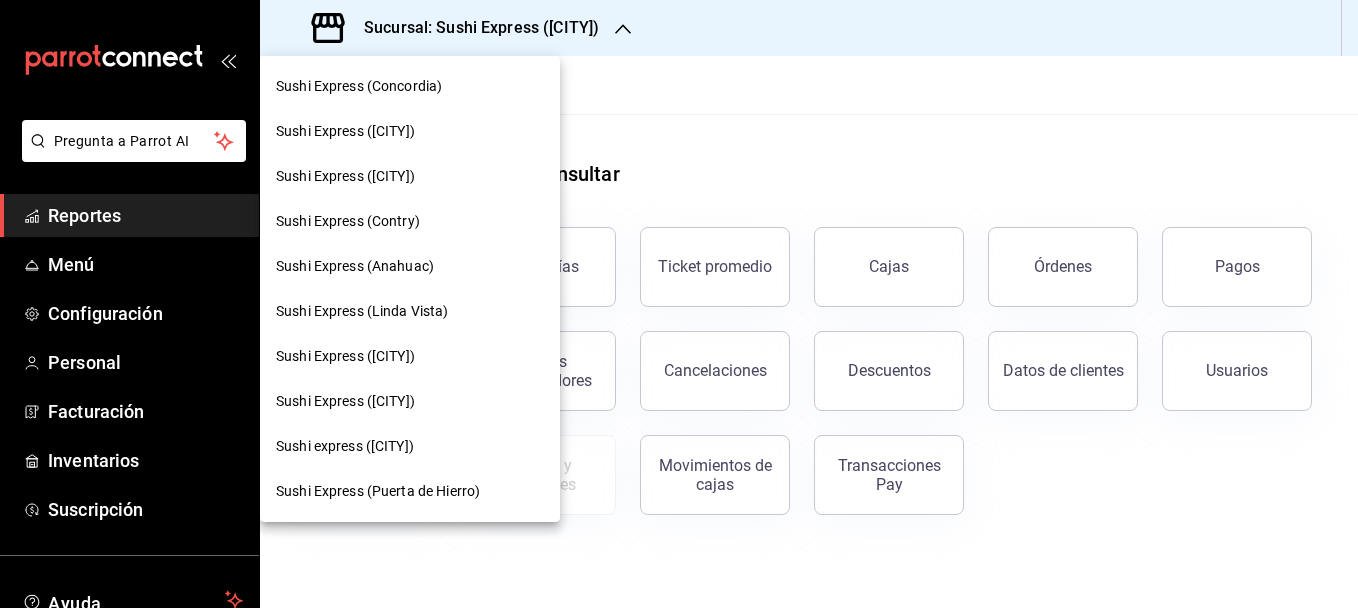 click on "Sushi Express (Contry)" at bounding box center [348, 221] 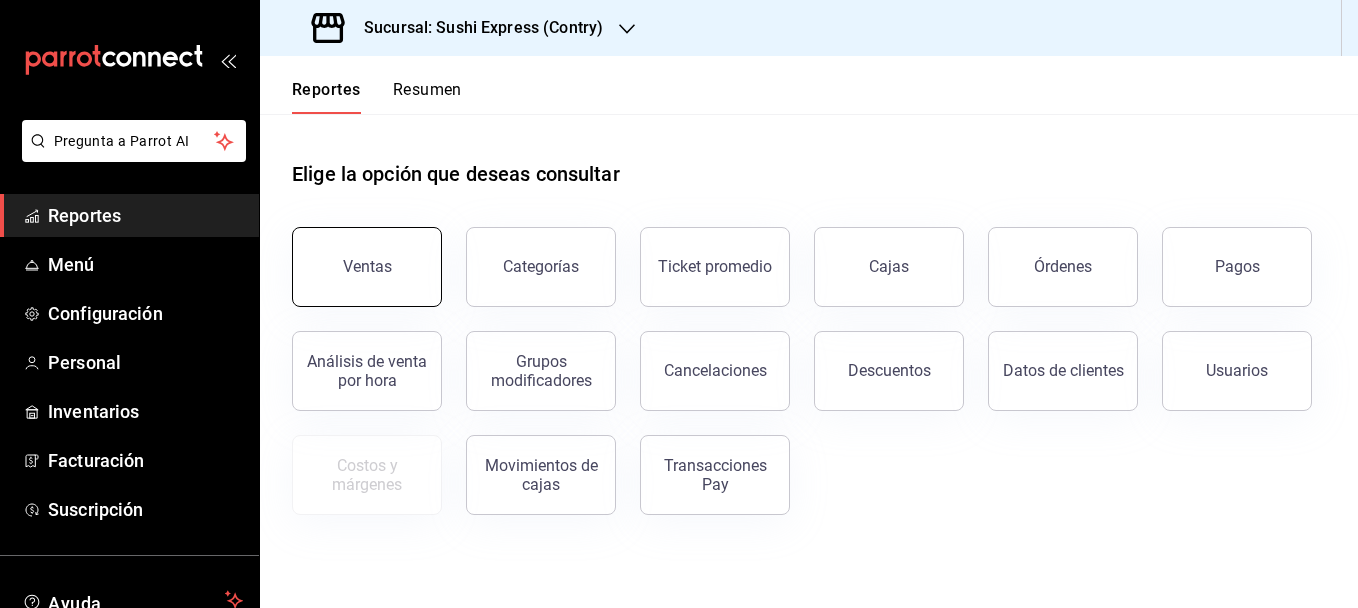 click on "Ventas" at bounding box center (367, 267) 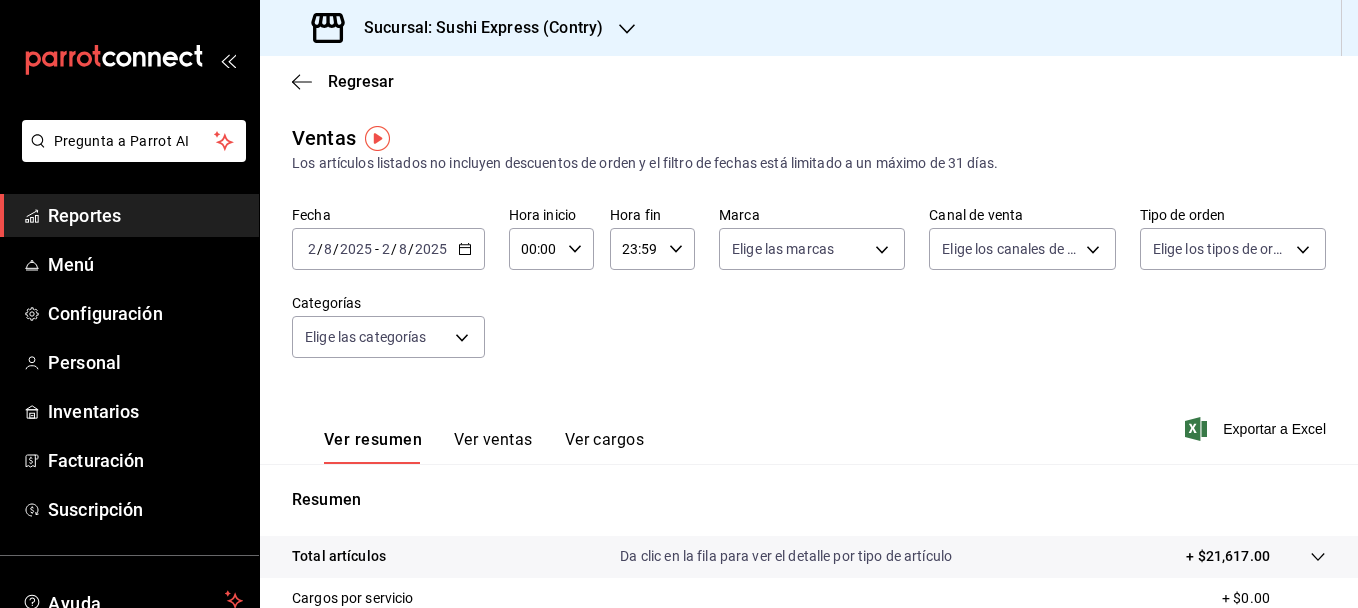 click on "2025-08-02 2 / 8 / 2025 - 2025-08-02 2 / 8 / 2025" at bounding box center (388, 249) 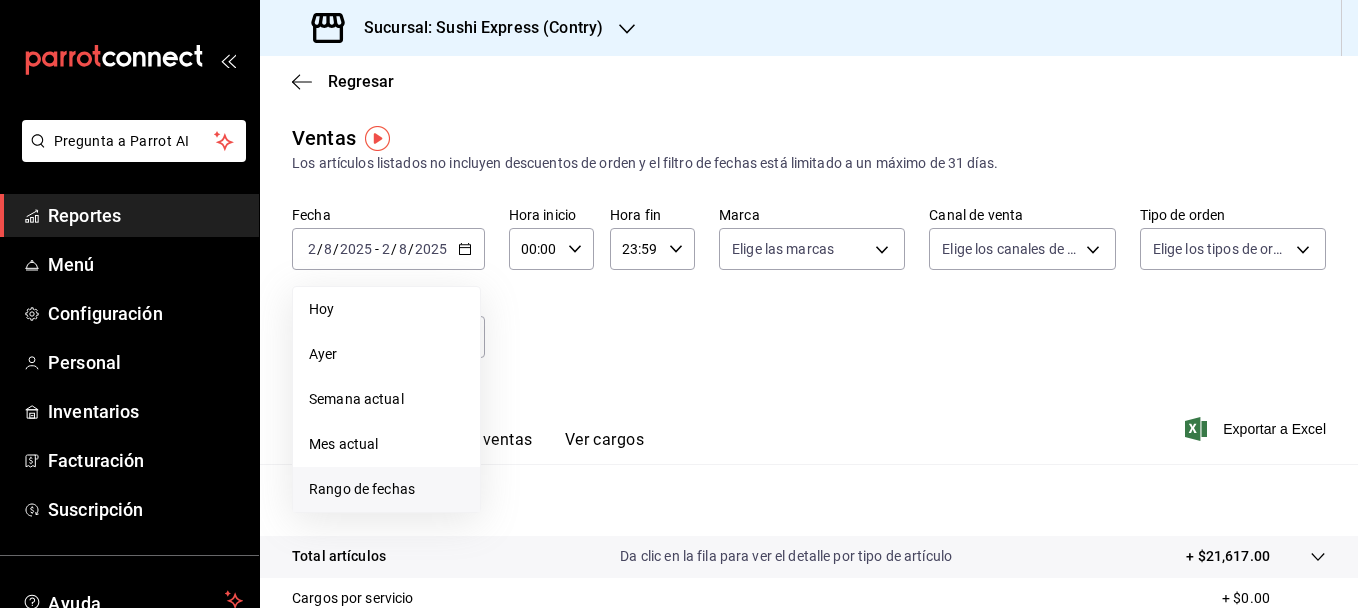 click on "Rango de fechas" at bounding box center [386, 489] 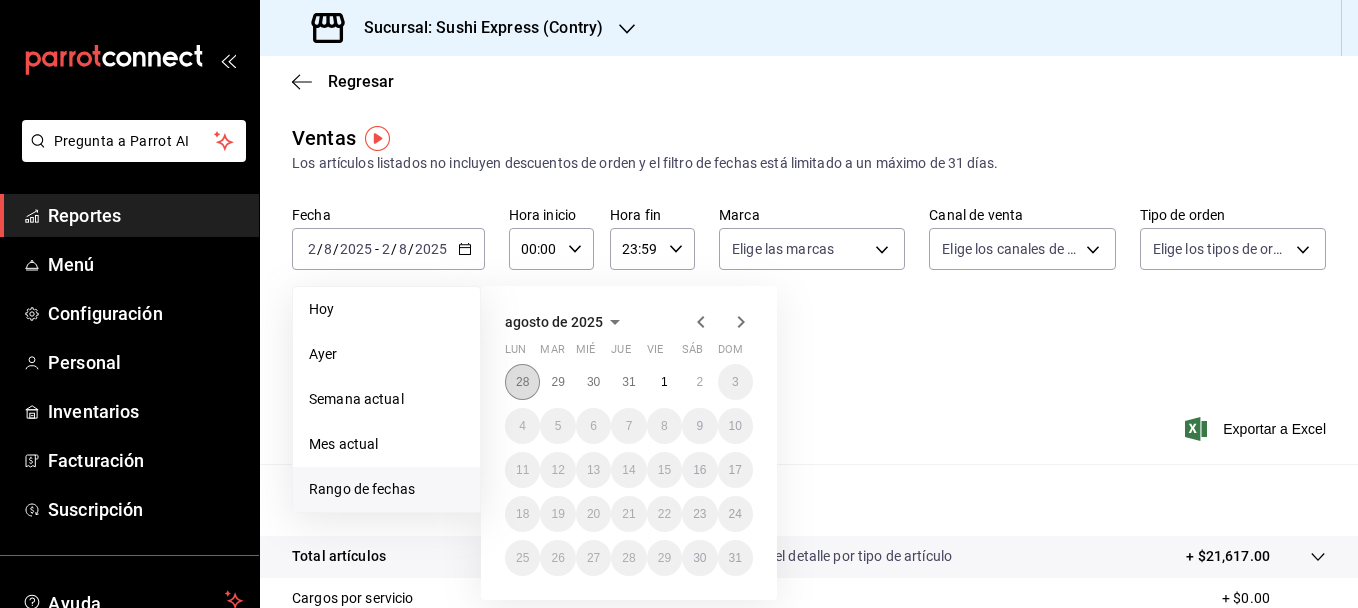 click on "28" at bounding box center [522, 382] 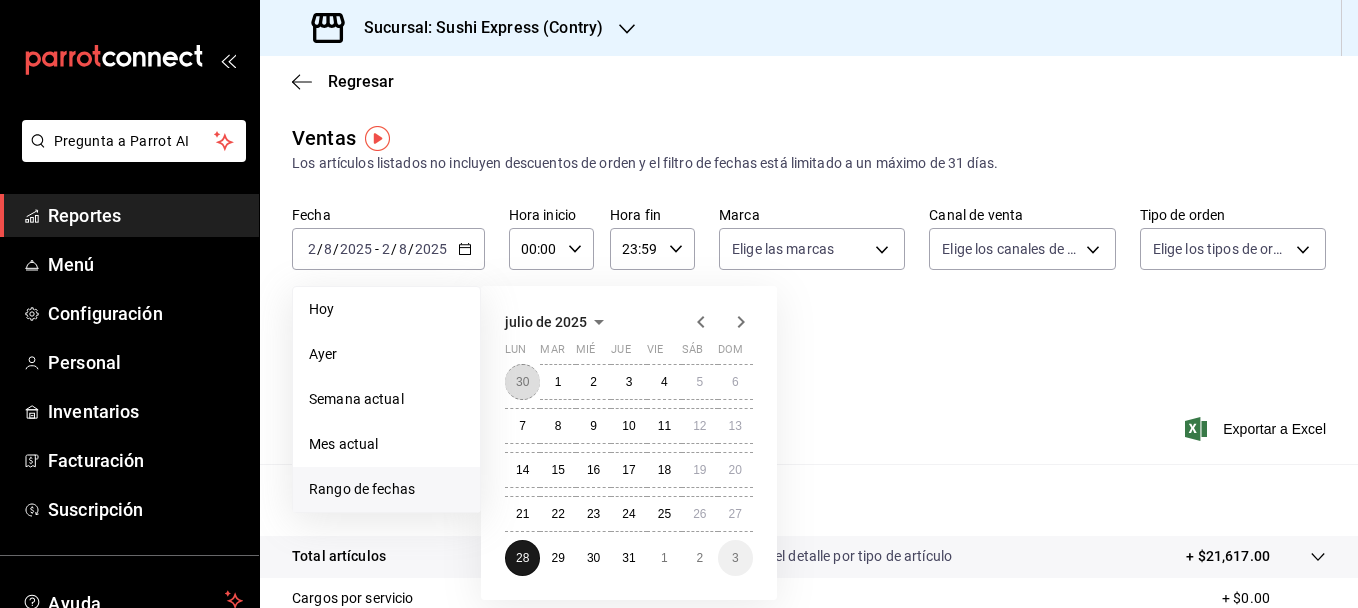 click on "30" at bounding box center (522, 382) 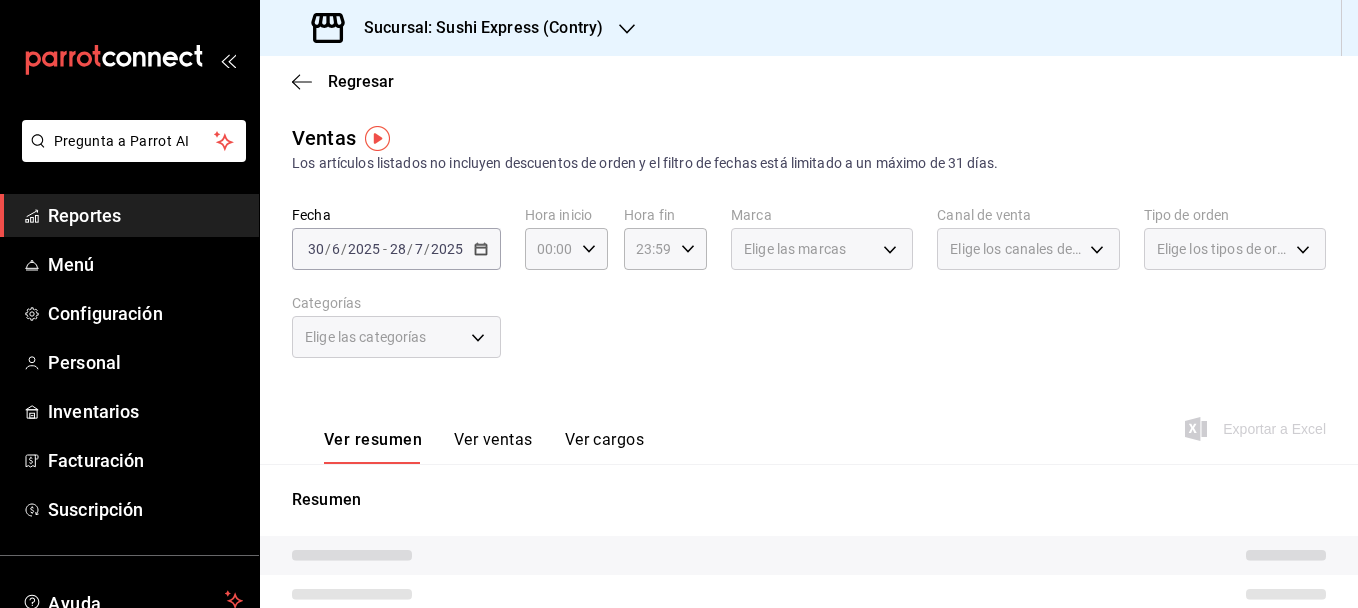click on "2025-06-30 30 / 6 / 2025 - 2025-07-28 28 / 7 / 2025" at bounding box center (396, 249) 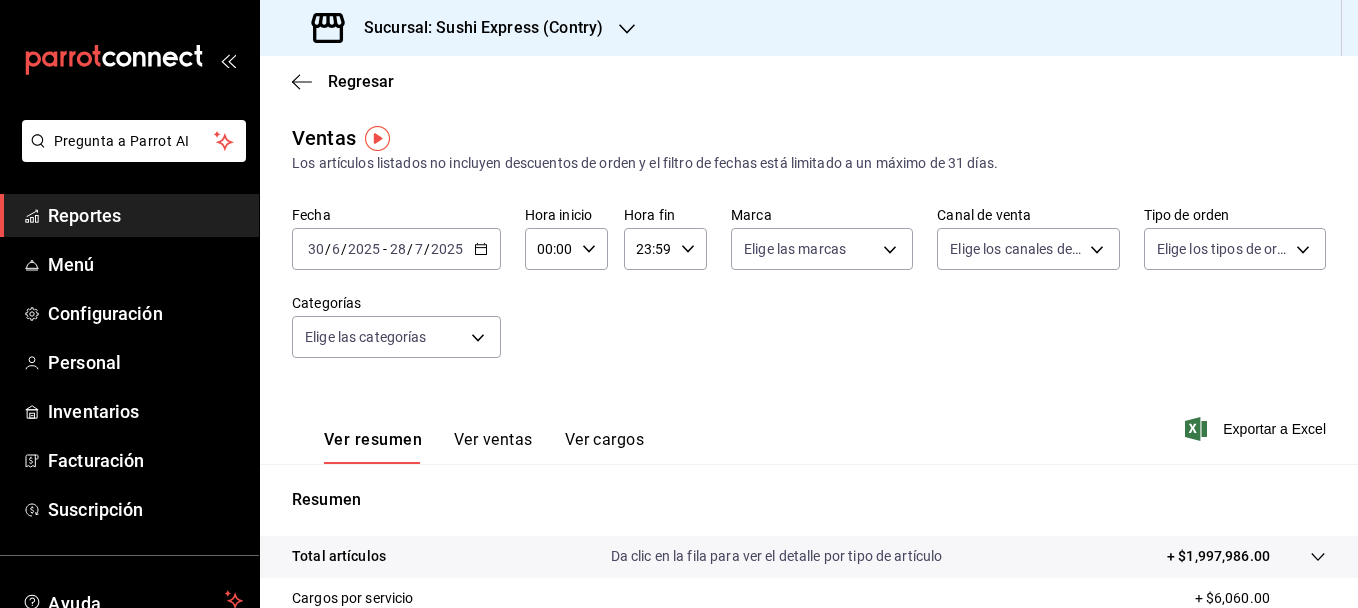 click on "2025-06-30 30 / 6 / 2025 - 2025-07-28 28 / 7 / 2025" at bounding box center (396, 249) 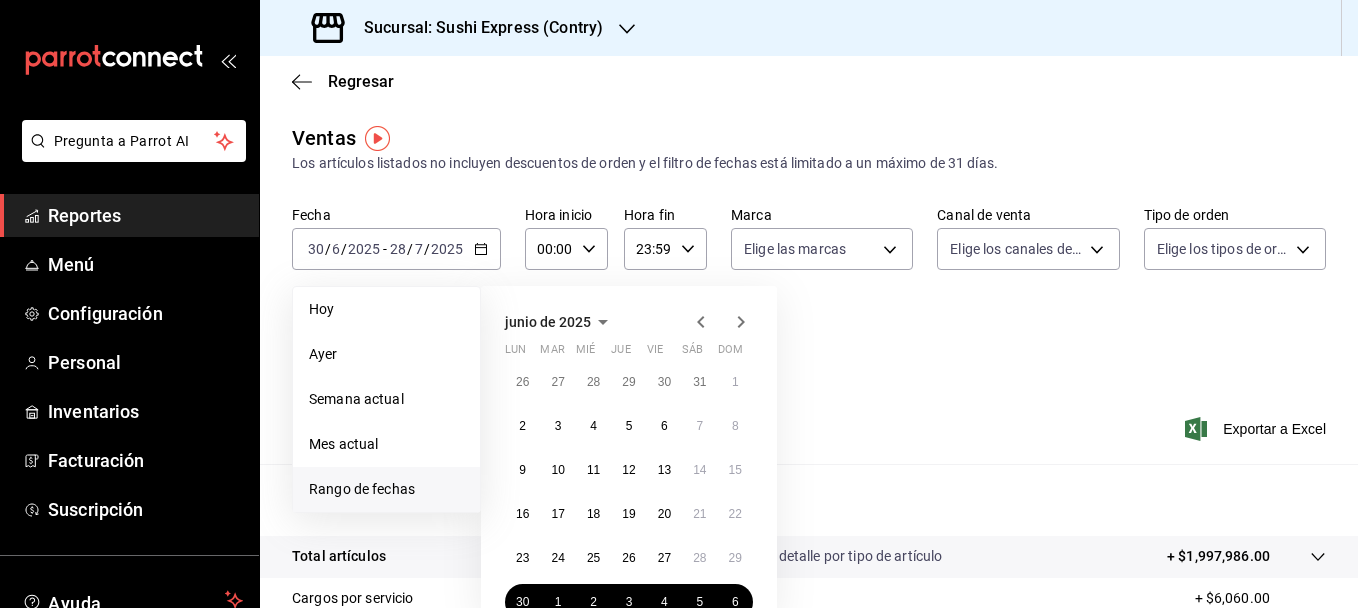 click 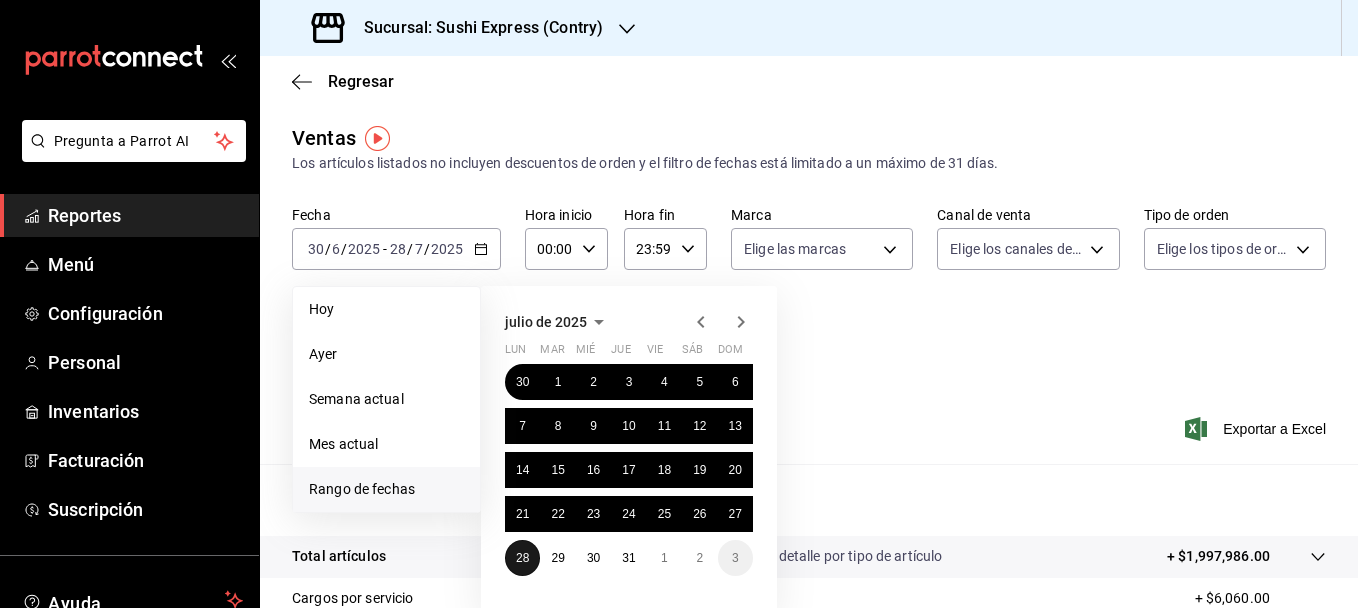 click on "28" at bounding box center [522, 558] 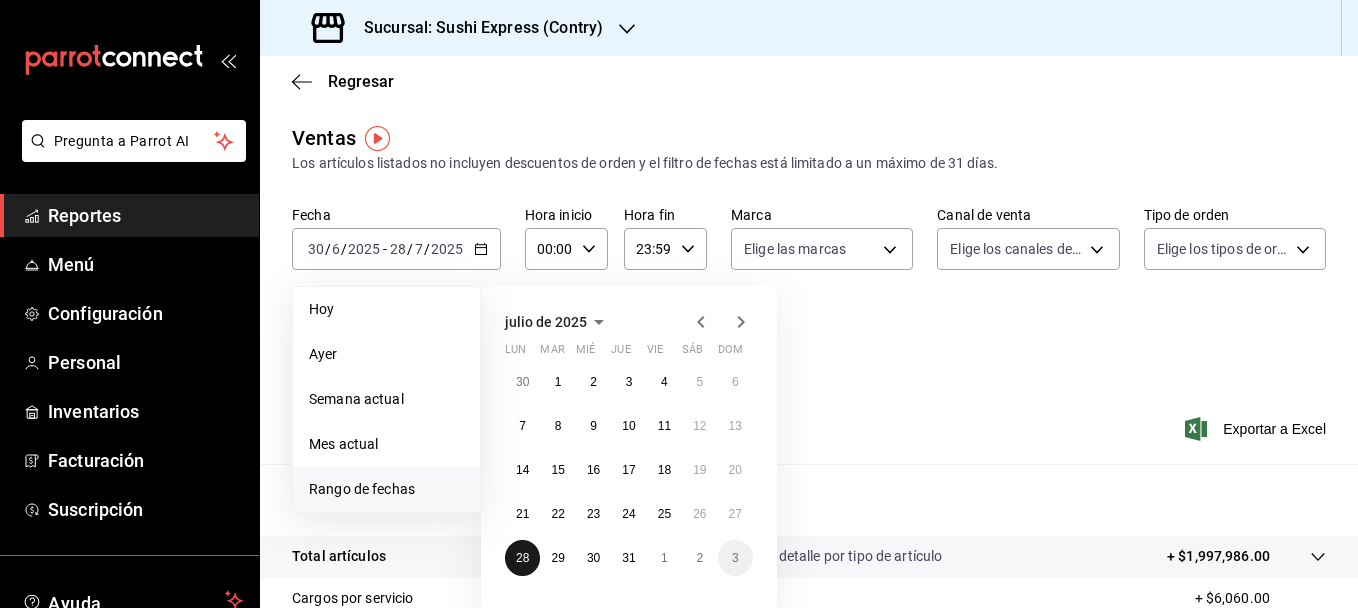 click on "28" at bounding box center [522, 558] 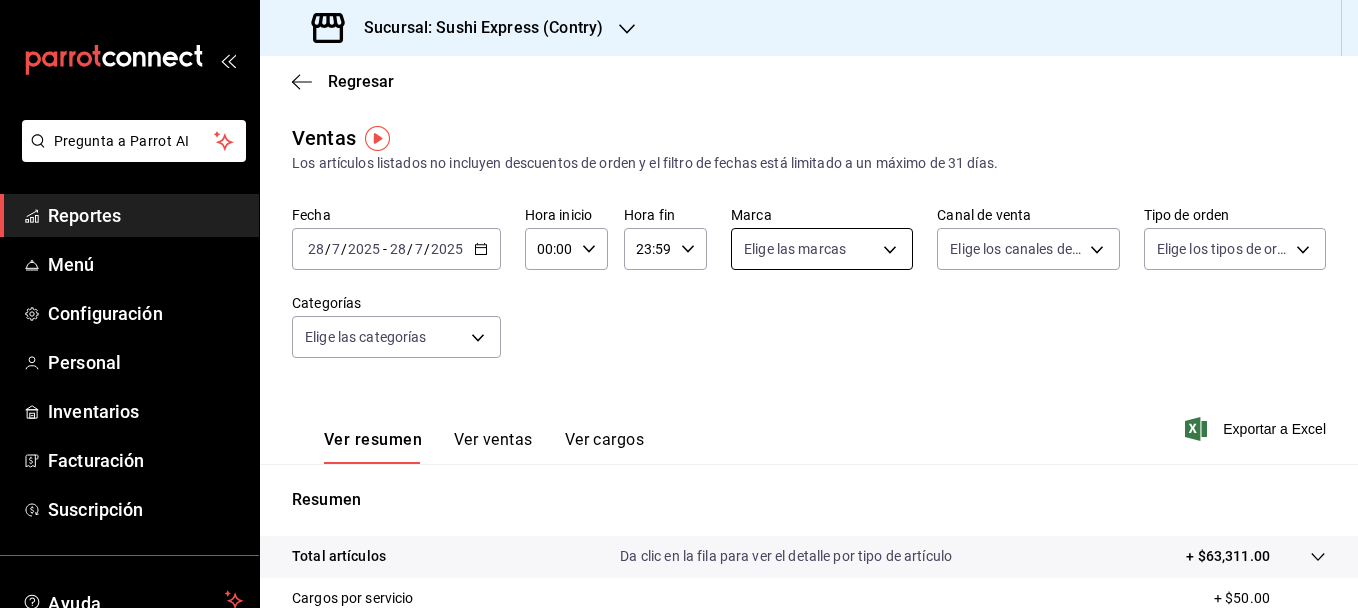 click on "Pregunta a Parrot AI Reportes   Menú   Configuración   Personal   Inventarios   Facturación   Suscripción   Ayuda Recomienda Parrot   [FIRST] [LAST]   Sugerir nueva función   Sucursal: Sushi Express (Contry) Regresar Ventas Los artículos listados no incluyen descuentos de orden y el filtro de fechas está limitado a un máximo de 31 días. Fecha [DATE] [DATE] - [DATE] [DATE] Hora inicio 00:00 Hora inicio Hora fin 23:59 Hora fin Marca Elige las marcas Canal de venta Elige los canales de venta Tipo de orden Elige los tipos de orden Categorías Elige las categorías Ver resumen Ver ventas Ver cargos Exportar a Excel Resumen Total artículos Da clic en la fila para ver el detalle por tipo de artículo + $63,311.00 Cargos por servicio + $50.00 Venta bruta = $63,361.00 Descuentos totales - $11,874.15 Certificados de regalo - $0.00 Venta total = $51,486.85 Impuestos - $7,101.63 Venta neta = $44,385.22 GANA 1 MES GRATIS EN TU SUSCRIPCIÓN AQUÍ Ver video tutorial Ir a video   Menú" at bounding box center [679, 304] 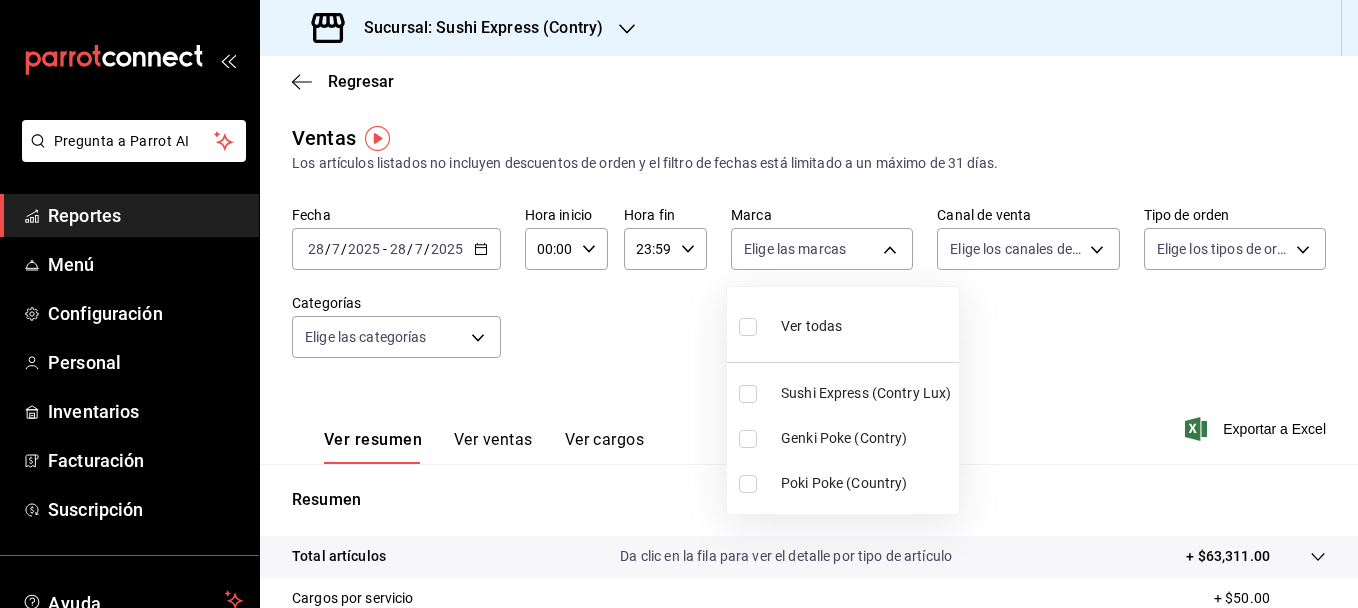 click at bounding box center [748, 484] 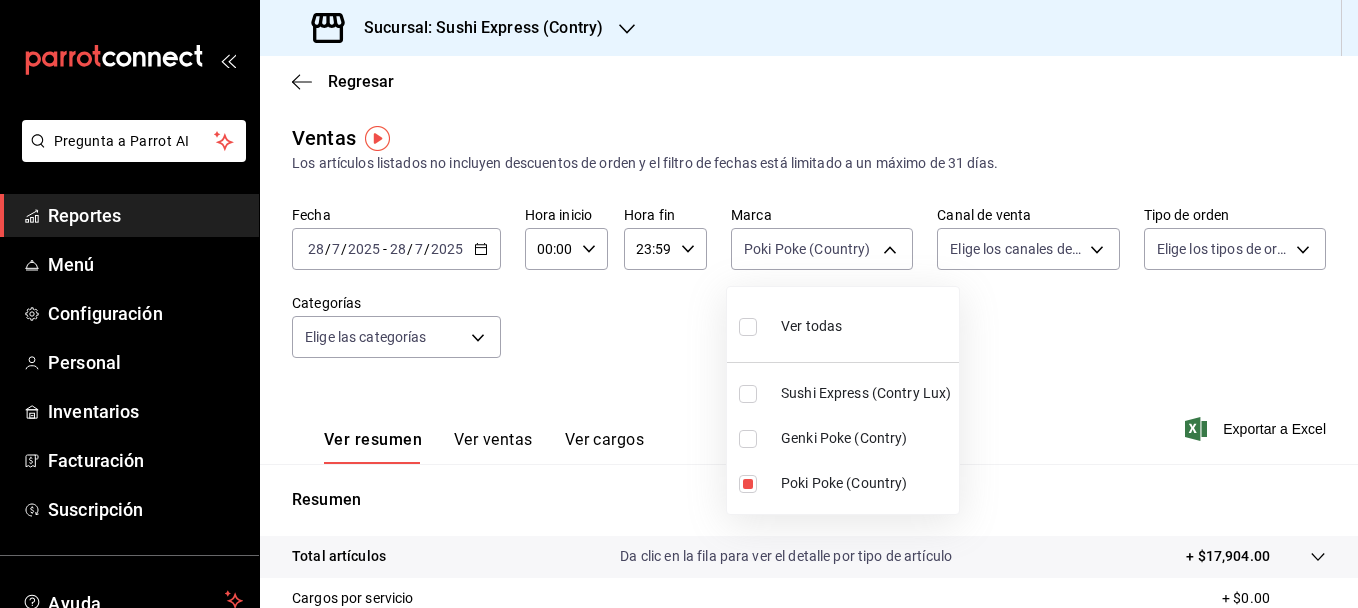 click at bounding box center (679, 304) 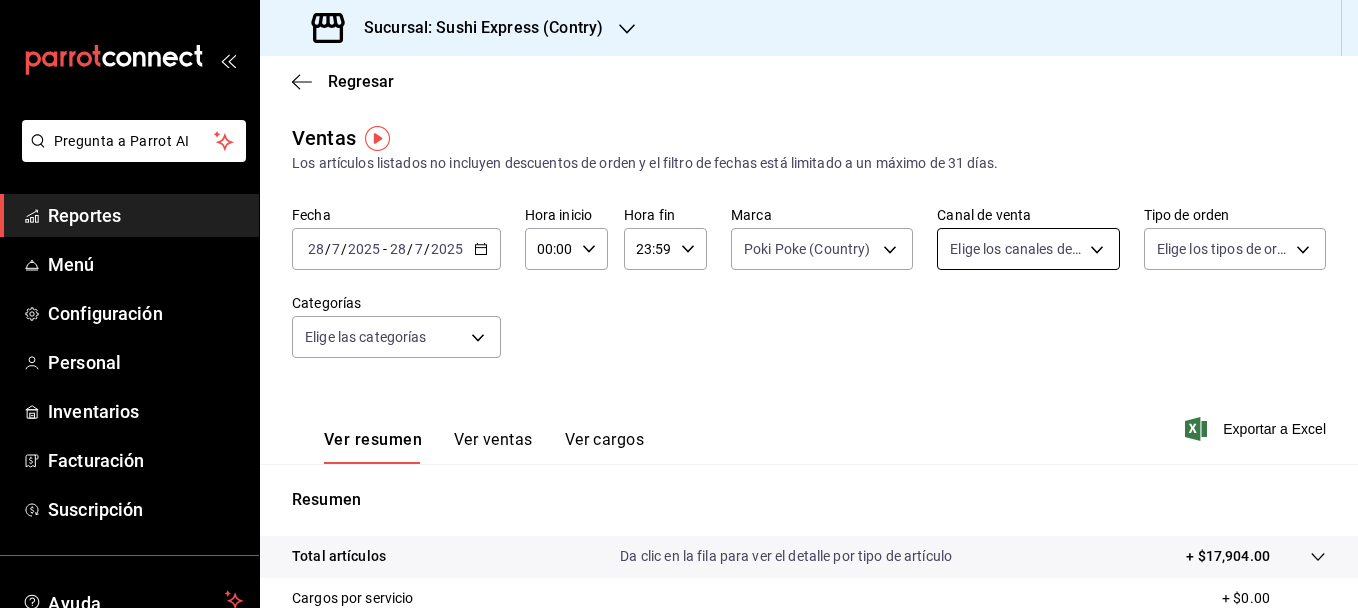 click on "Pregunta a Parrot AI Reportes   Menú   Configuración   Personal   Inventarios   Facturación   Suscripción   Ayuda Recomienda Parrot   [FIRST] [LAST]   Sugerir nueva función   Sucursal: Sushi Express (Contry) Regresar Ventas Los artículos listados no incluyen descuentos de orden y el filtro de fechas está limitado a un máximo de 31 días. Fecha [DATE] [DATE] - [DATE] [DATE] Hora inicio 00:00 Hora inicio Hora fin 23:59 Hora fin Marca Poki Poke (Country) [UUID] Canal de venta Elige los canales de venta Tipo de orden Elige los tipos de orden Categorías Elige las categorías Ver resumen Ver ventas Ver cargos Exportar a Excel Resumen Total artículos Da clic en la fila para ver el detalle por tipo de artículo + $17,904.00 Cargos por servicio + $0.00 Venta bruta = $17,904.00 Descuentos totales - $5,848.90 Certificados de regalo - $0.00 Venta total = $12,055.10 Impuestos - $1,662.77 Venta neta = $10,392.33 GANA 1 MES GRATIS EN TU SUSCRIPCIÓN AQUÍ" at bounding box center (679, 304) 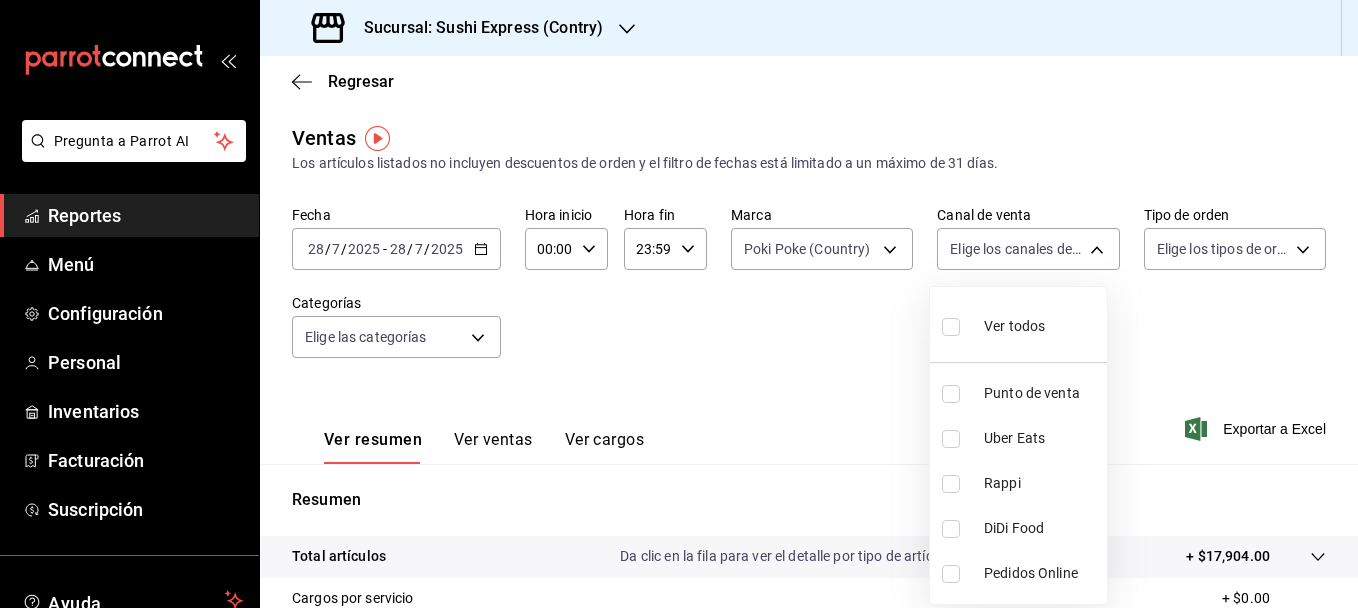 click at bounding box center [951, 394] 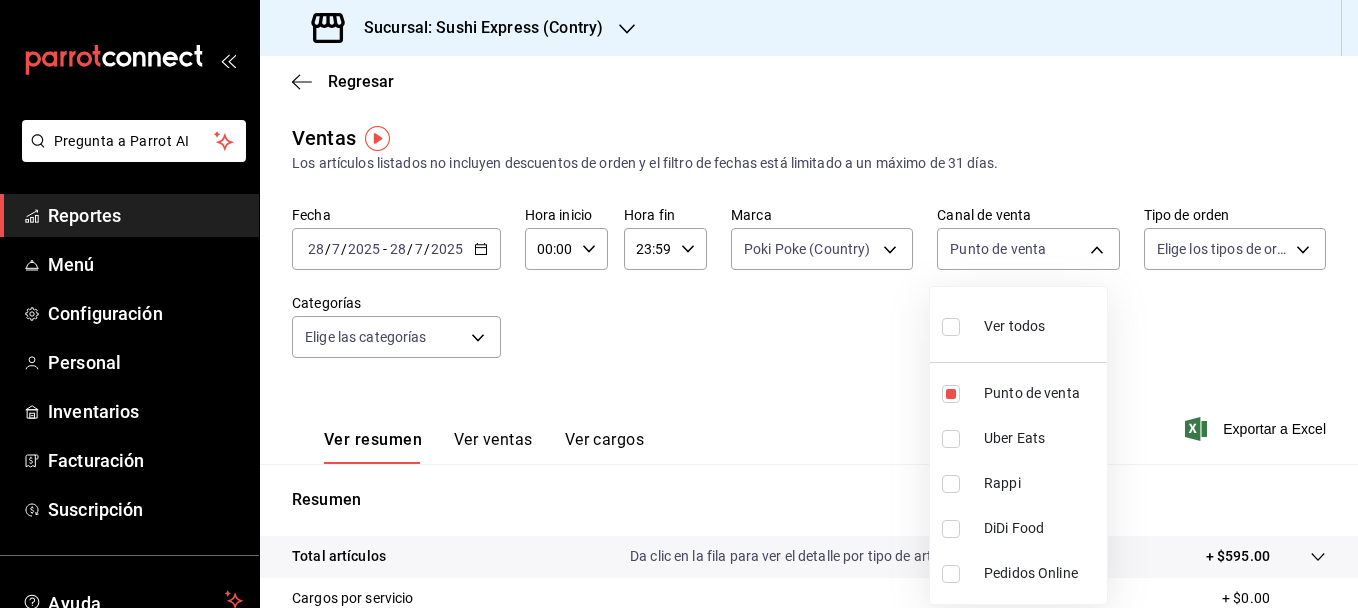 click at bounding box center (679, 304) 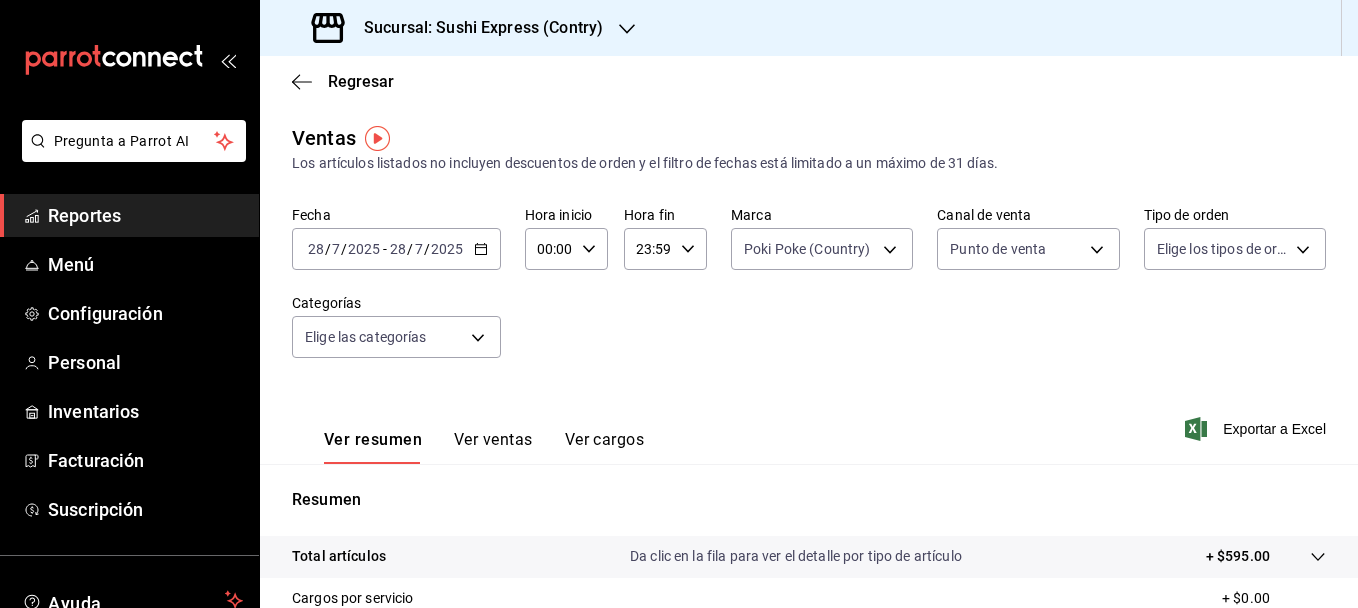 click on "Ver ventas" at bounding box center [493, 447] 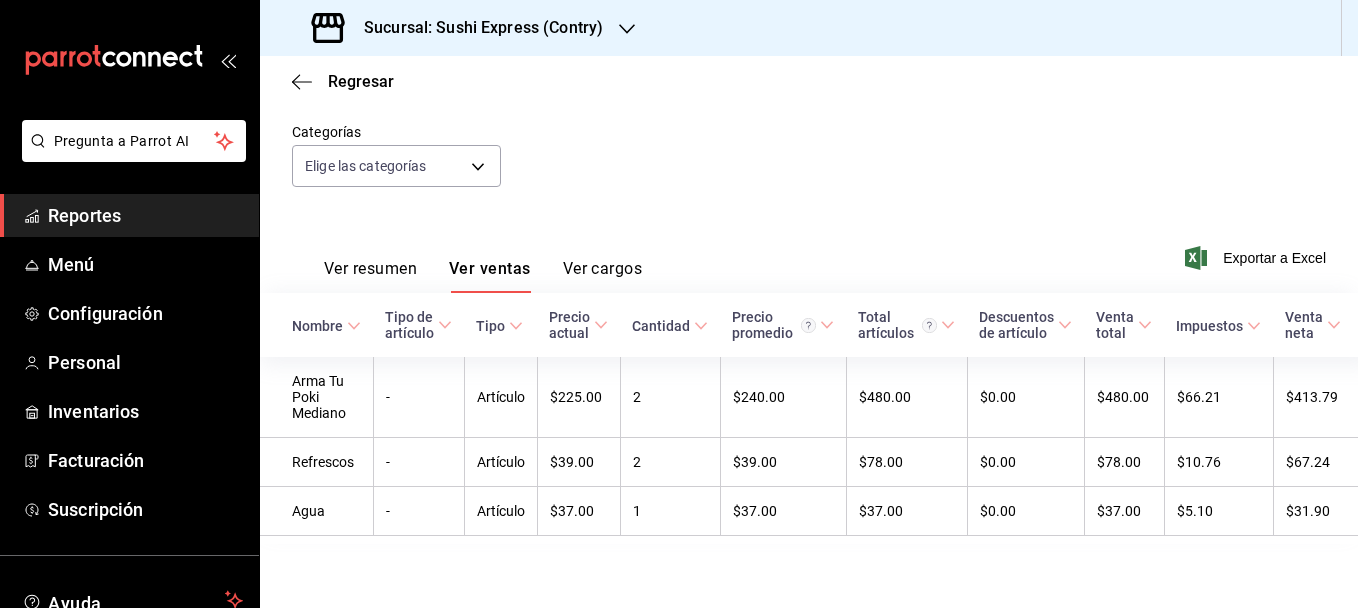 scroll, scrollTop: 193, scrollLeft: 0, axis: vertical 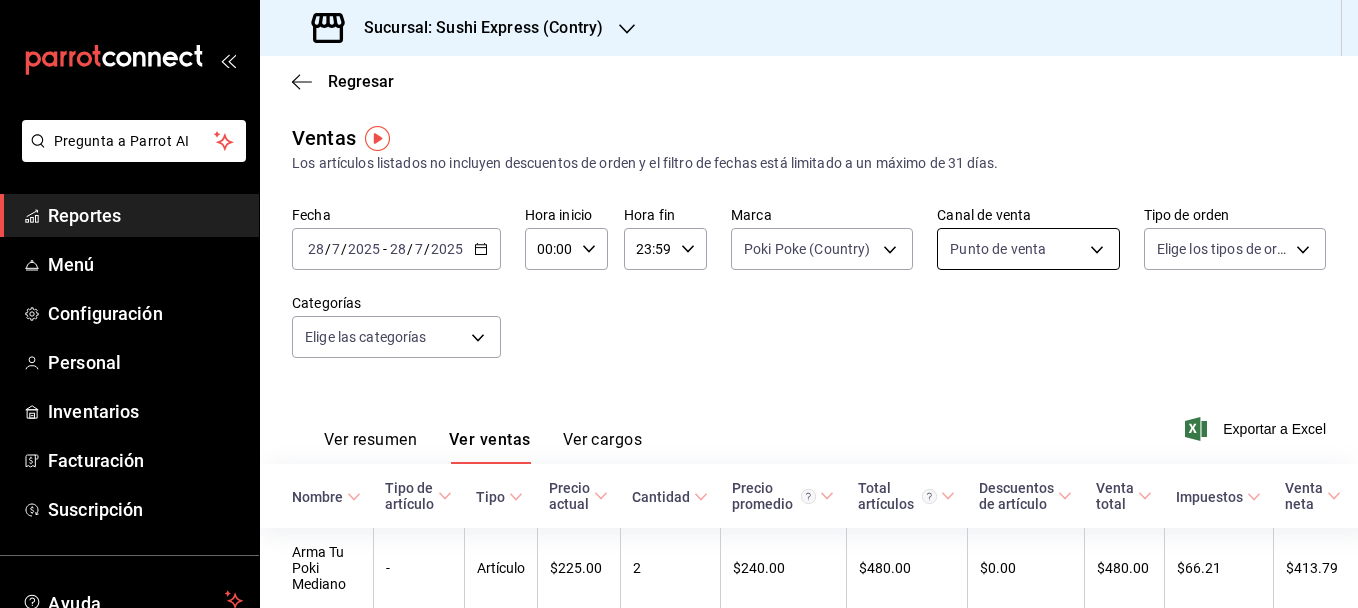 click on "Pregunta a Parrot AI Reportes   Menú   Configuración   Personal   Inventarios   Facturación   Suscripción   Ayuda Recomienda Parrot   [FIRST] [LAST]   Sugerir nueva función   Sucursal: Sushi Express (Contry) Regresar Ventas Los artículos listados no incluyen descuentos de orden y el filtro de fechas está limitado a un máximo de 31 días. Fecha 2025-07-28 28 / 7 / 2025 - 2025-07-28 28 / 7 / 2025 Hora inicio 00:00 Hora inicio Hora fin 23:59 Hora fin Marca Poki Poke (Country) c9ac6d60-fcab-4fd6-b17a-54b041029faa Canal de venta Punto de venta PARROT Tipo de orden Elige los tipos de orden Categorías Elige las categorías Ver resumen Ver ventas Ver cargos Exportar a Excel Nombre Tipo de artículo Tipo Precio actual Cantidad Precio promedio   Total artículos   Descuentos de artículo Venta total Impuestos Venta neta Arma Tu Poki Mediano - Artículo $225.00 2 $240.00 $480.00 $0.00 $480.00 $66.21 $413.79 Refrescos - Artículo $39.00 2 $39.00 $78.00 $0.00 $78.00 $10.76 $67.24 Agua - Artículo $37.00 1" at bounding box center [679, 304] 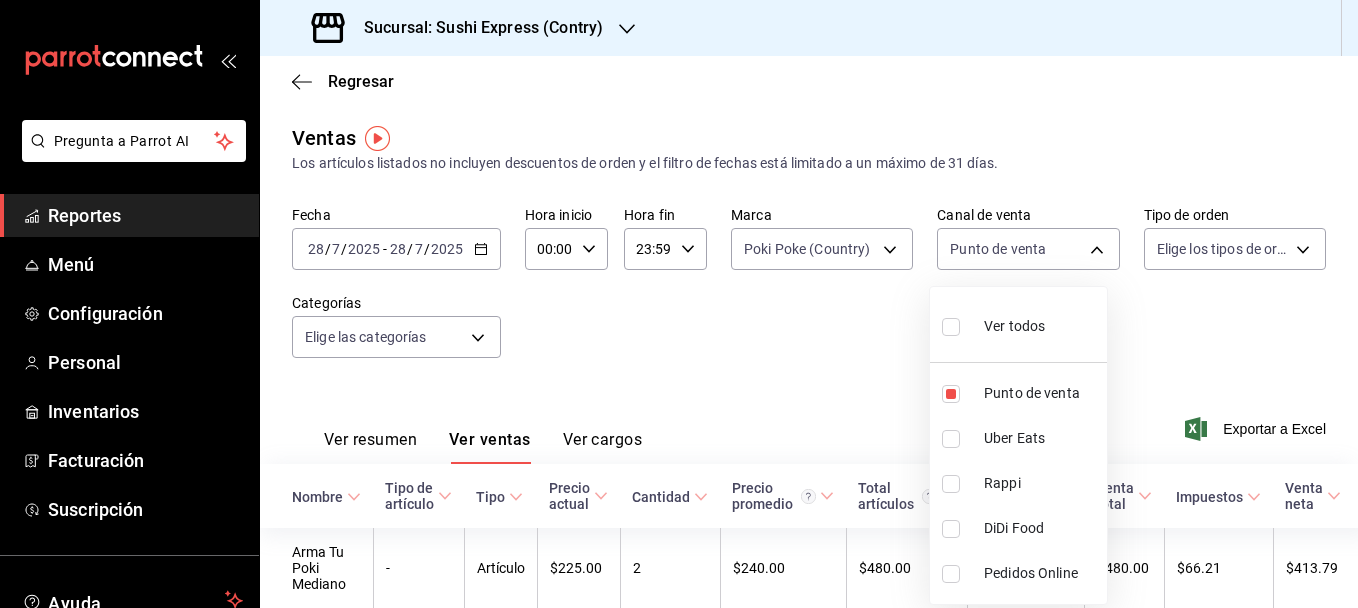 click at bounding box center (951, 439) 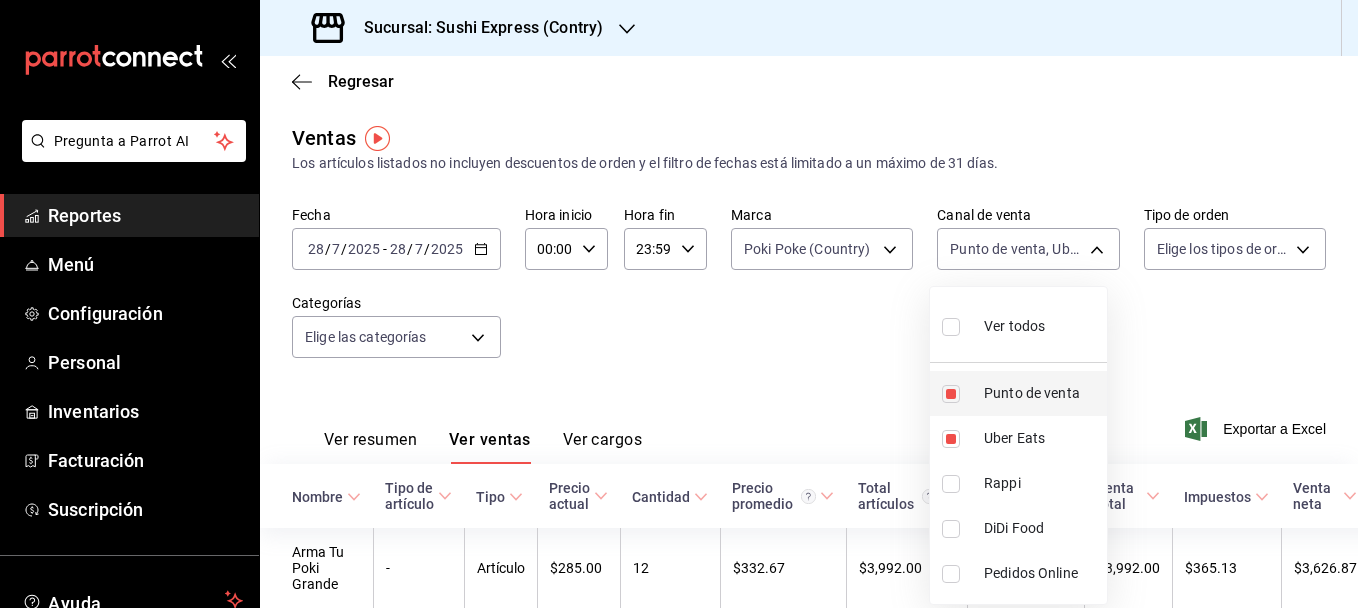 click on "Punto de venta" at bounding box center (1018, 393) 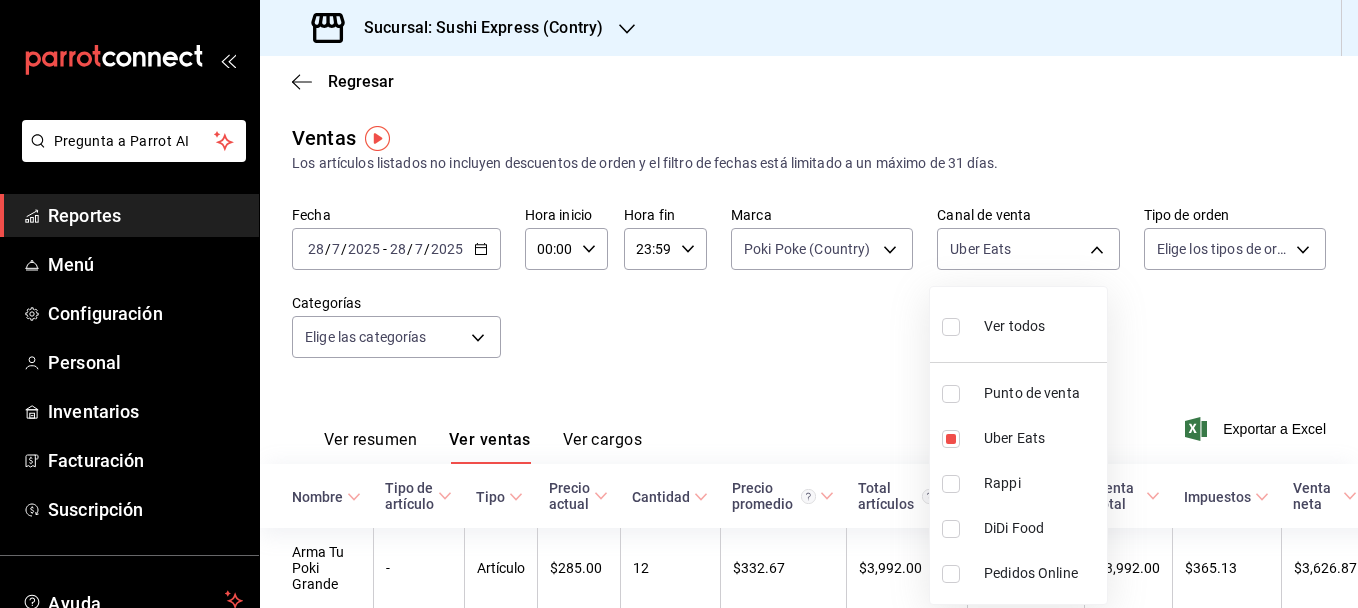 click at bounding box center [679, 304] 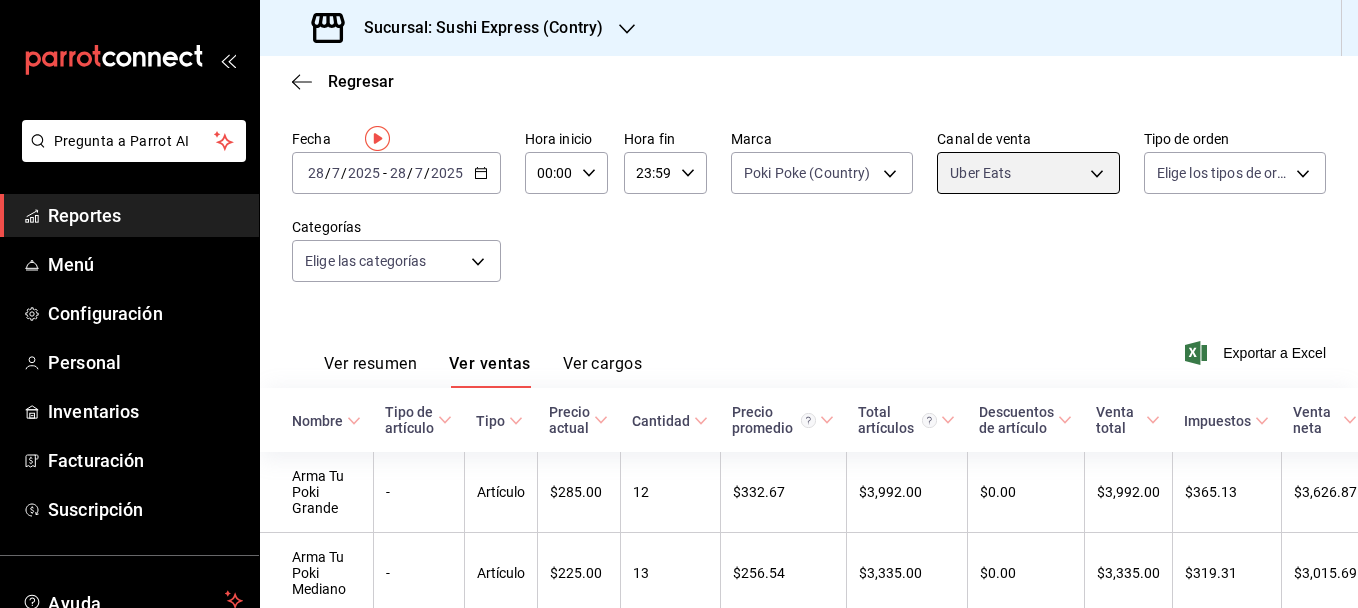 scroll, scrollTop: 0, scrollLeft: 0, axis: both 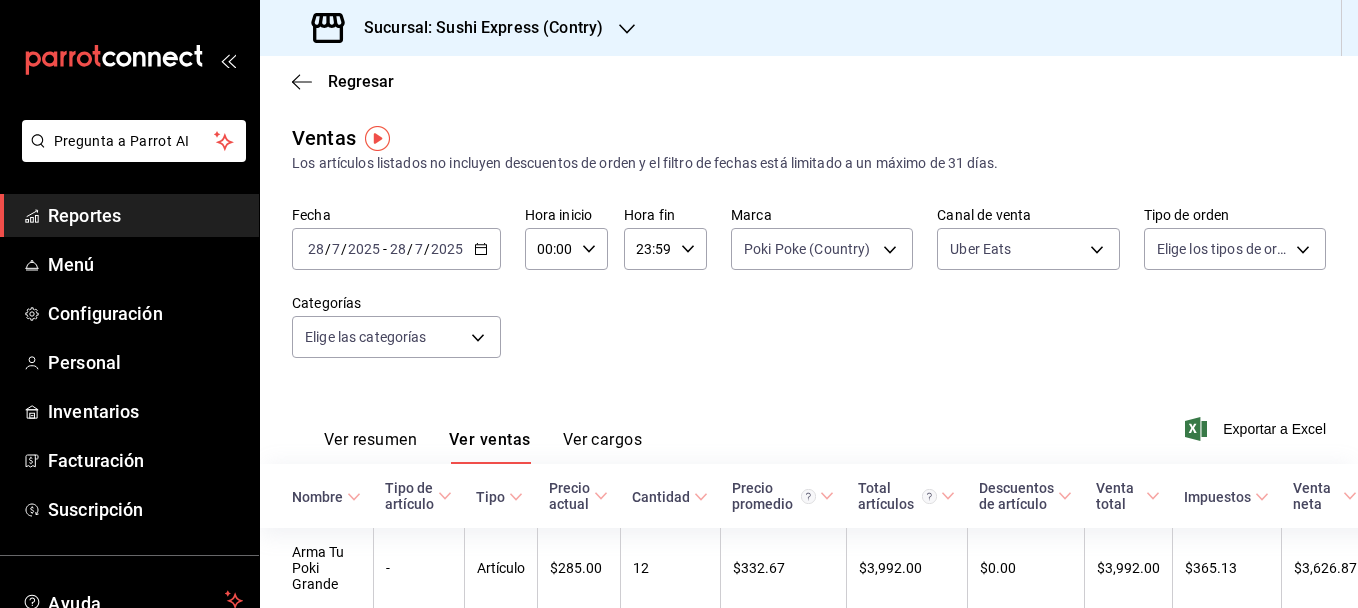 click on "Ver resumen" at bounding box center [370, 447] 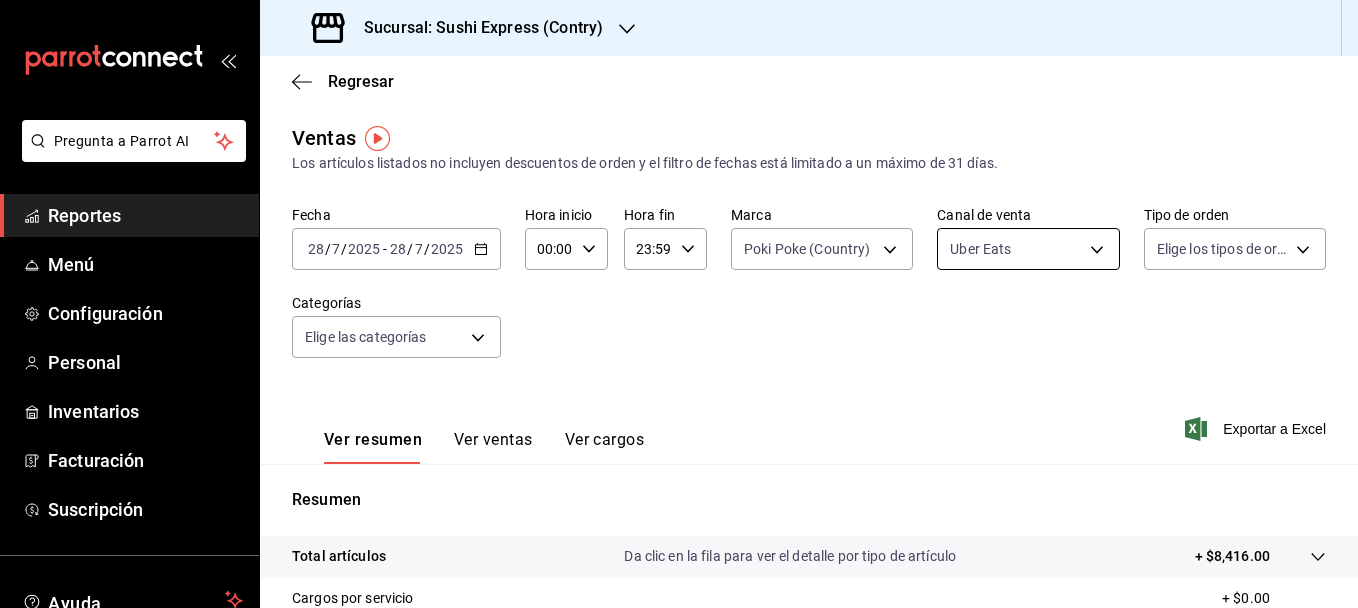click on "Pregunta a Parrot AI Reportes   Menú   Configuración   Personal   Inventarios   Facturación   Suscripción   Ayuda Recomienda Parrot   [FIRST] [LAST]   Sugerir nueva función   Sucursal: Sushi Express (Contry) Regresar Ventas Los artículos listados no incluyen descuentos de orden y el filtro de fechas está limitado a un máximo de 31 días. Fecha 2025-07-28 28 / 7 / 2025 - 2025-07-28 28 / 7 / 2025 Hora inicio 00:00 Hora inicio Hora fin 23:59 Hora fin Marca Poki Poke (Country) c9ac6d60-fcab-4fd6-b17a-54b041029faa Canal de venta Uber Eats UBER_EATS Tipo de orden Elige los tipos de orden Categorías Elige las categorías Ver resumen Ver ventas Ver cargos Exportar a Excel Resumen Total artículos Da clic en la fila para ver el detalle por tipo de artículo + $8,416.00 Cargos por servicio + $0.00 Venta bruta = $8,416.00 Descuentos totales - $2,604.40 Certificados de regalo - $0.00 Venta total = $5,811.60 Impuestos - $801.60 Venta neta = $5,010.00 GANA 1 MES GRATIS EN TU SUSCRIPCIÓN AQUÍ Ir a video" at bounding box center [679, 304] 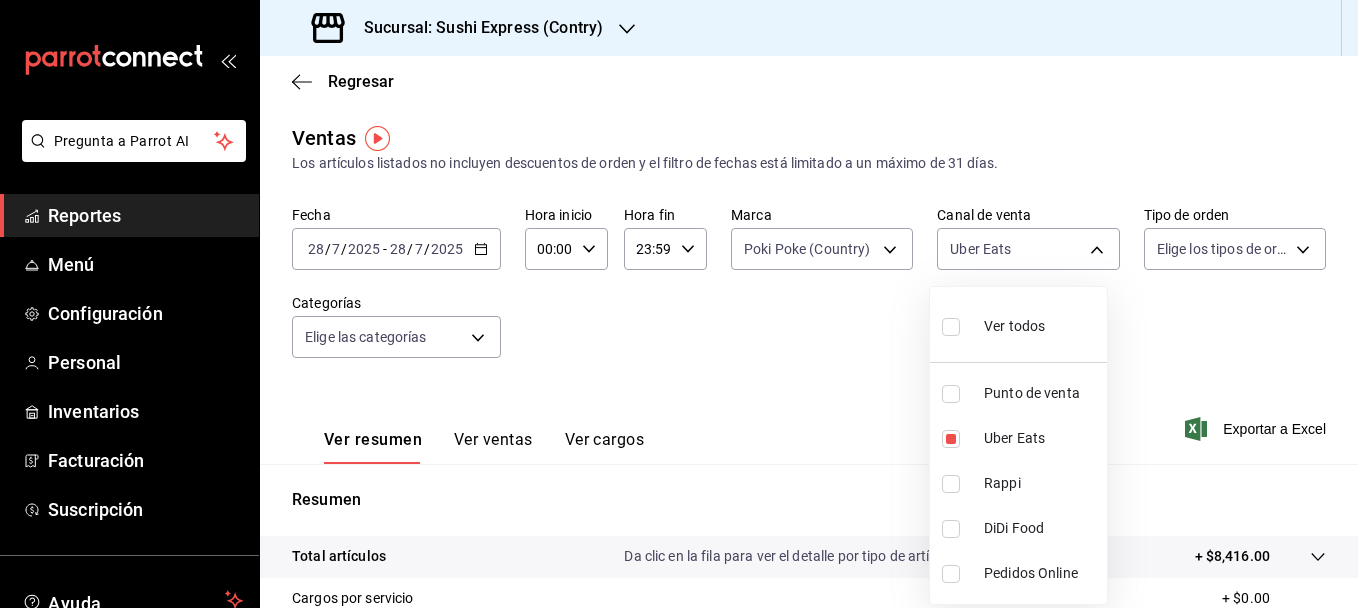 drag, startPoint x: 949, startPoint y: 491, endPoint x: 953, endPoint y: 479, distance: 12.649111 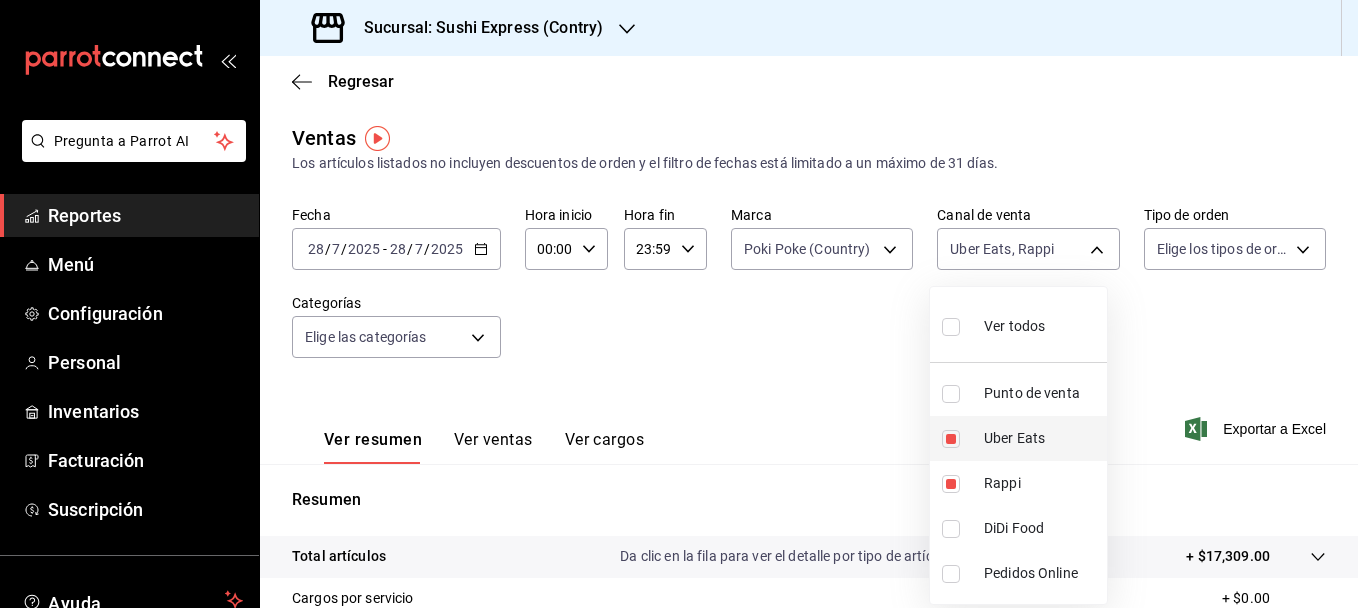 click at bounding box center (951, 439) 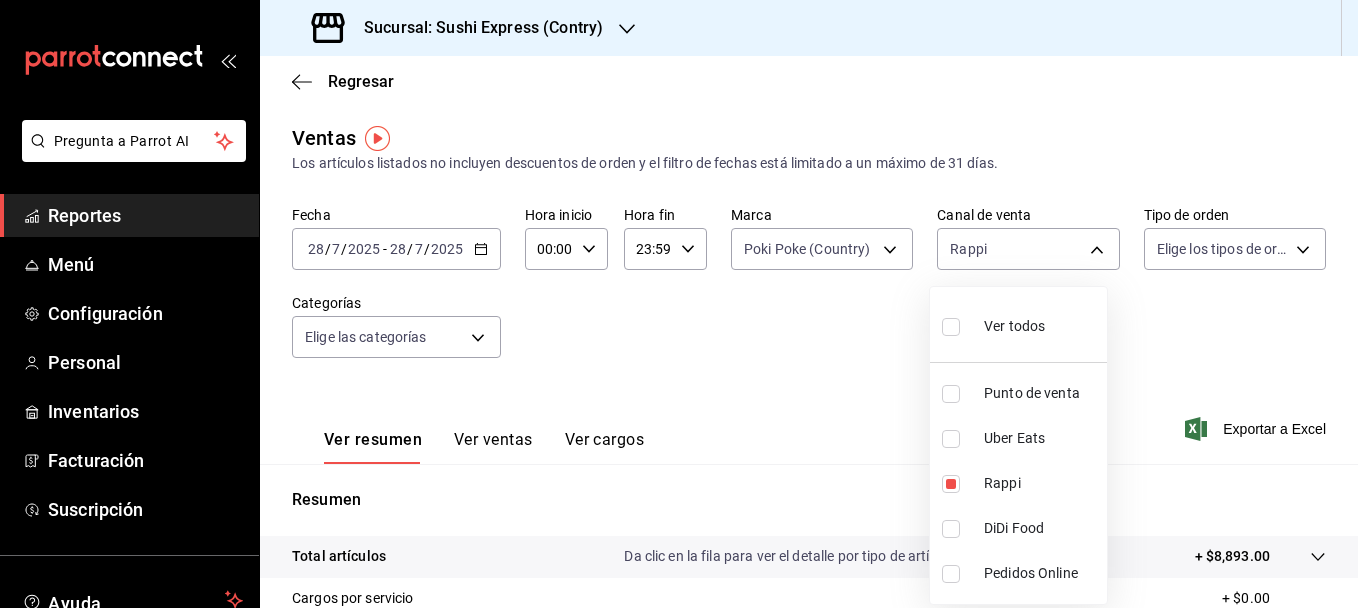 click at bounding box center [679, 304] 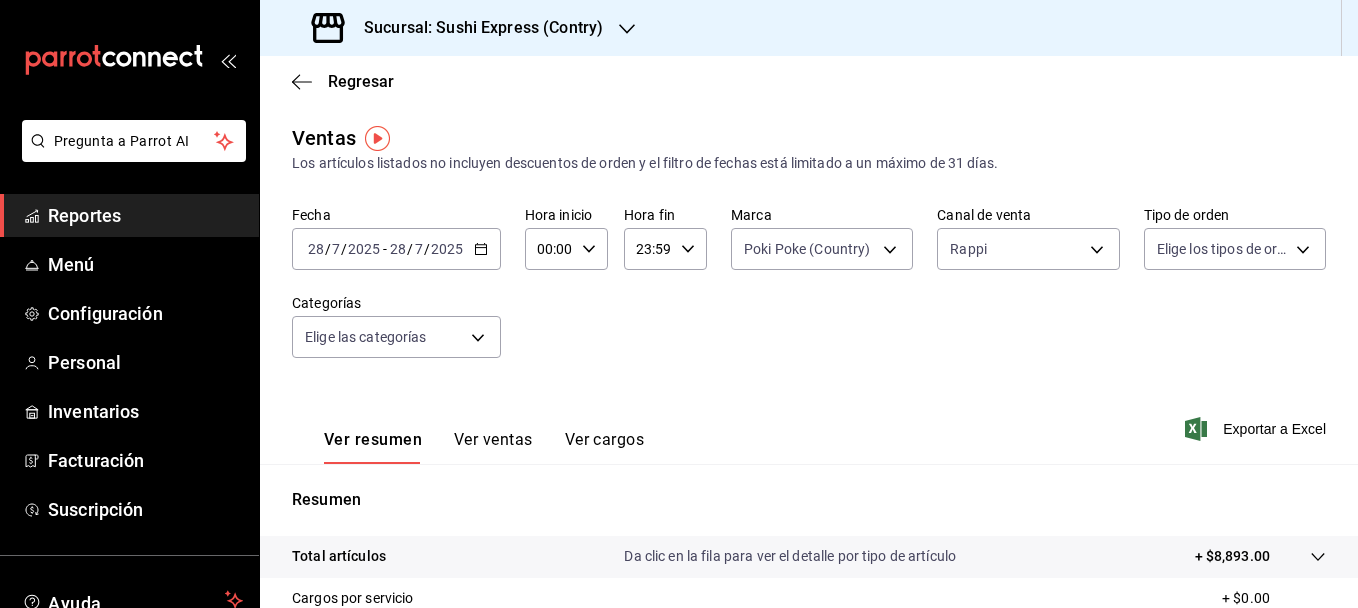 click on "Ver ventas" at bounding box center (493, 447) 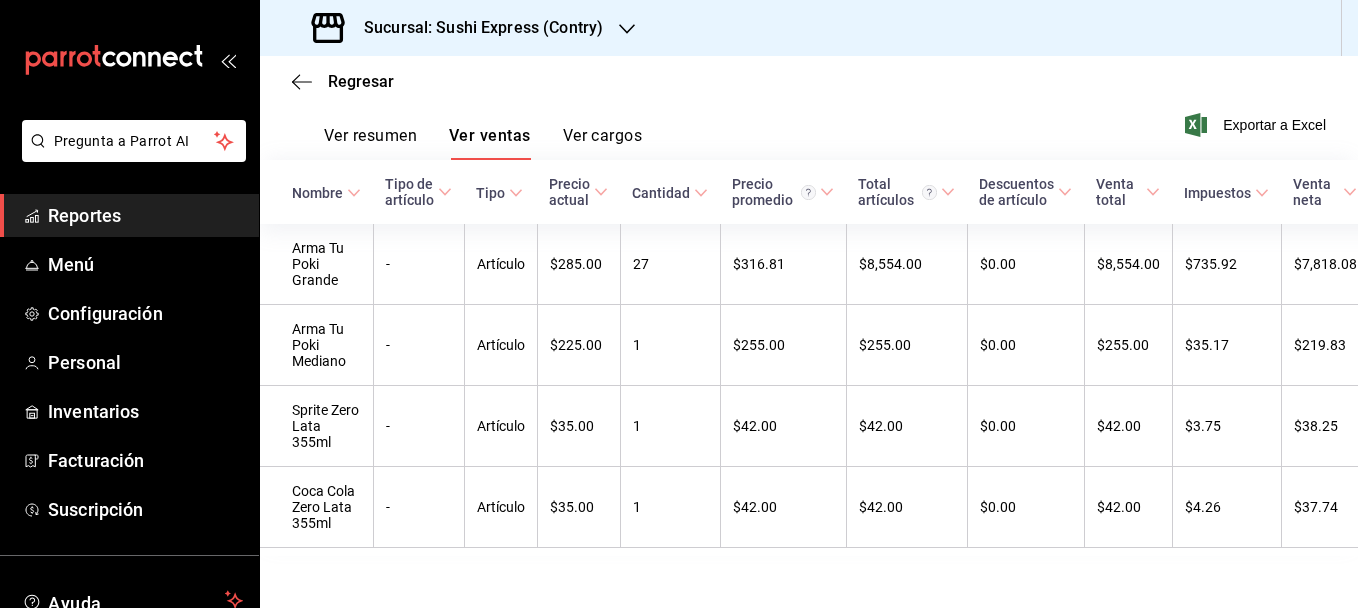 scroll, scrollTop: 306, scrollLeft: 0, axis: vertical 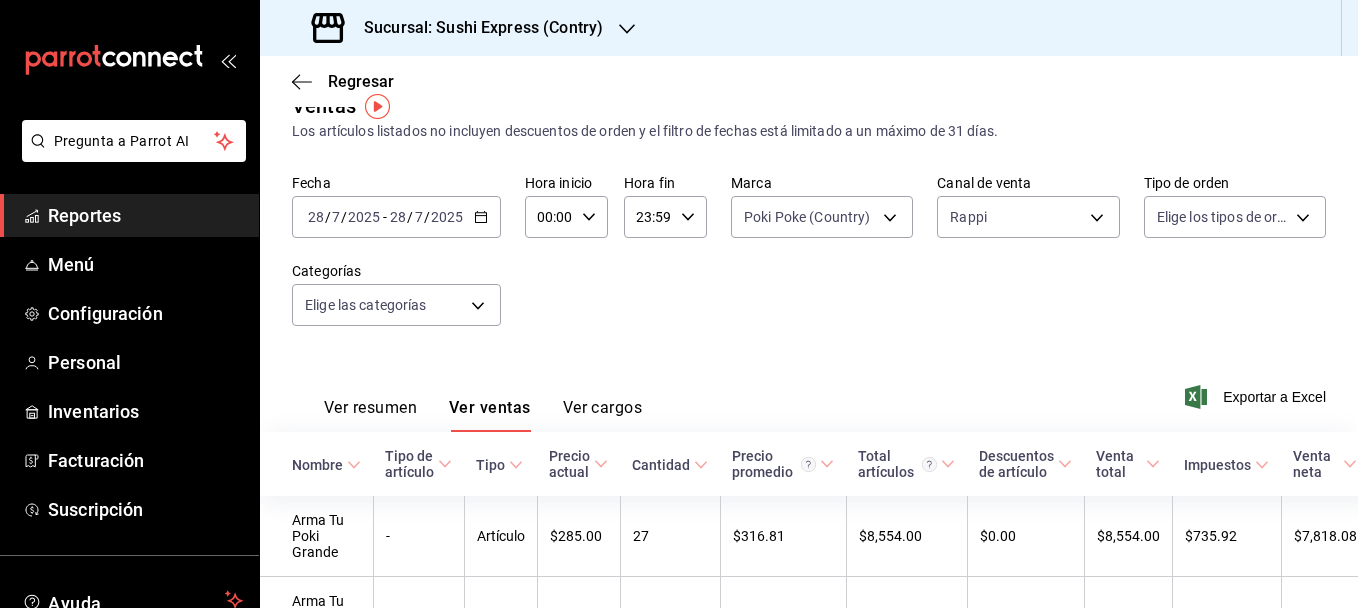click 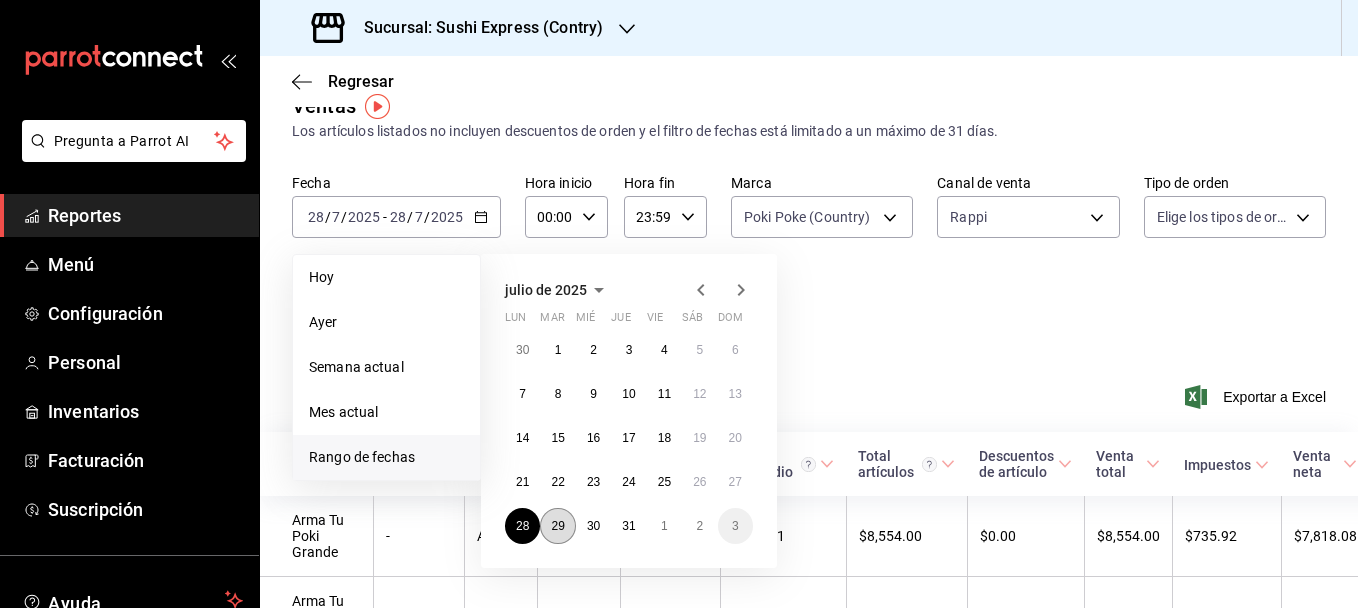 click on "29" at bounding box center [557, 526] 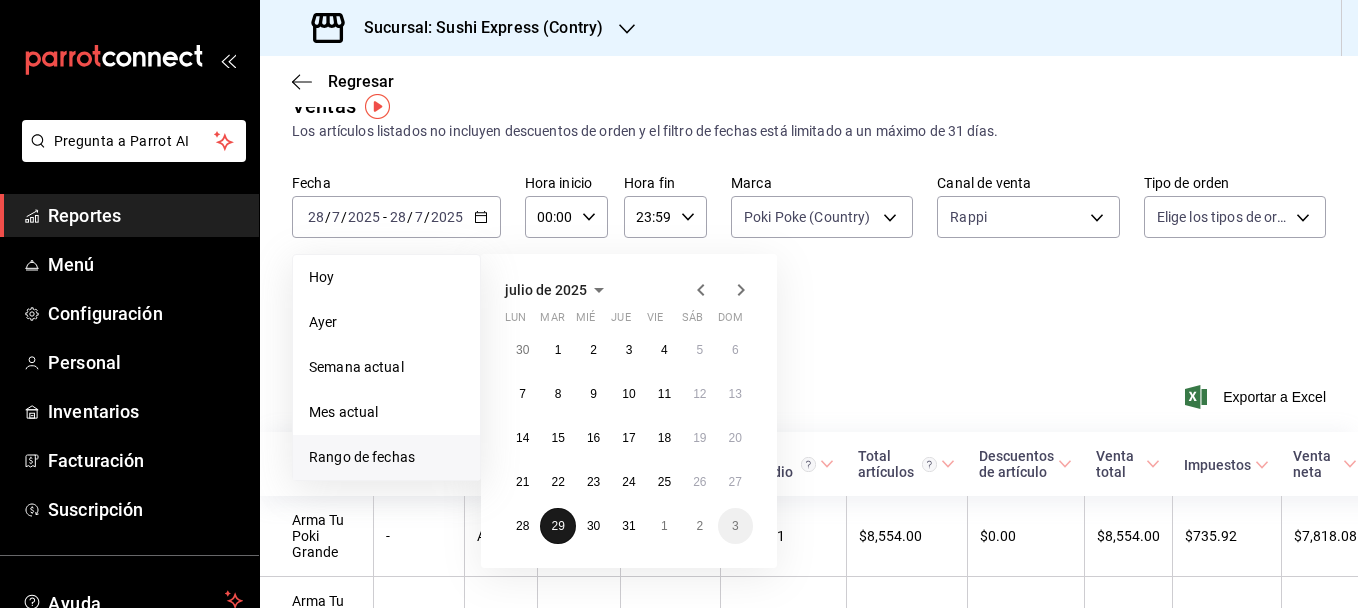 click on "29" at bounding box center [557, 526] 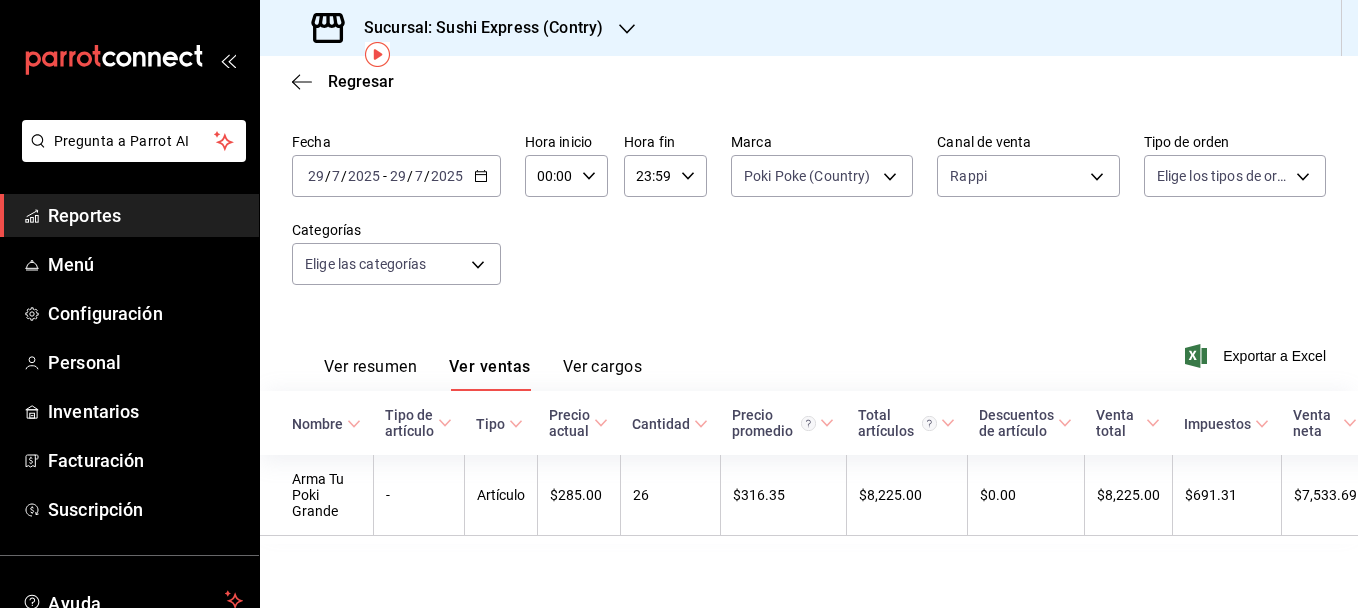 scroll, scrollTop: 0, scrollLeft: 0, axis: both 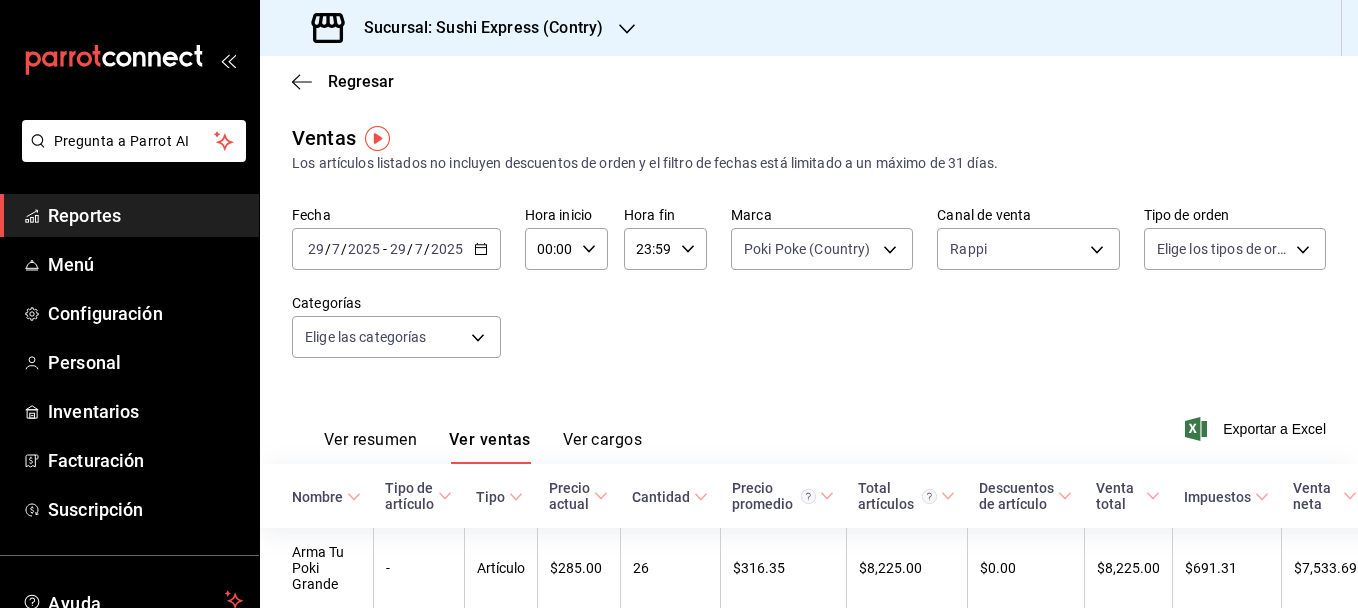 click on "Ver resumen" at bounding box center (370, 447) 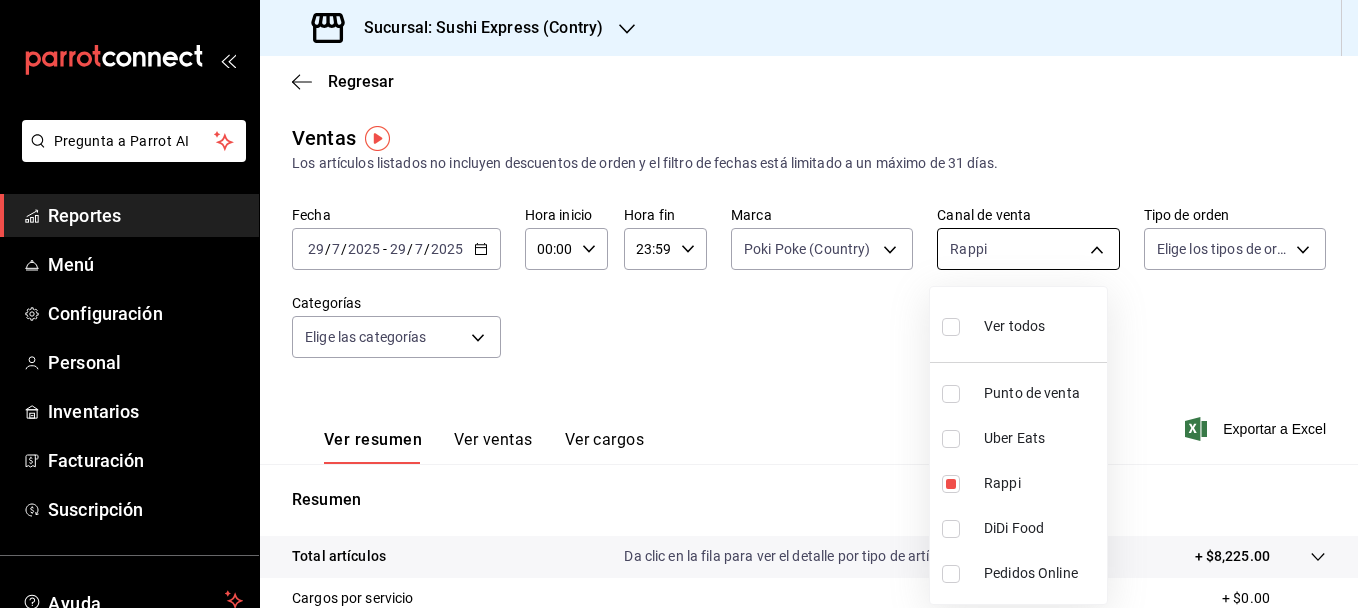 click on "Poki Poke (Country)" at bounding box center (679, 304) 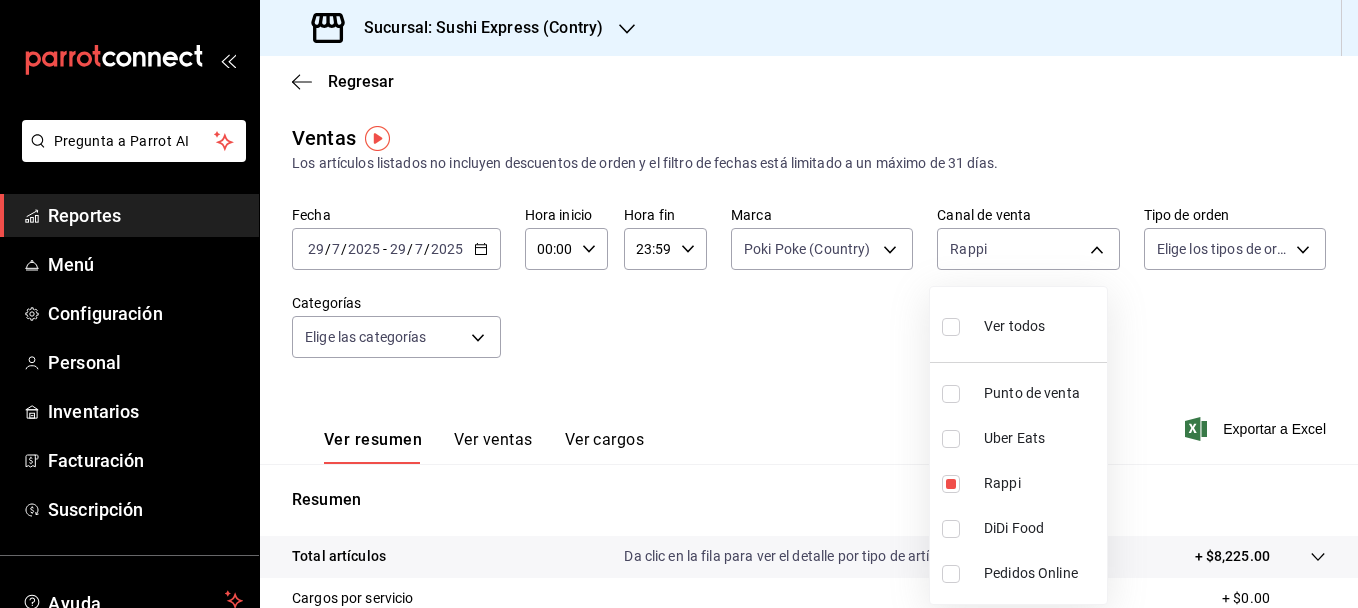 click on "Uber Eats" at bounding box center (1018, 438) 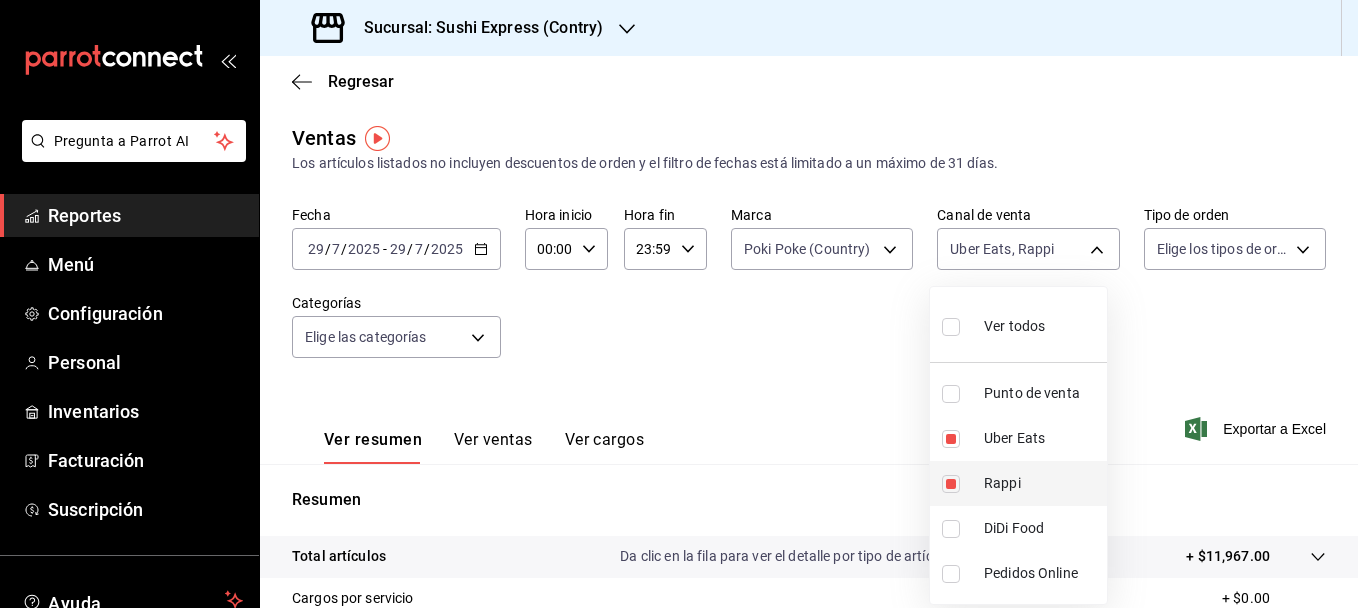 click at bounding box center (951, 484) 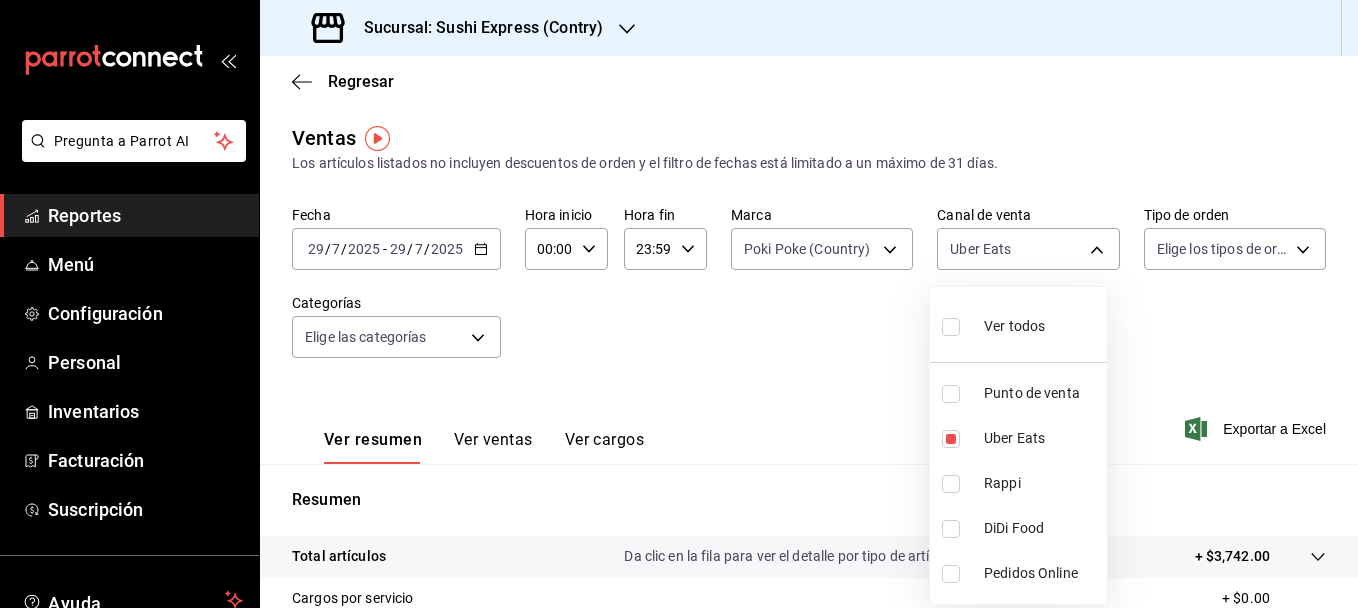 click at bounding box center [679, 304] 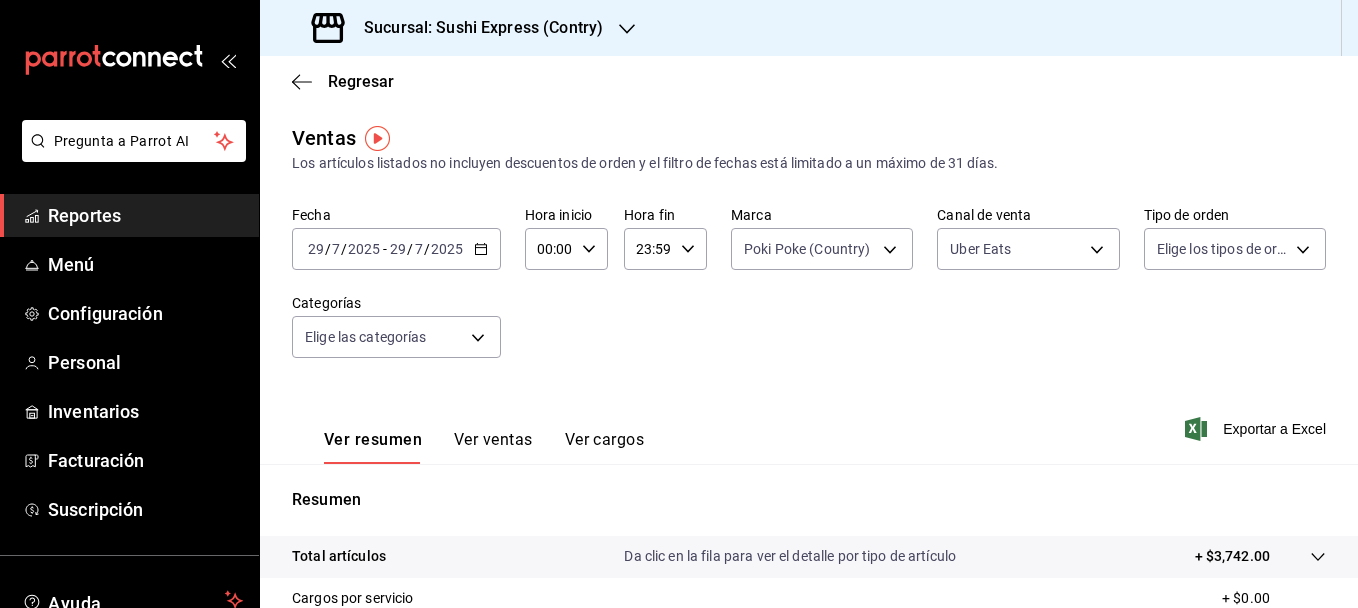 click on "Ver ventas" at bounding box center (493, 447) 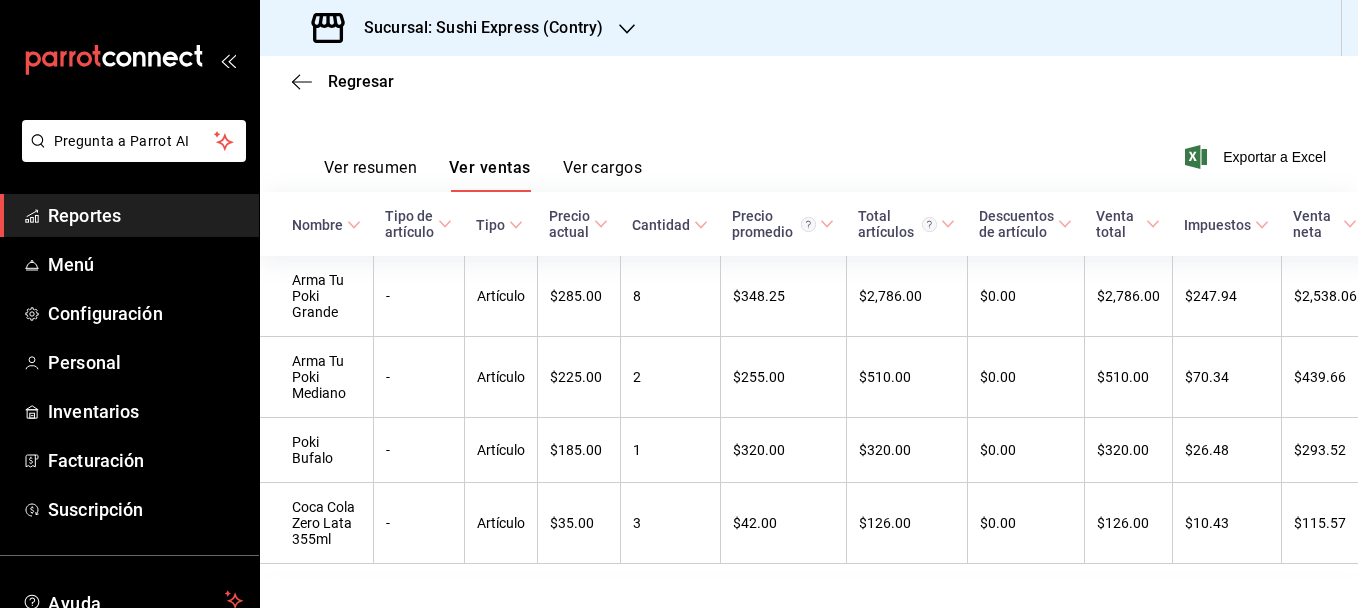 scroll, scrollTop: 307, scrollLeft: 0, axis: vertical 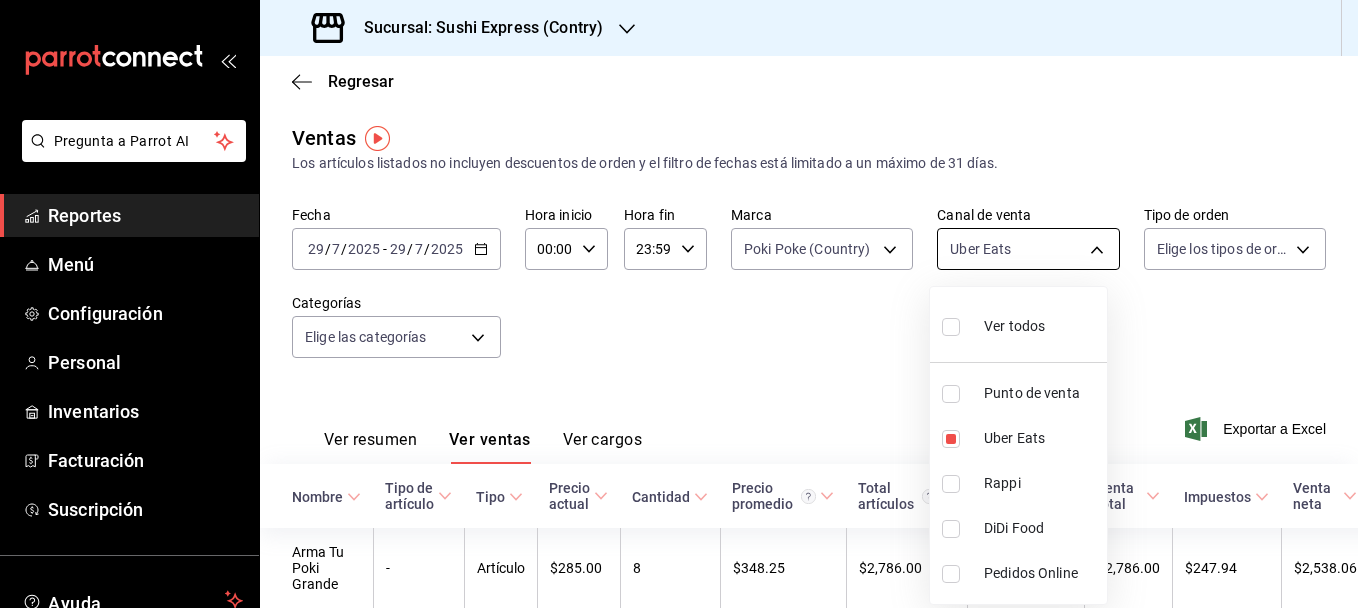click on "Pregunta a Parrot AI Reportes   Menú   Configuración   Personal   Inventarios   Facturación   Suscripción   Ayuda Recomienda Parrot   [FIRST] [LAST]   Sugerir nueva función   Sucursal: Sushi Express (Contry) Regresar Ventas Los artículos listados no incluyen descuentos de orden y el filtro de fechas está limitado a un máximo de 31 días. Fecha 2025-07-29 29 / 7 / 2025 - 2025-07-29 29 / 7 / 2025 Hora inicio 00:00 Hora inicio Hora fin 23:59 Hora fin Marca Poki Poke (Country) c9ac6d60-fcab-4fd6-b17a-54b041029faa Canal de venta Uber Eats UBER_EATS Tipo de orden Elige los tipos de orden Categorías Elige las categorías Ver resumen Ver ventas Ver cargos Exportar a Excel Nombre Tipo de artículo Tipo Precio actual Cantidad Precio promedio   Total artículos   Descuentos de artículo Venta total Impuestos Venta neta Arma Tu Poki Grande - Artículo $285.00 8 $348.25 $2,786.00 $0.00 $2,786.00 $247.94 $2,538.06 Arma Tu Poki Mediano - Artículo $225.00 2 $255.00 $510.00 $0.00 $510.00 $70.34 $439.66 - 1 -" at bounding box center (679, 304) 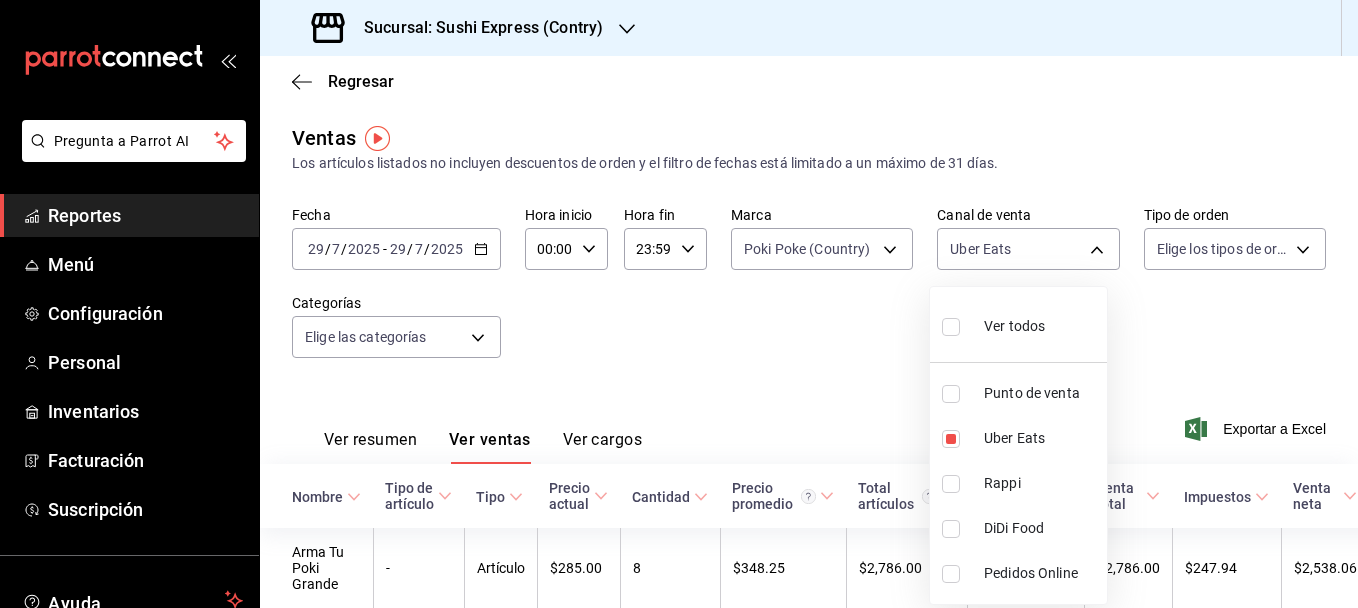 click at bounding box center (951, 394) 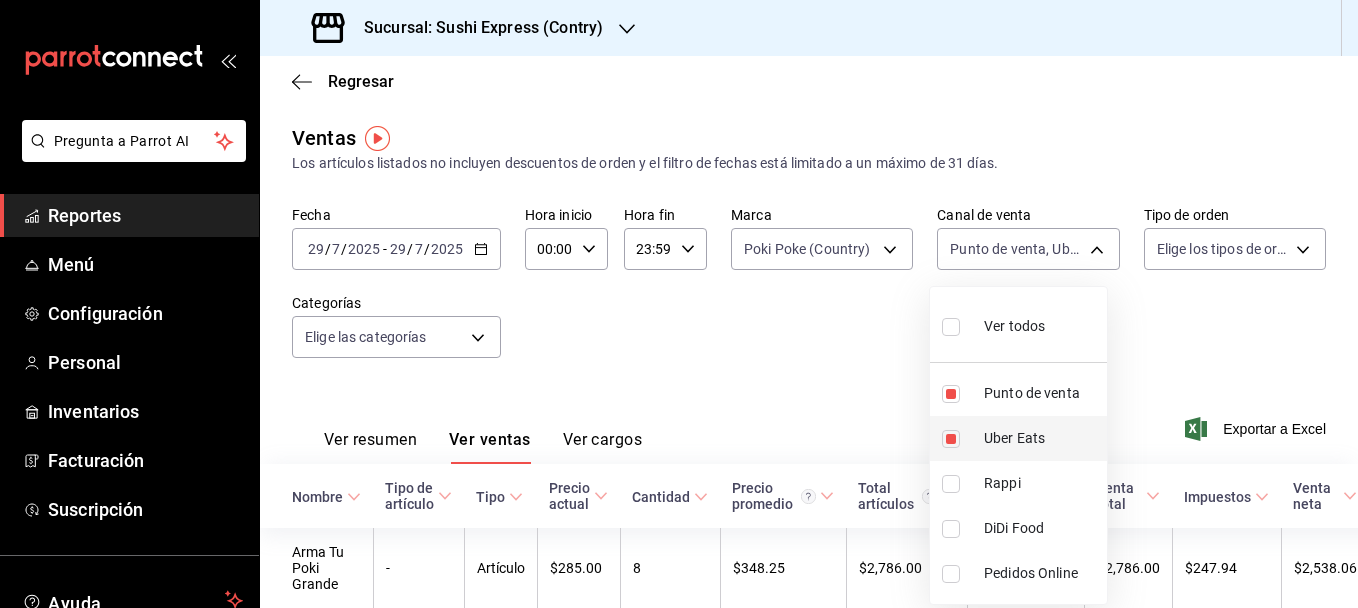 click at bounding box center [951, 439] 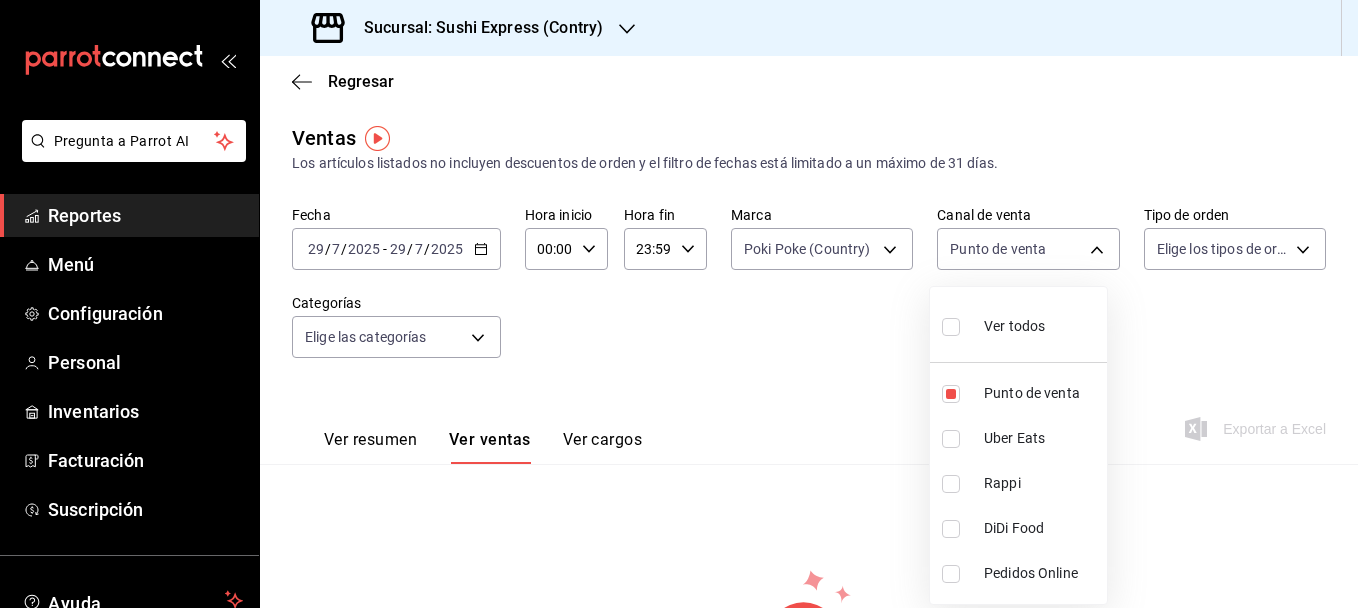 click at bounding box center (679, 304) 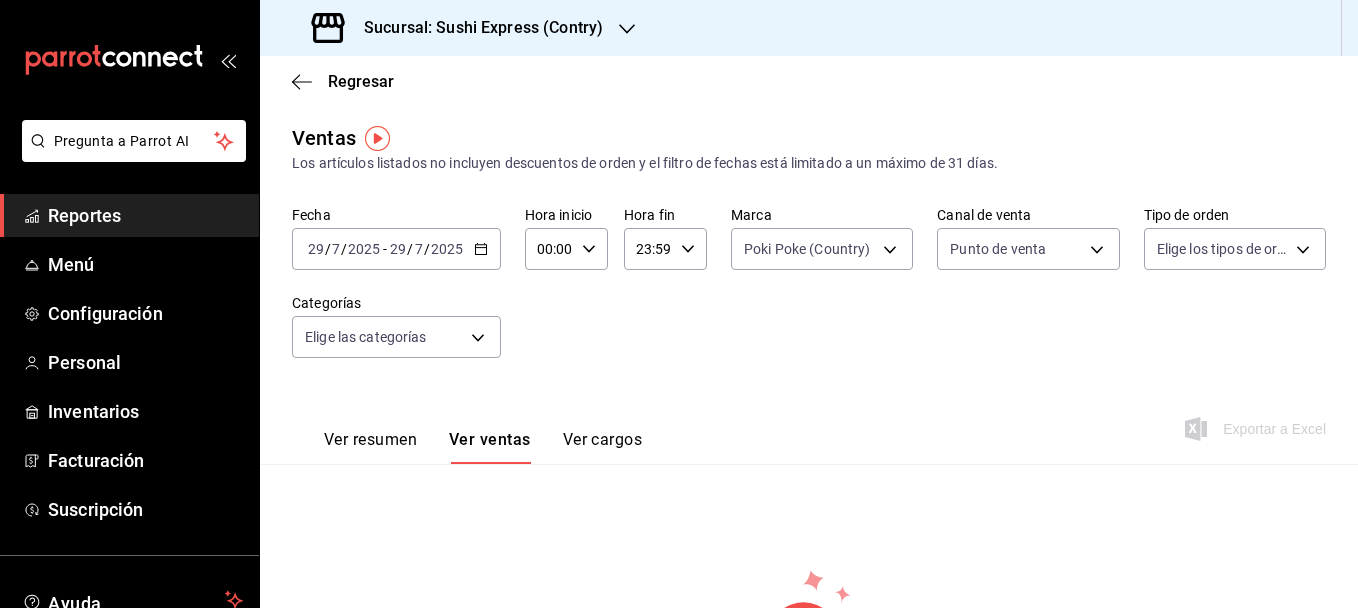click on "[DATE] [DATE] - [DATE] [DATE]" at bounding box center [396, 249] 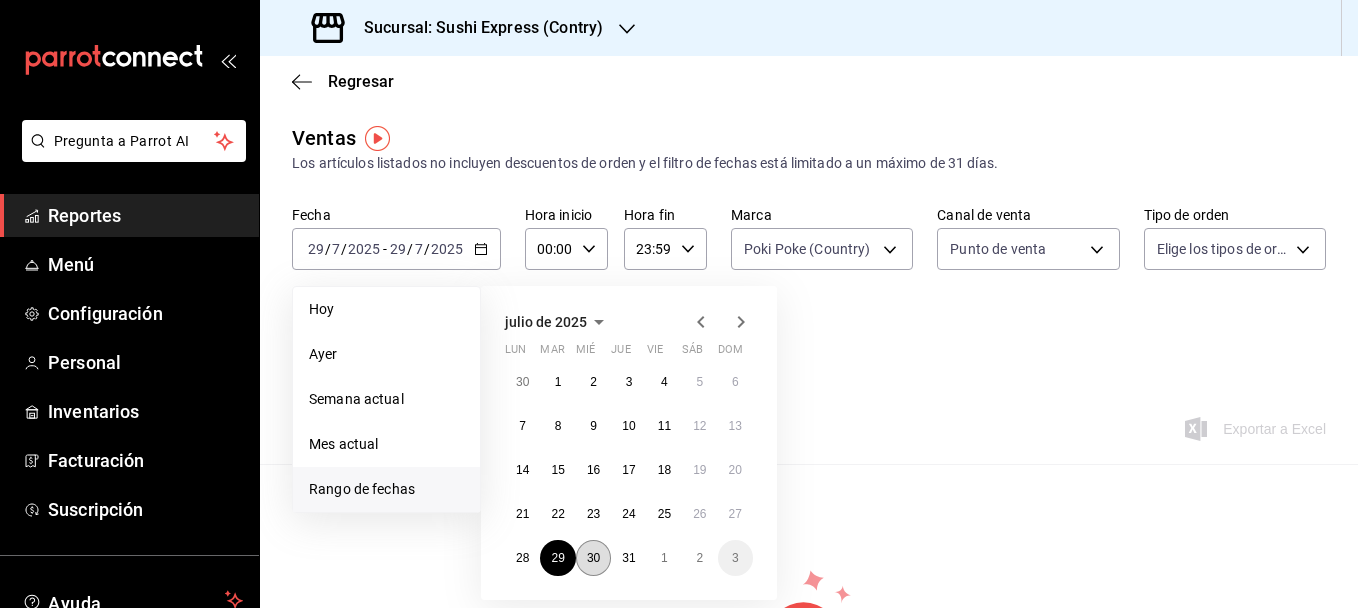 click on "30" at bounding box center [593, 558] 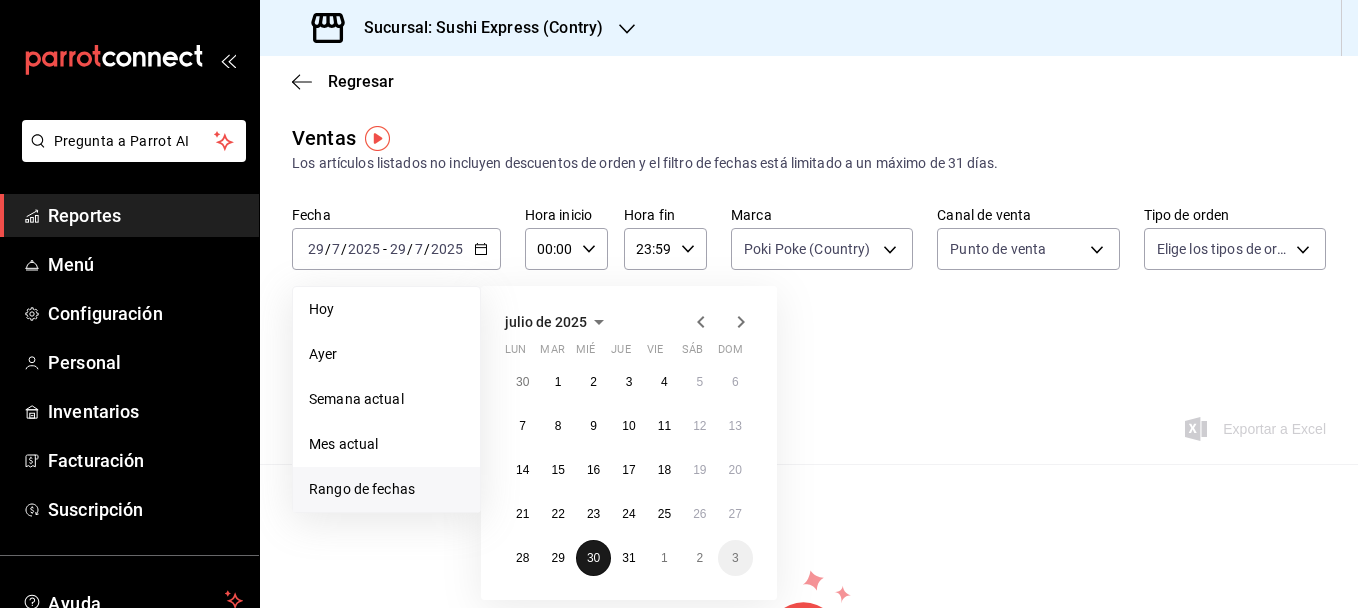 click on "30" at bounding box center (593, 558) 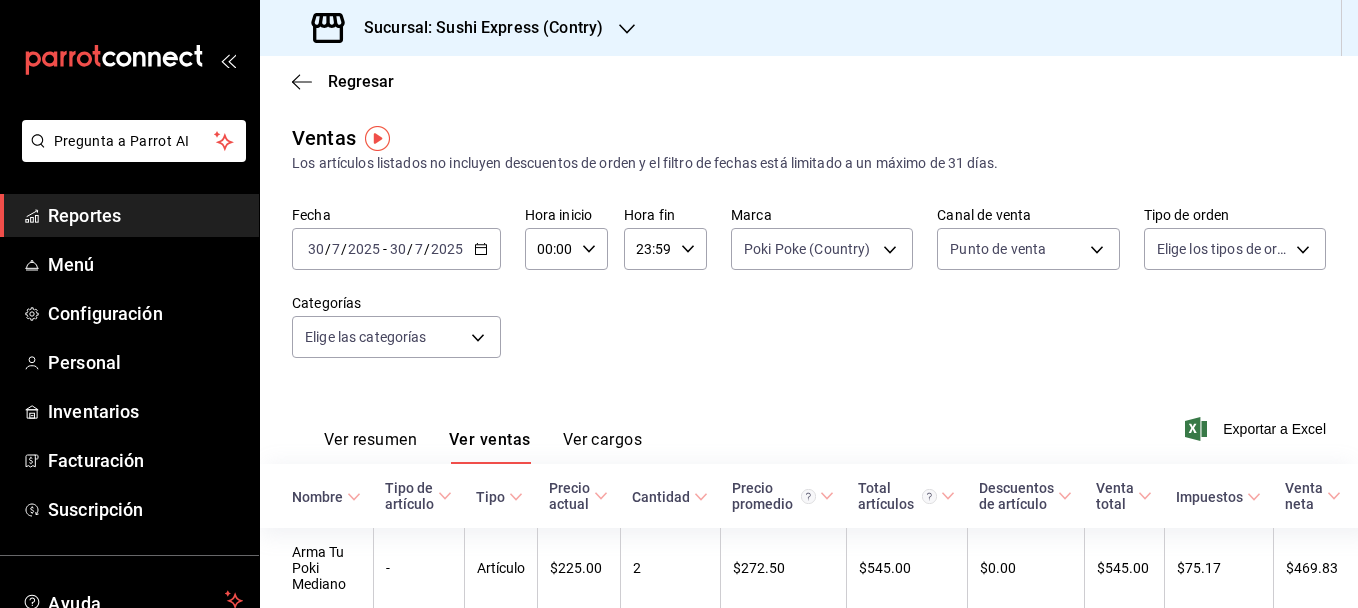 click on "Fecha 2025-07-30 30 / 7 / 2025 - 2025-07-30 30 / 7 / 2025 Hora inicio 00:00 Hora inicio Hora fin 23:59 Hora fin Marca Poki Poke ([CITY]) [UUID] Canal de venta Punto de venta PARROT Tipo de orden Elige los tipos de orden Categorías Elige las categorías" at bounding box center [809, 294] 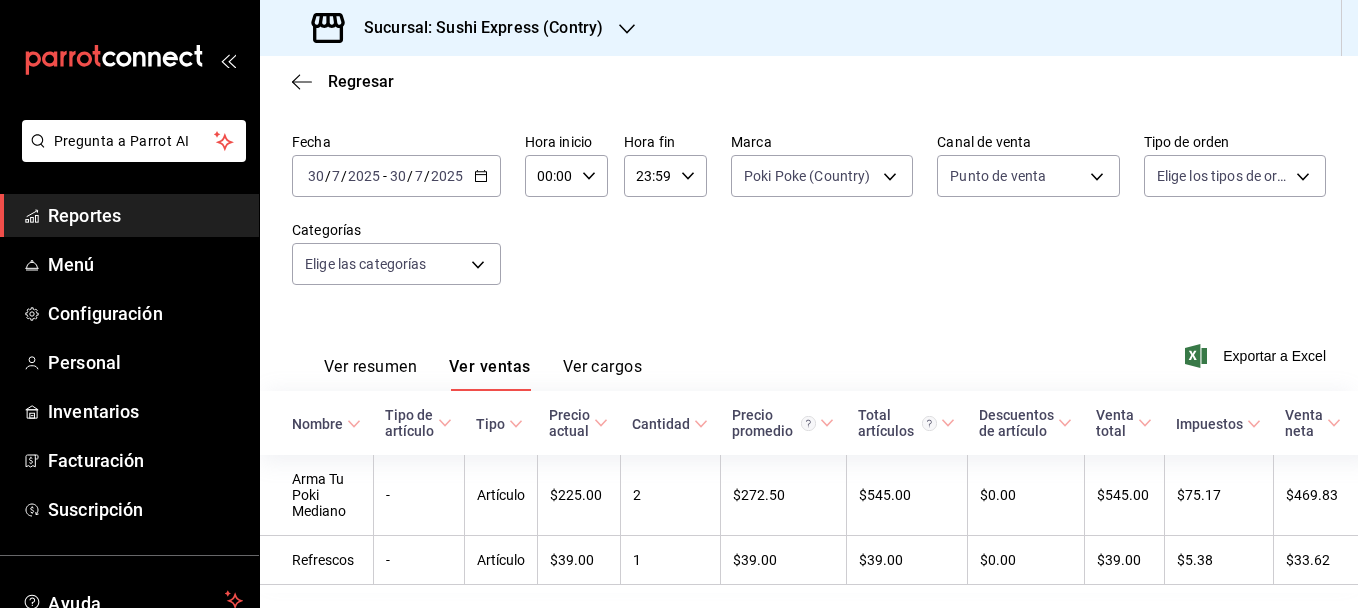 scroll, scrollTop: 0, scrollLeft: 0, axis: both 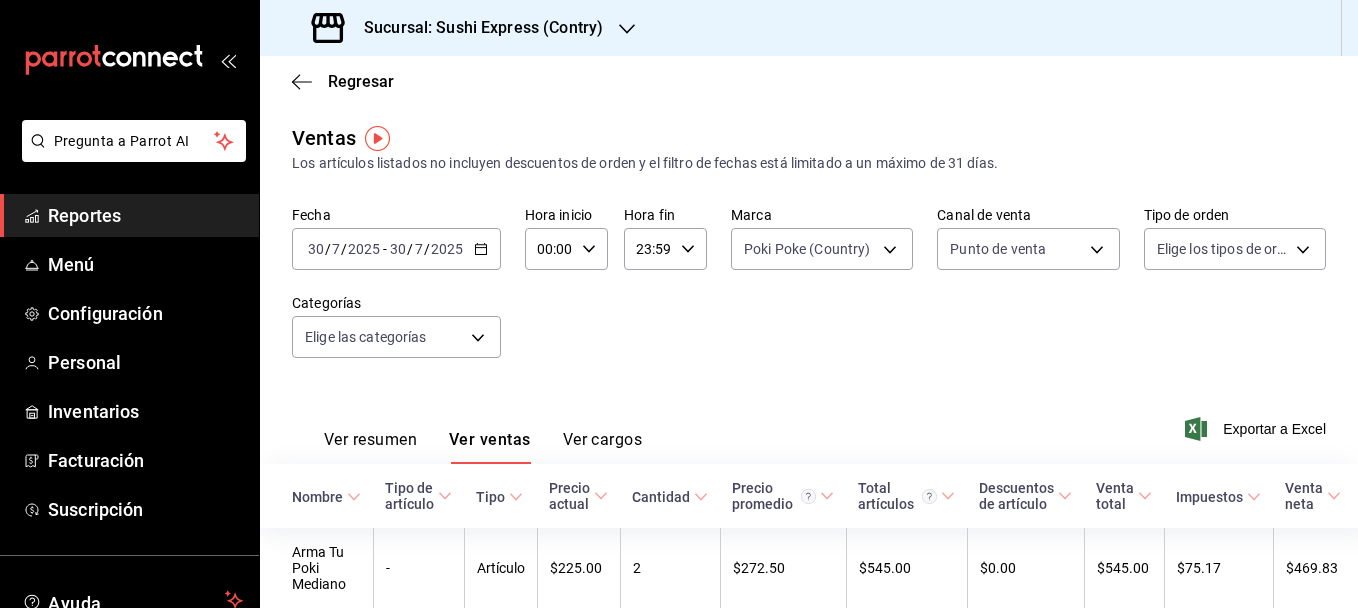 click on "Ver resumen" at bounding box center (370, 447) 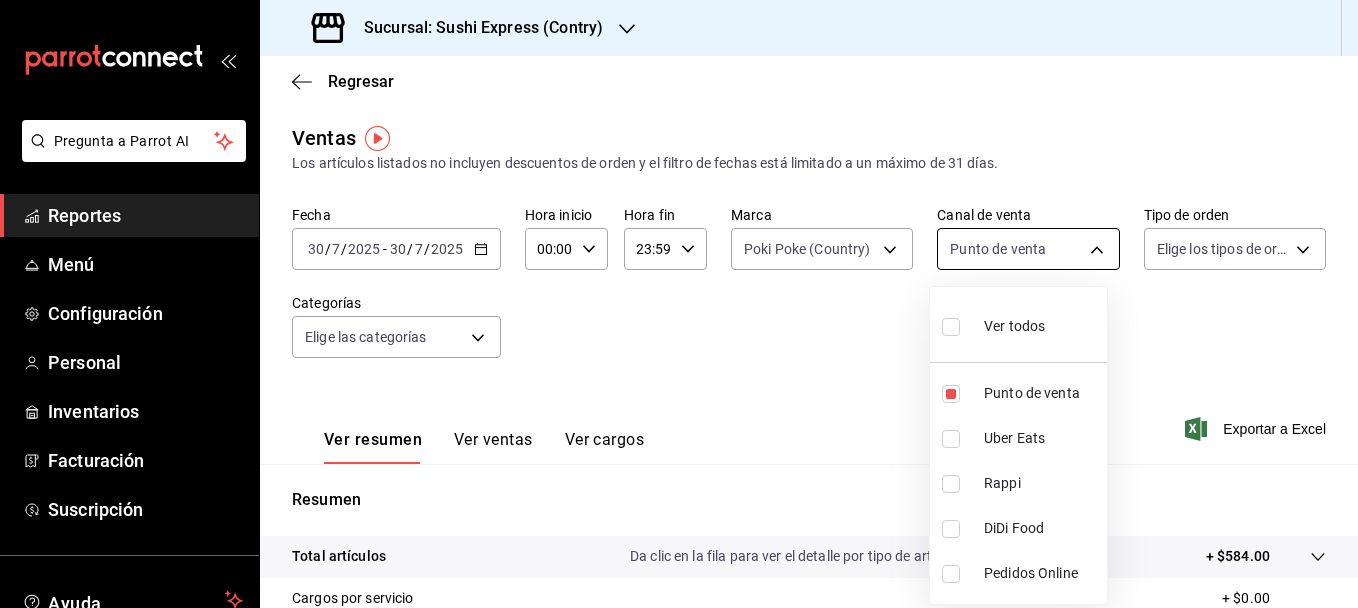 click on "Pregunta a Parrot AI Reportes   Menú   Configuración   Personal   Inventarios   Facturación   Suscripción   Ayuda Recomienda Parrot   [FIRST] [LAST]   Sugerir nueva función   Sucursal: Sushi Express ([CITY]) Regresar Ventas Los artículos listados no incluyen descuentos de orden y el filtro de fechas está limitado a un máximo de 31 días. Fecha [DATE] [DATE] - [DATE] [DATE] Hora inicio [TIME] Hora inicio Hora fin [TIME] Hora fin Marca Poki Poke ([CITY]) [UUID] Canal de venta Punto de venta PARROT Tipo de orden Elige los tipos de orden Categorías Elige las categorías Ver resumen Ver ventas Ver cargos Exportar a Excel Resumen Total artículos Da clic en la fila para ver el detalle por tipo de artículo + $584.00 Cargos por servicio + $0.00 Venta bruta = $584.00 Descuentos totales - $0.00 Certificados de regalo - $0.00 Venta total = $584.00 Impuestos - $80.55 Venta neta = $503.45 GANA 1 MES GRATIS EN TU SUSCRIPCIÓN AQUÍ Ver video tutorial" at bounding box center (679, 304) 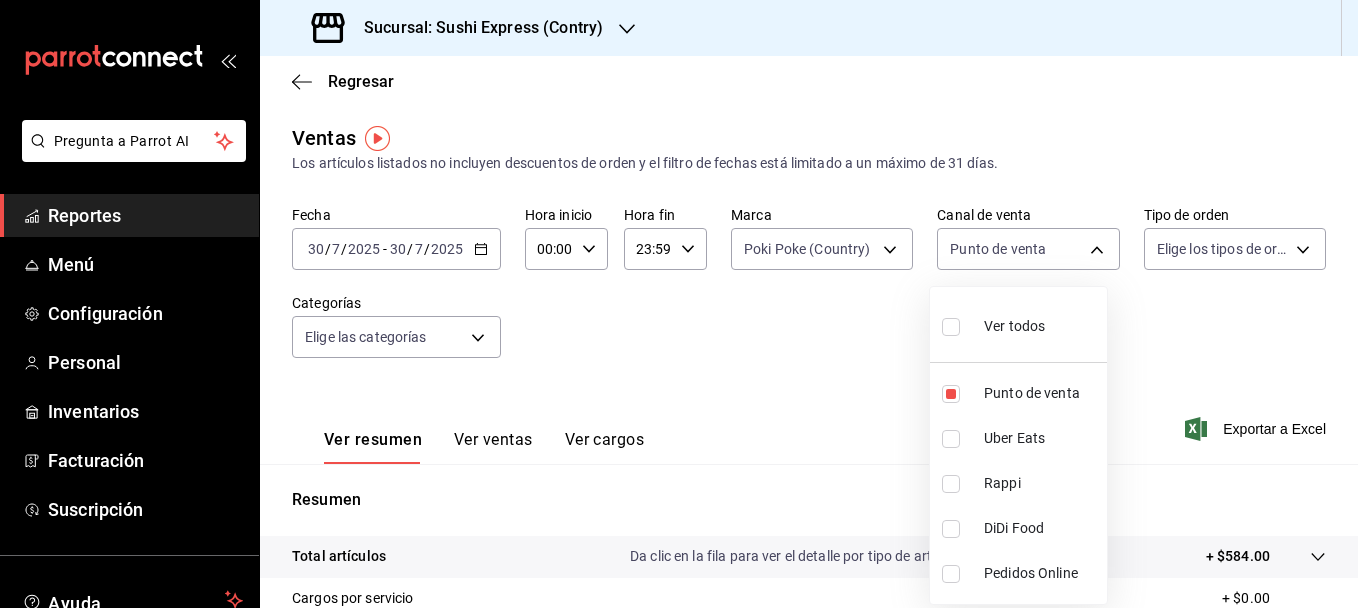 click at bounding box center (951, 439) 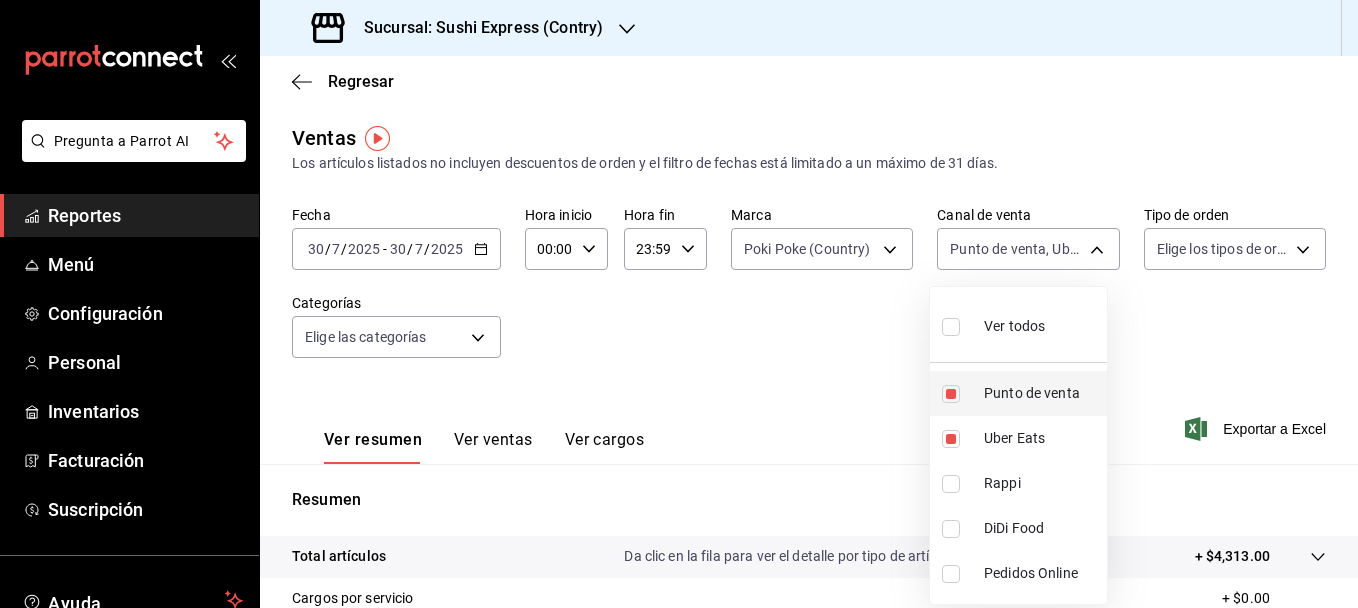 click at bounding box center [951, 394] 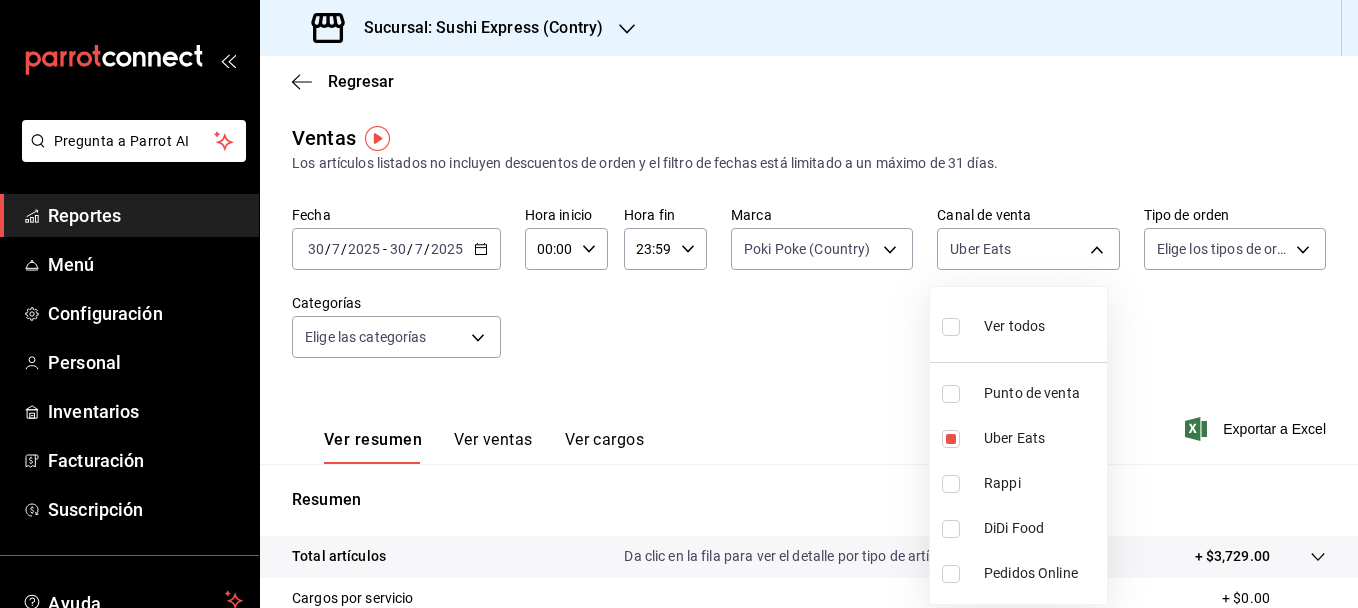 click at bounding box center (679, 304) 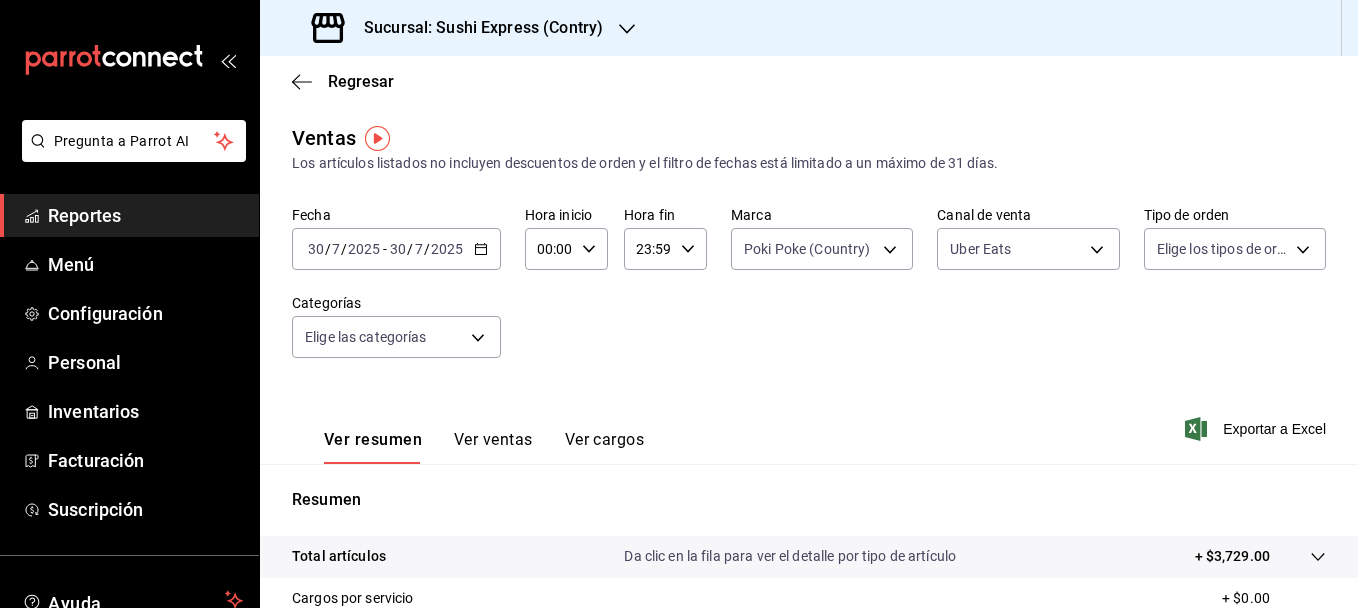 click on "Ver ventas" at bounding box center (493, 447) 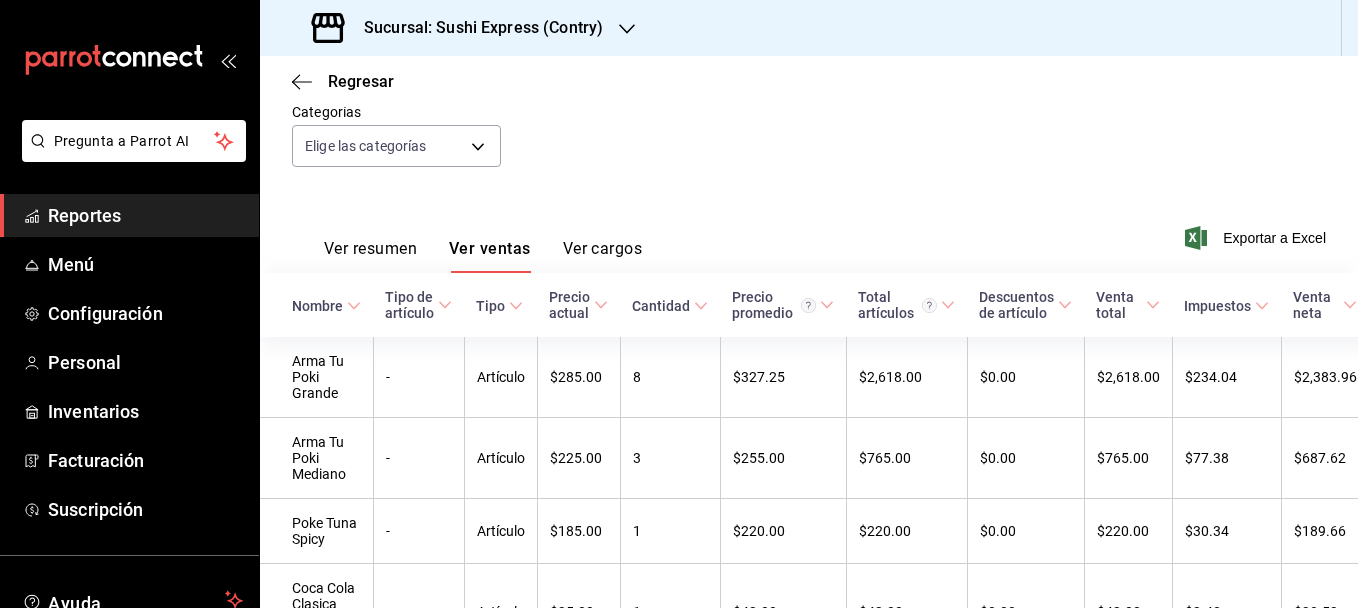 scroll, scrollTop: 197, scrollLeft: 0, axis: vertical 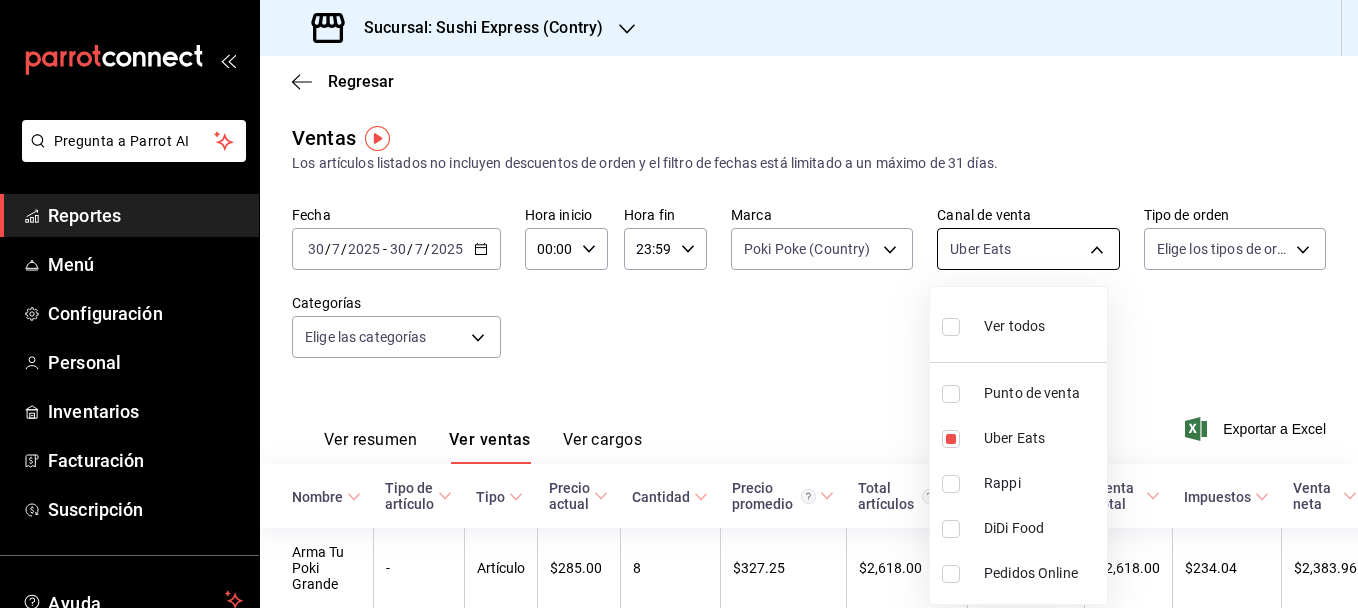 click on "Pregunta a Parrot AI Reportes   Menú   Configuración   Personal   Inventarios   Facturación   Suscripción   Ayuda Recomienda Parrot   [FIRST] [LAST]   Sugerir nueva función   Sucursal: Sushi Express (Contry) Regresar Ventas Los artículos listados no incluyen descuentos de orden y el filtro de fechas está limitado a un máximo de 31 días. Fecha 2025-07-30 30 / 7 / 2025 - 2025-07-30 30 / 7 / 2025 Hora inicio 00:00 Hora inicio Hora fin 23:59 Hora fin Marca Poki Poke (Country) c9ac6d60-fcab-4fd6-b17a-54b041029faa Canal de venta Uber Eats UBER_EATS Tipo de orden Elige los tipos de orden Categorías Elige las categorías Ver resumen Ver ventas Ver cargos Exportar a Excel Nombre Tipo de artículo Tipo Precio actual Cantidad Precio promedio   Total artículos   Descuentos de artículo Venta total Impuestos Venta neta Arma Tu Poki Grande - Artículo $285.00 8 $327.25 $2,618.00 $0.00 $2,618.00 $234.04 $2,383.96 Arma Tu Poki Mediano - Artículo $225.00 3 $255.00 $765.00 $0.00 $765.00 $77.38 $687.62 - 1 -" at bounding box center (679, 304) 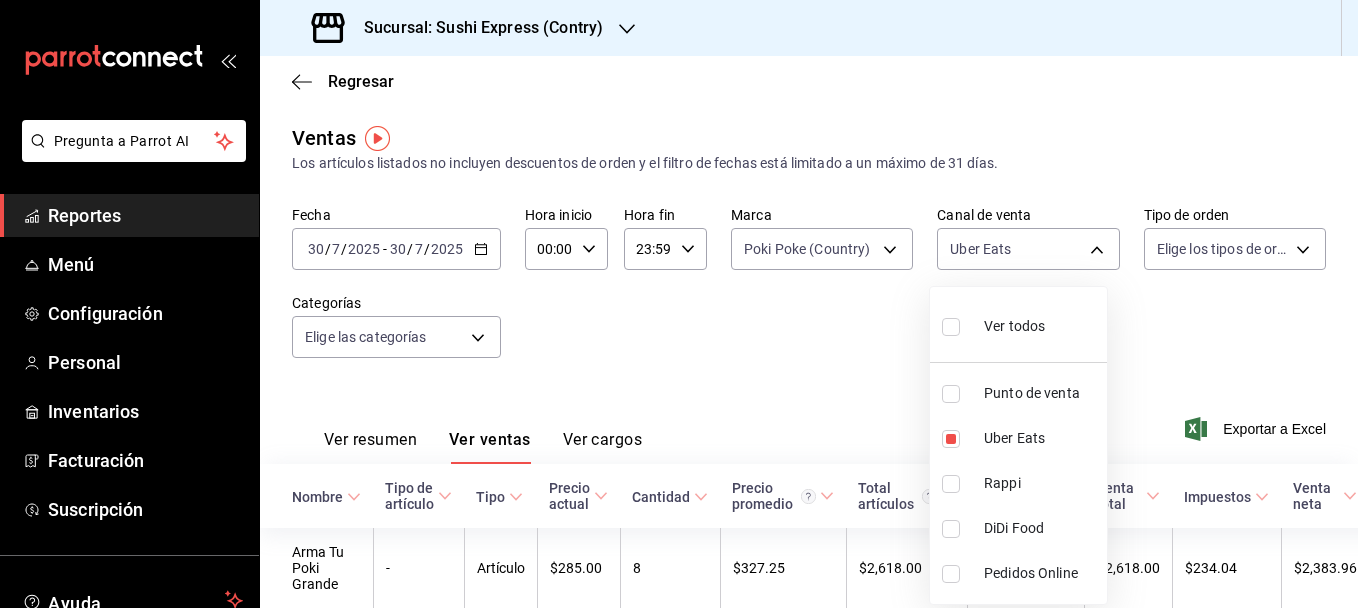 click at bounding box center (951, 484) 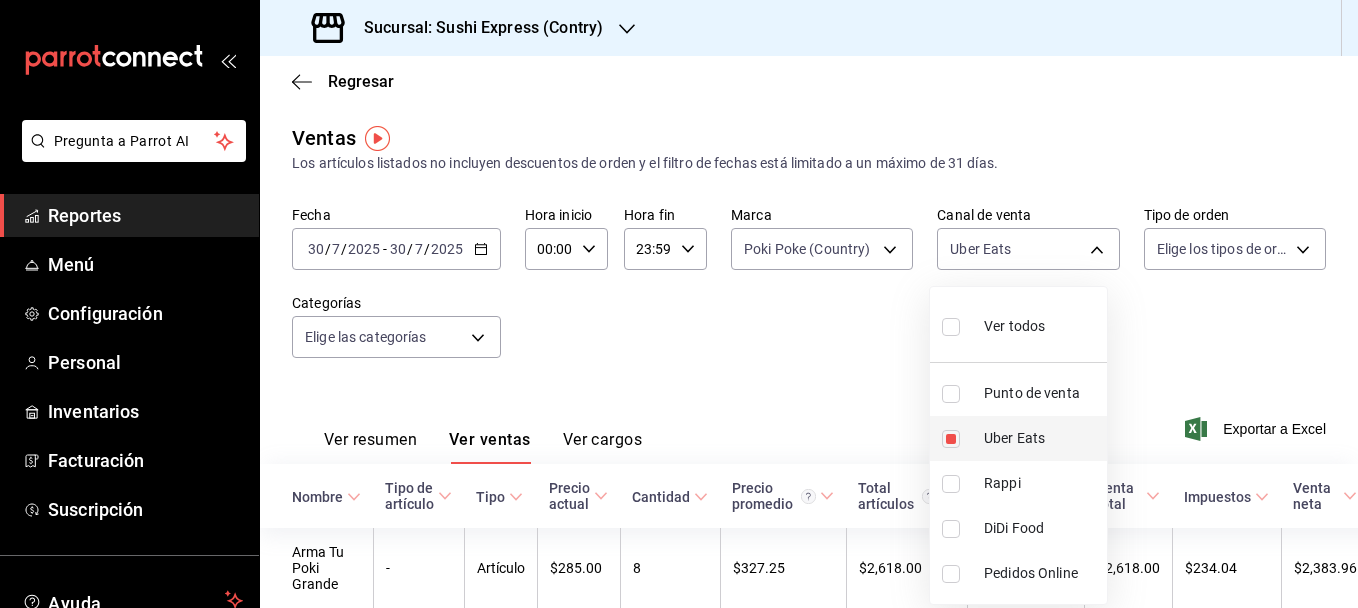 type on "UBER_EATS,RAPPI" 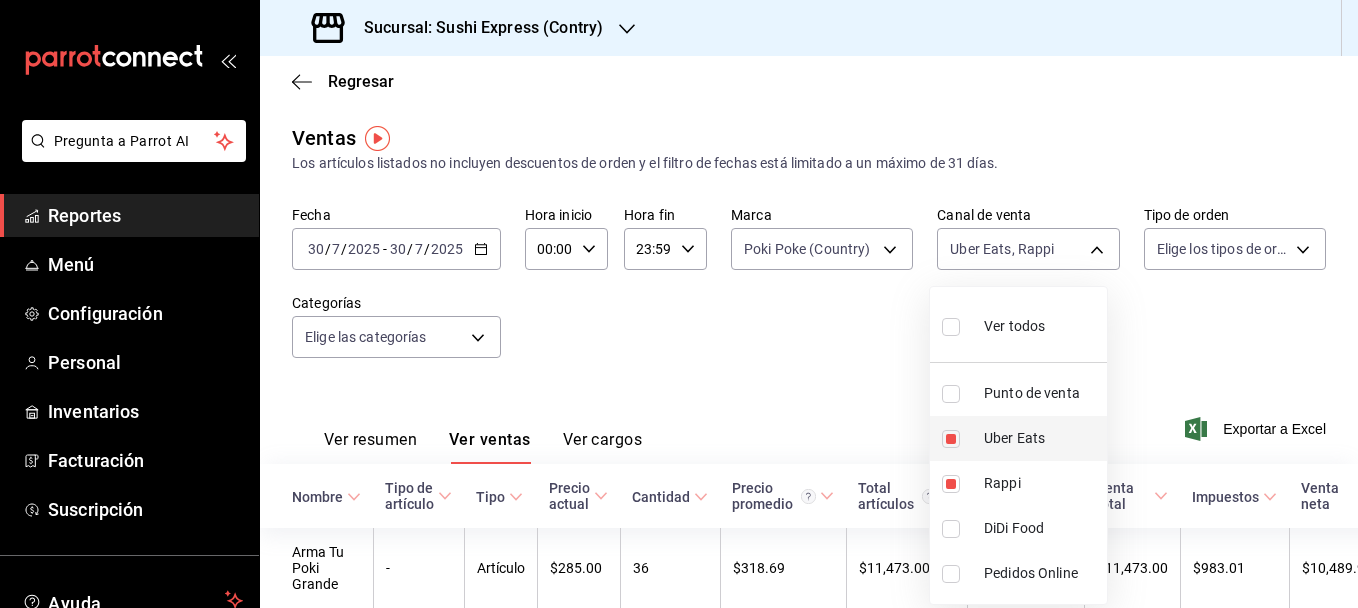 click at bounding box center (951, 439) 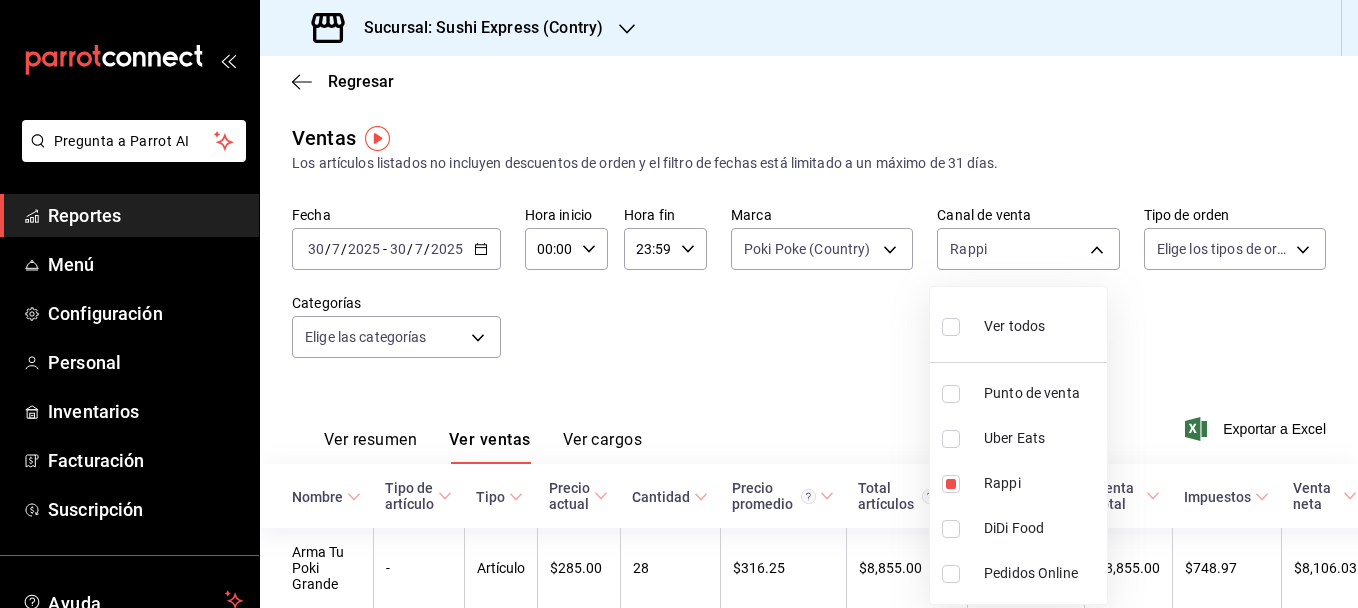 click at bounding box center [679, 304] 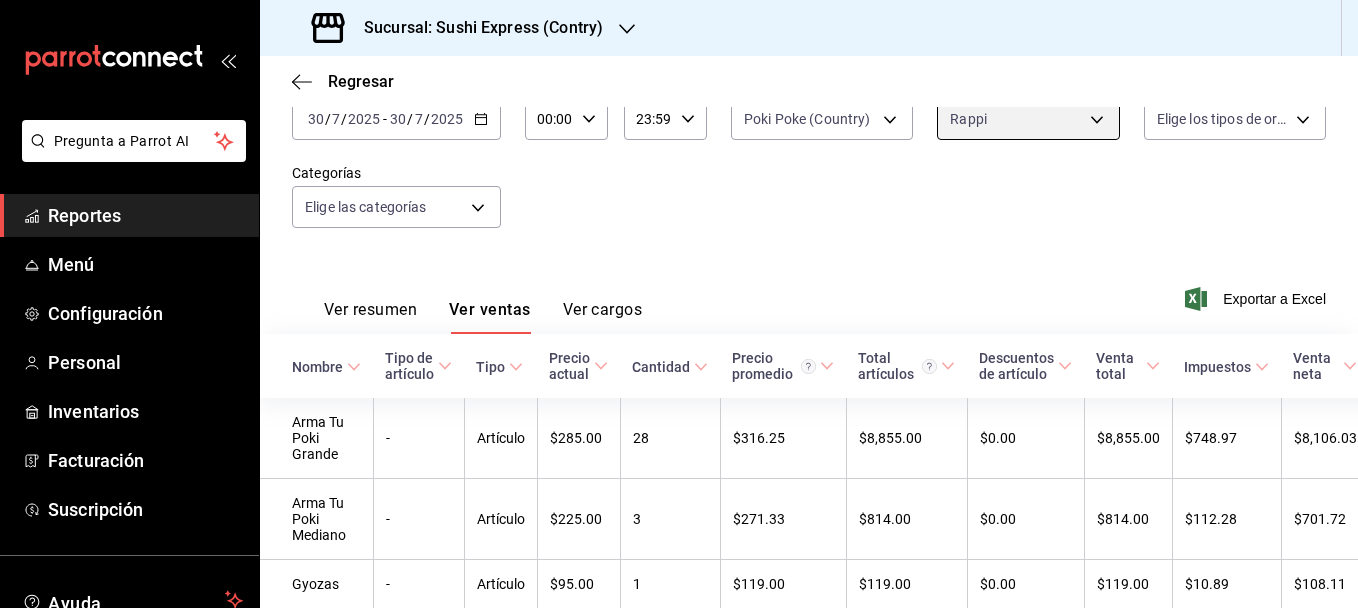 scroll, scrollTop: 0, scrollLeft: 0, axis: both 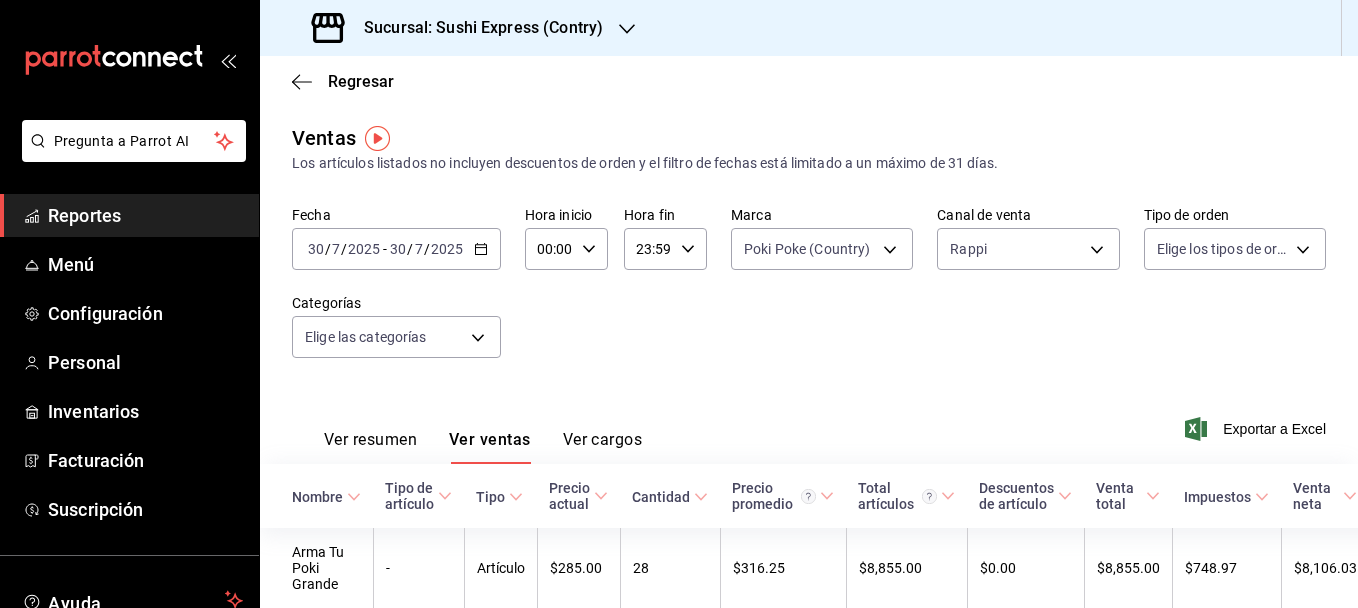 click on "Ver resumen" at bounding box center [370, 447] 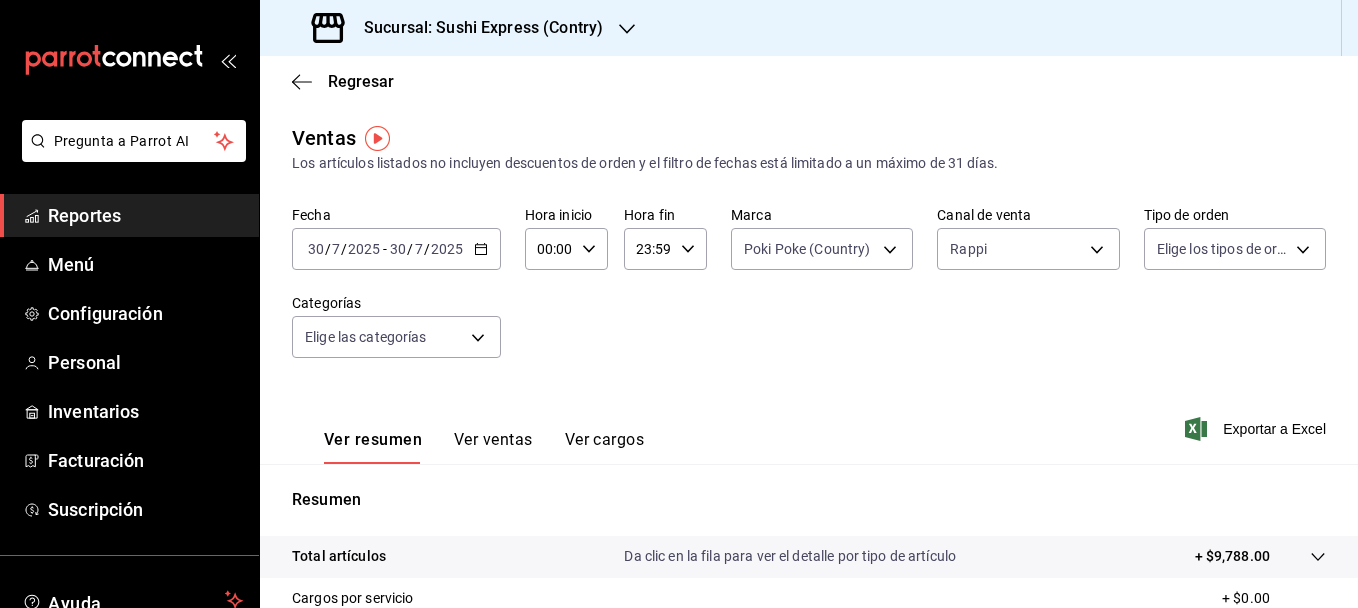 click on "2025-07-30 30 / 7 / 2025 - 2025-07-30 30 / 7 / 2025" at bounding box center [396, 249] 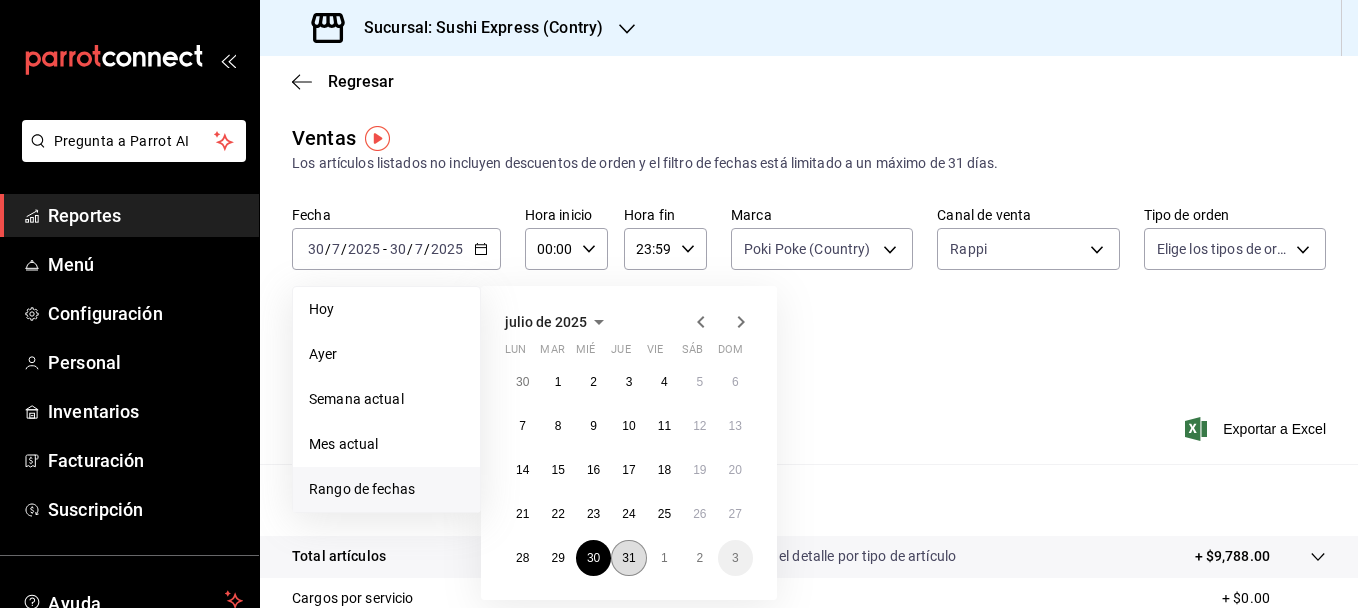 click on "31" at bounding box center (628, 558) 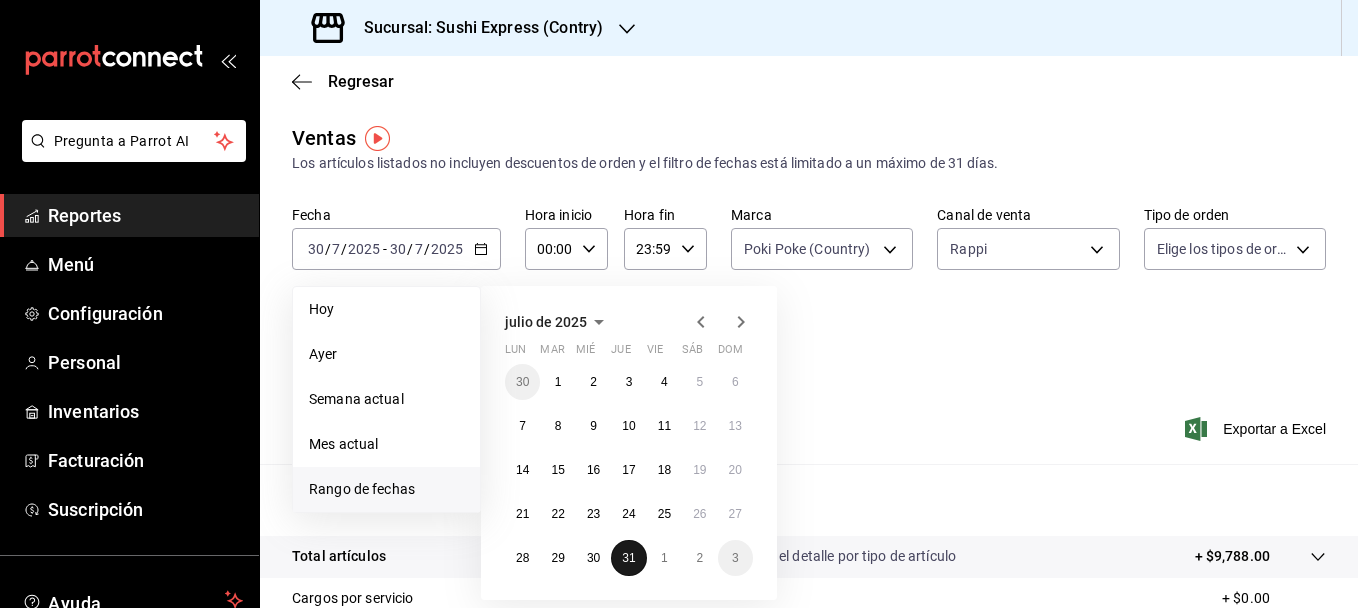 click on "31" at bounding box center (628, 558) 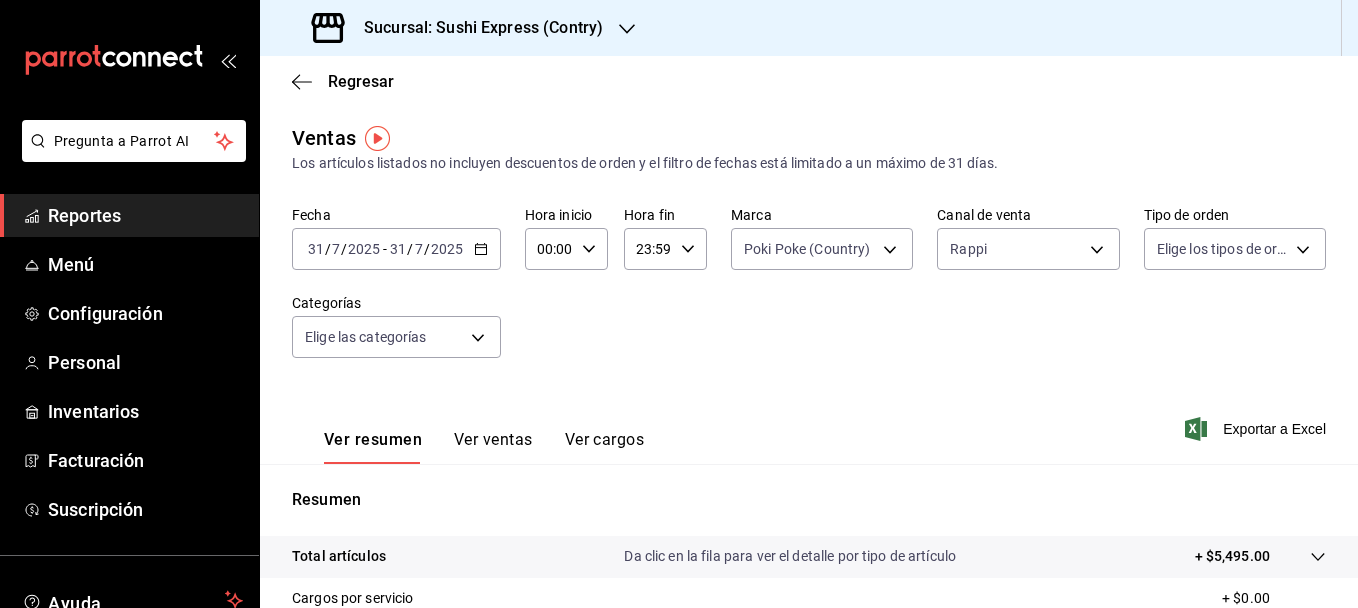 click on "Fecha 2025-07-31 31 / 7 / 2025 - 2025-07-31 31 / 7 / 2025 Hora inicio 00:00 Hora inicio Hora fin 23:59 Hora fin Marca Poki Poke (Country) c9ac6d60-fcab-4fd6-b17a-54b041029faa Canal de venta Rappi RAPPI Tipo de orden Elige los tipos de orden Categorías Elige las categorías" at bounding box center [809, 294] 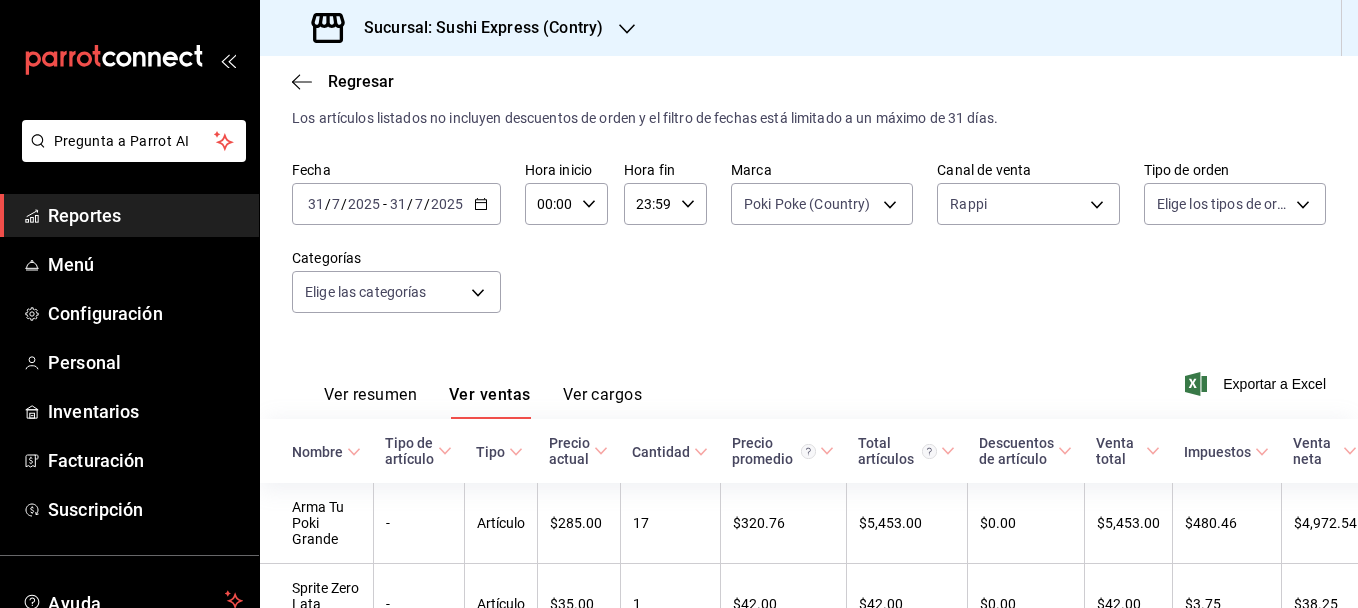 scroll, scrollTop: 0, scrollLeft: 0, axis: both 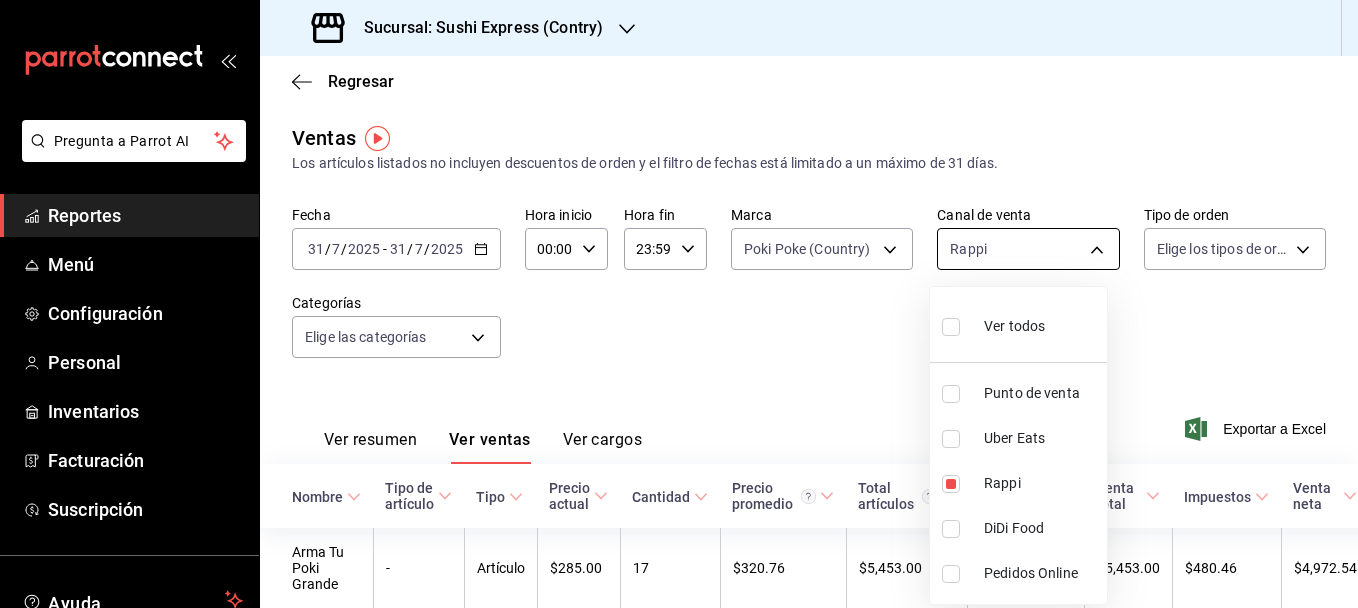 click on "Pregunta a Parrot AI Reportes   Menú   Configuración   Personal   Inventarios   Facturación   Suscripción   Ayuda Recomienda Parrot   [FIRST] [LAST]   Sugerir nueva función   Sucursal: Sushi Express (Contry) Regresar Ventas Los artículos listados no incluyen descuentos de orden y el filtro de fechas está limitado a un máximo de 31 días. Fecha 2025-07-31 31 / 7 / 2025 - 2025-07-31 31 / 7 / 2025 Hora inicio 00:00 Hora inicio Hora fin 23:59 Hora fin Marca Poki Poke (Country) c9ac6d60-fcab-4fd6-b17a-54b041029faa Canal de venta Rappi RAPPI Tipo de orden Elige los tipos de orden Categorías Elige las categorías Ver resumen Ver ventas Ver cargos Exportar a Excel Nombre Tipo de artículo Tipo Precio actual Cantidad Precio promedio   Total artículos   Descuentos de artículo Venta total Impuestos Venta neta Arma Tu Poki Grande - Artículo $285.00 17 $320.76 $5,453.00 $0.00 $5,453.00 $480.46 $4,972.54 Sprite Zero Lata 355ml - Artículo $35.00 1 $42.00 $42.00 $0.00 $42.00 $3.75 $38.25 Ir a video" at bounding box center (679, 304) 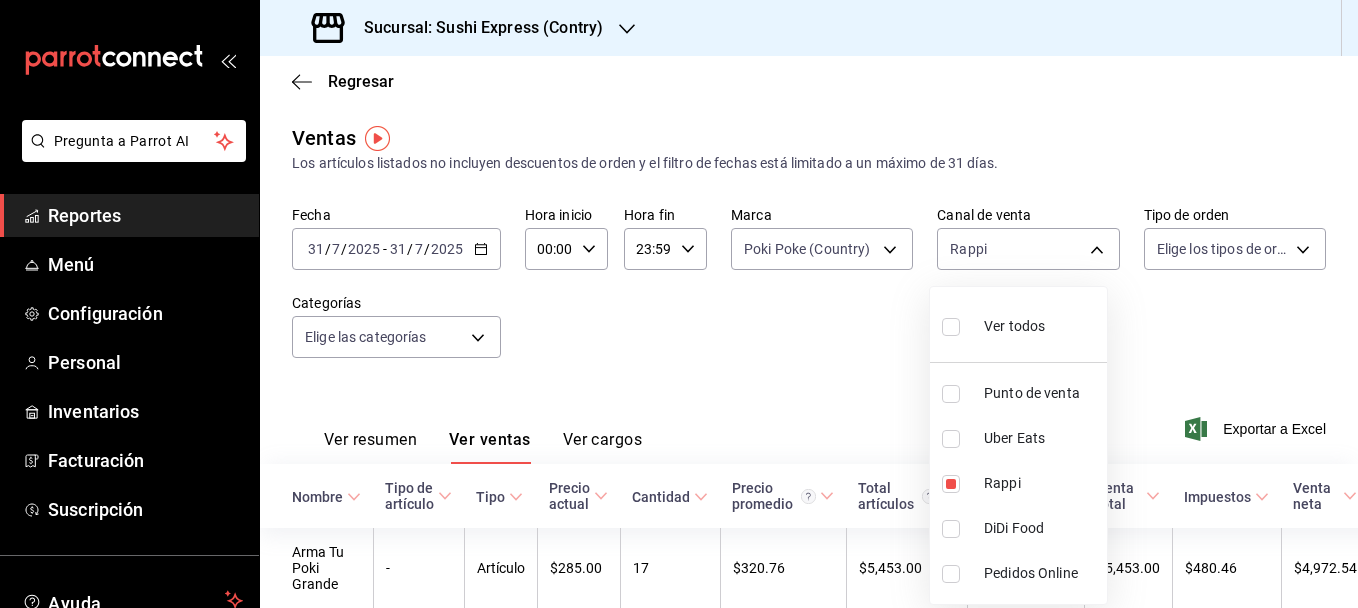 click at bounding box center (951, 439) 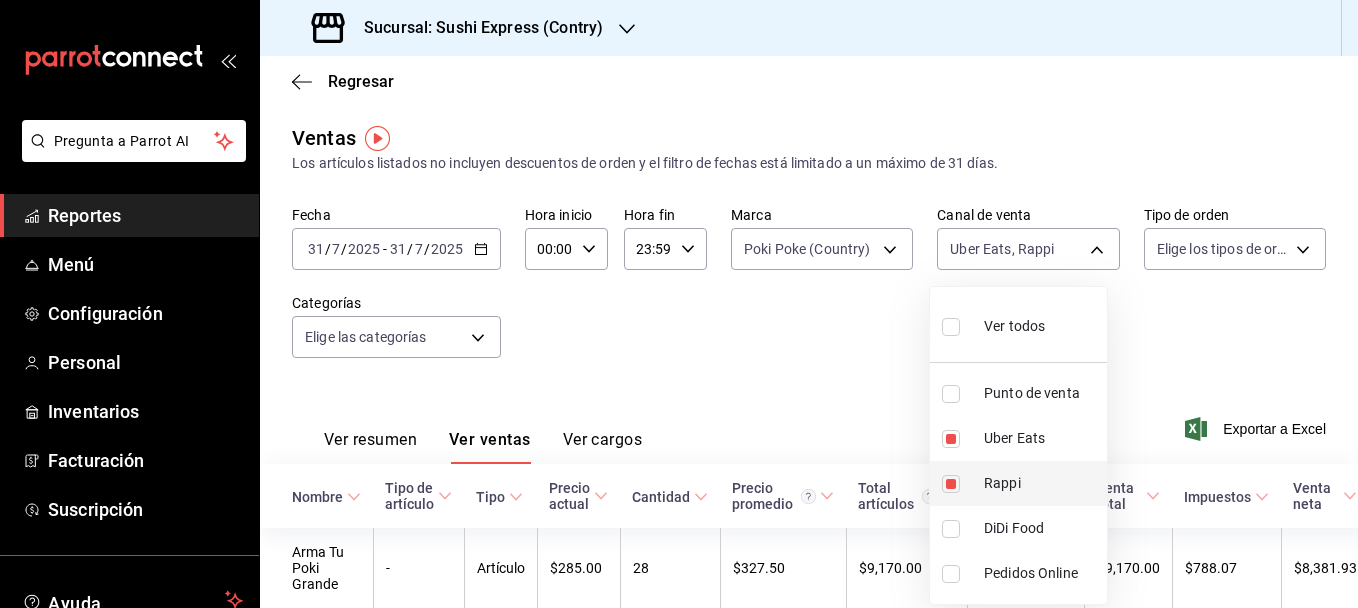 click at bounding box center [951, 484] 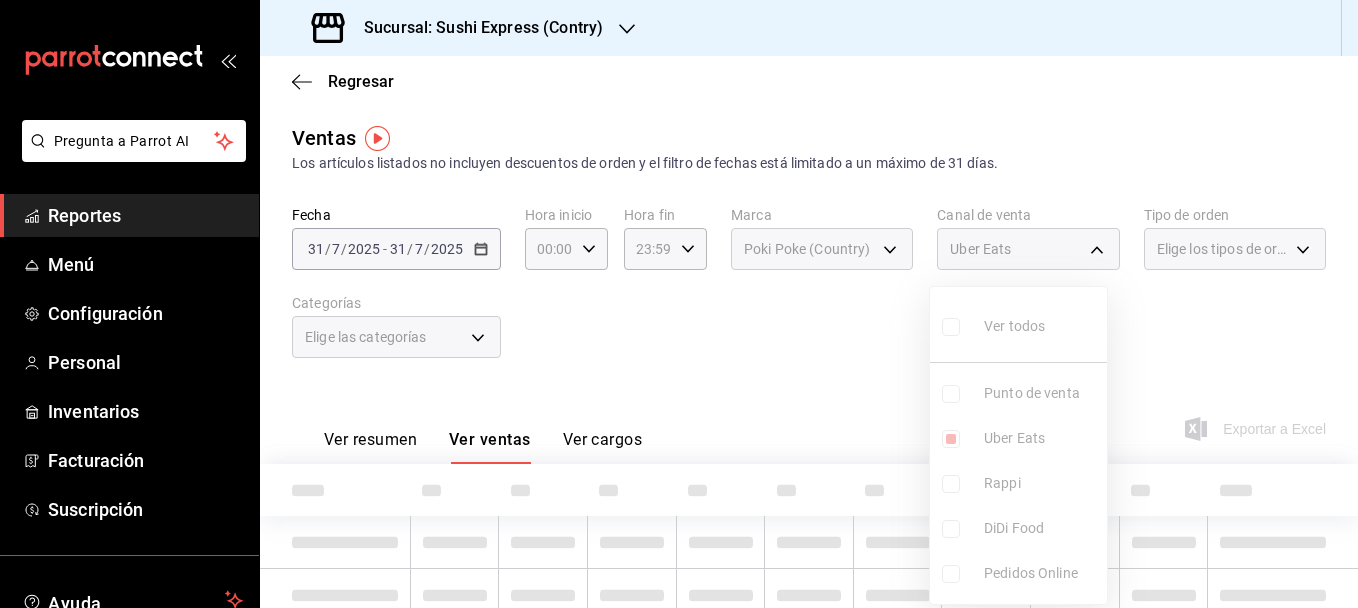 click at bounding box center (679, 304) 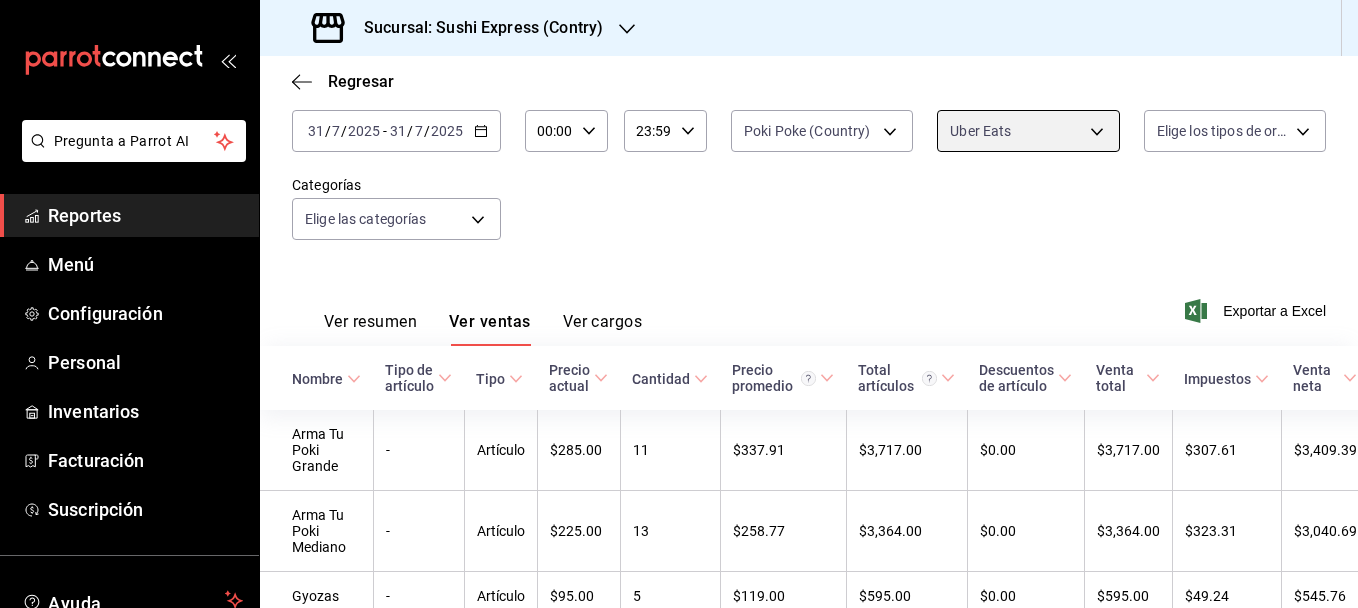 scroll, scrollTop: 237, scrollLeft: 0, axis: vertical 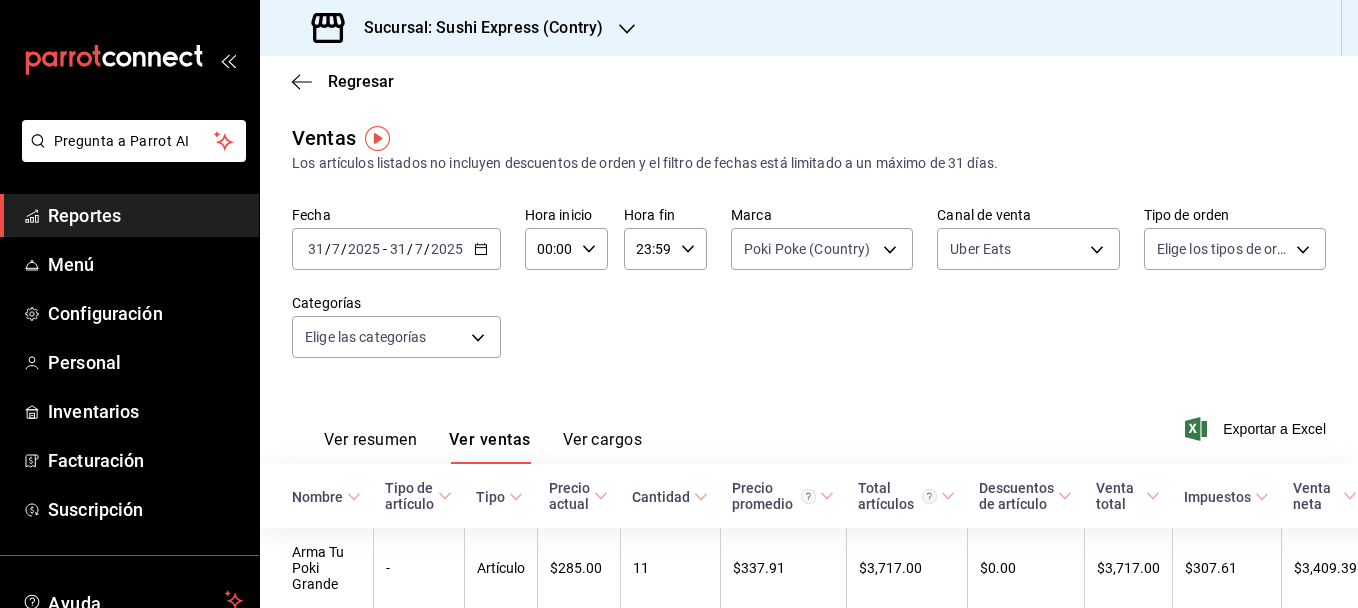 click on "Ver resumen" at bounding box center [370, 447] 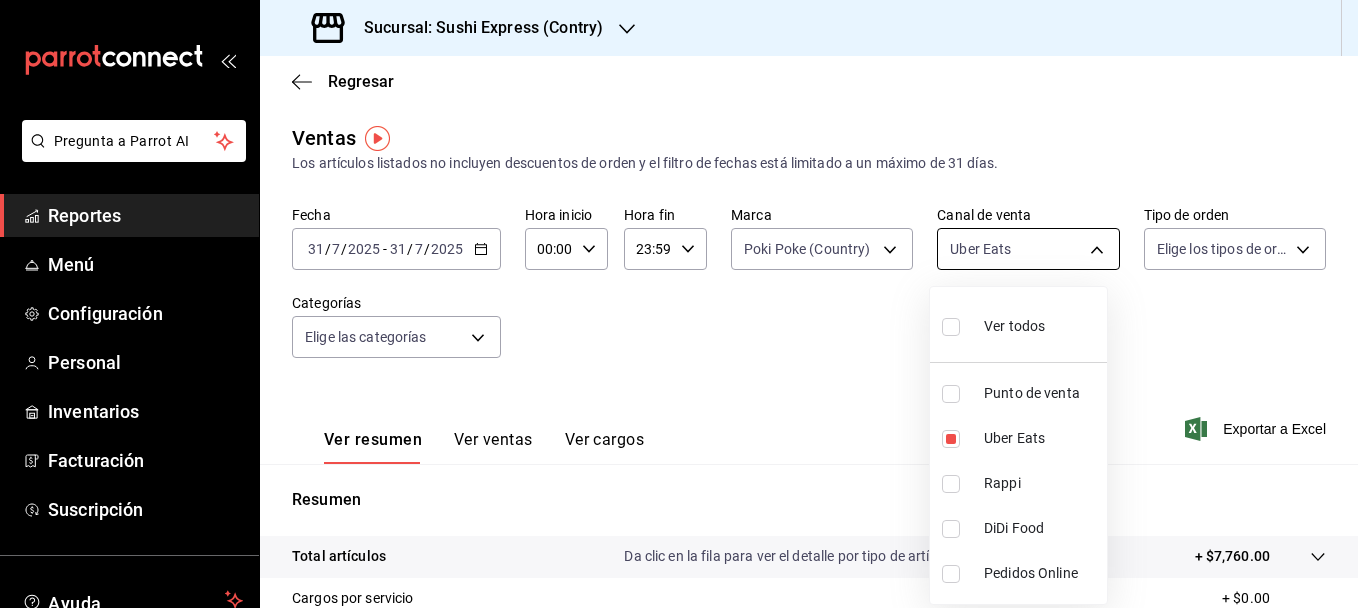 click on "Pregunta a Parrot AI Reportes   Menú   Configuración   Personal   Inventarios   Facturación   Suscripción   Ayuda Recomienda Parrot   [FIRST] [LAST]   Sugerir nueva función   Sucursal: Sushi Express (Contry) Regresar Ventas Los artículos listados no incluyen descuentos de orden y el filtro de fechas está limitado a un máximo de 31 días. Fecha [DATE] [DATE] - [DATE] [DATE] Hora inicio 00:00 Hora inicio Hora fin 23:59 Hora fin Marca Poki Poke (Country) [UUID] Canal de venta Uber Eats UBER_EATS Tipo de orden Elige los tipos de orden Categorías Elige las categorías Ver resumen Ver ventas Ver cargos Exportar a Excel Resumen Total artículos Da clic en la fila para ver el detalle por tipo de artículo + $7,760.00 Cargos por servicio + $0.00 Venta bruta = $7,760.00 Descuentos totales - $2,761.60 Certificados de regalo - $0.00 Venta total = $4,998.40 Impuestos - $689.43 Venta neta = $4,308.97 GANA 1 MES GRATIS EN TU SUSCRIPCIÓN AQUÍ Ir a video" at bounding box center (679, 304) 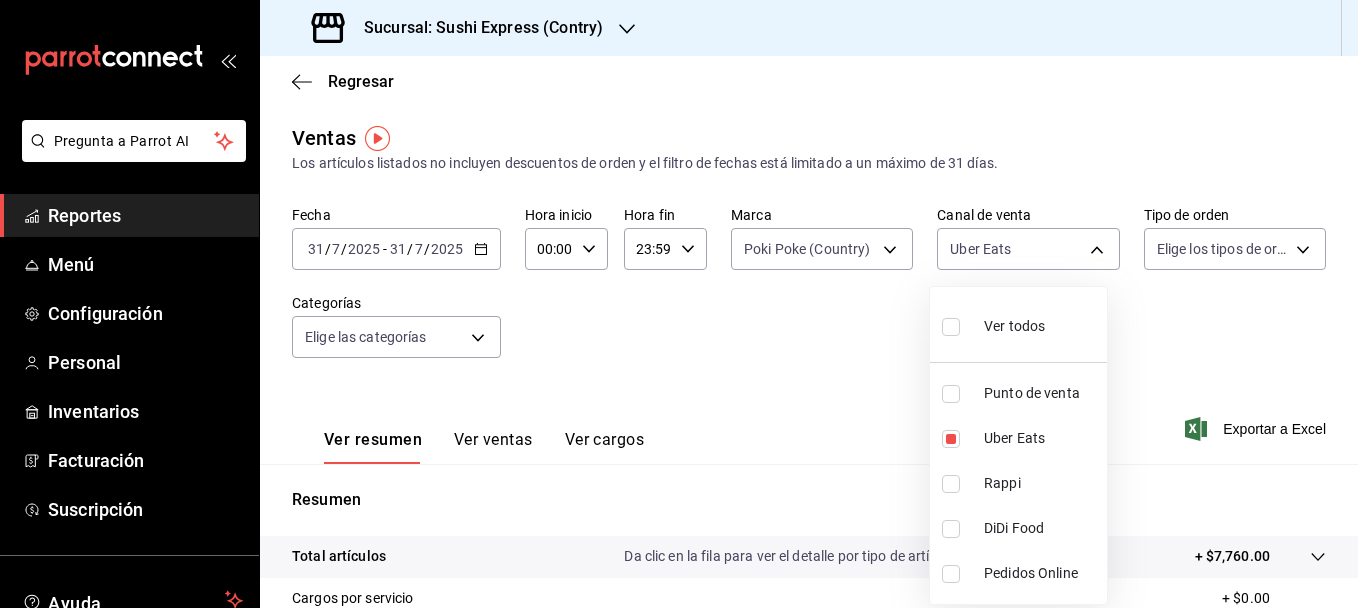 click at bounding box center (951, 394) 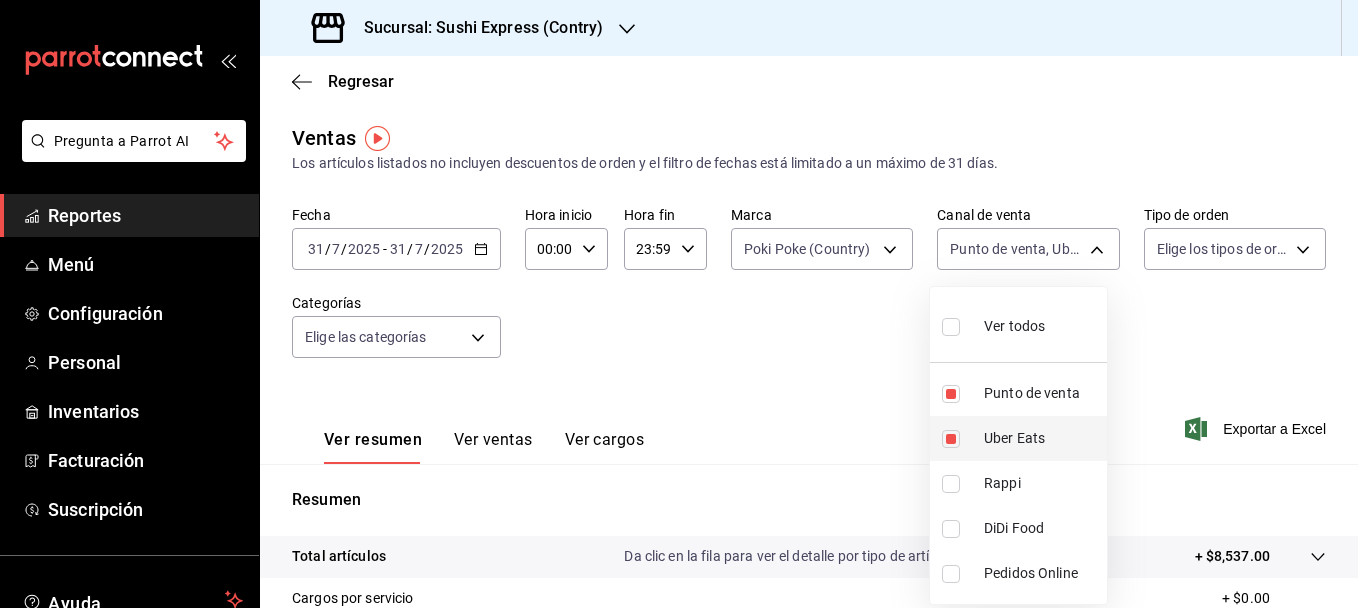 click at bounding box center [951, 439] 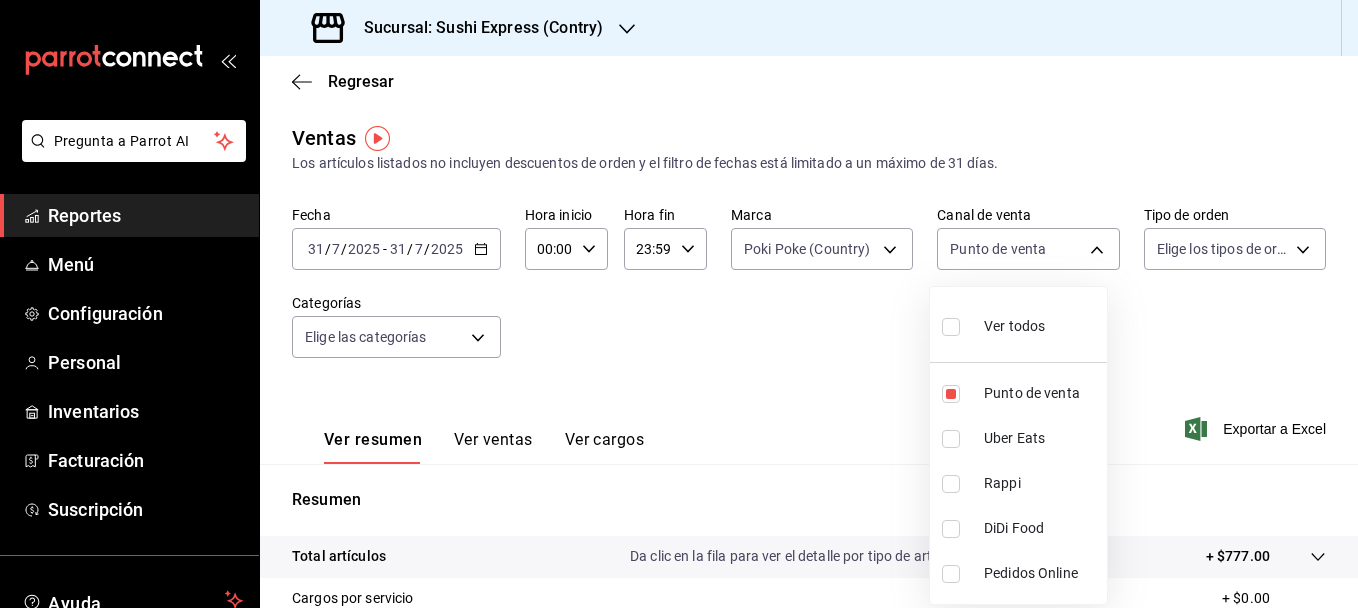 click at bounding box center (679, 304) 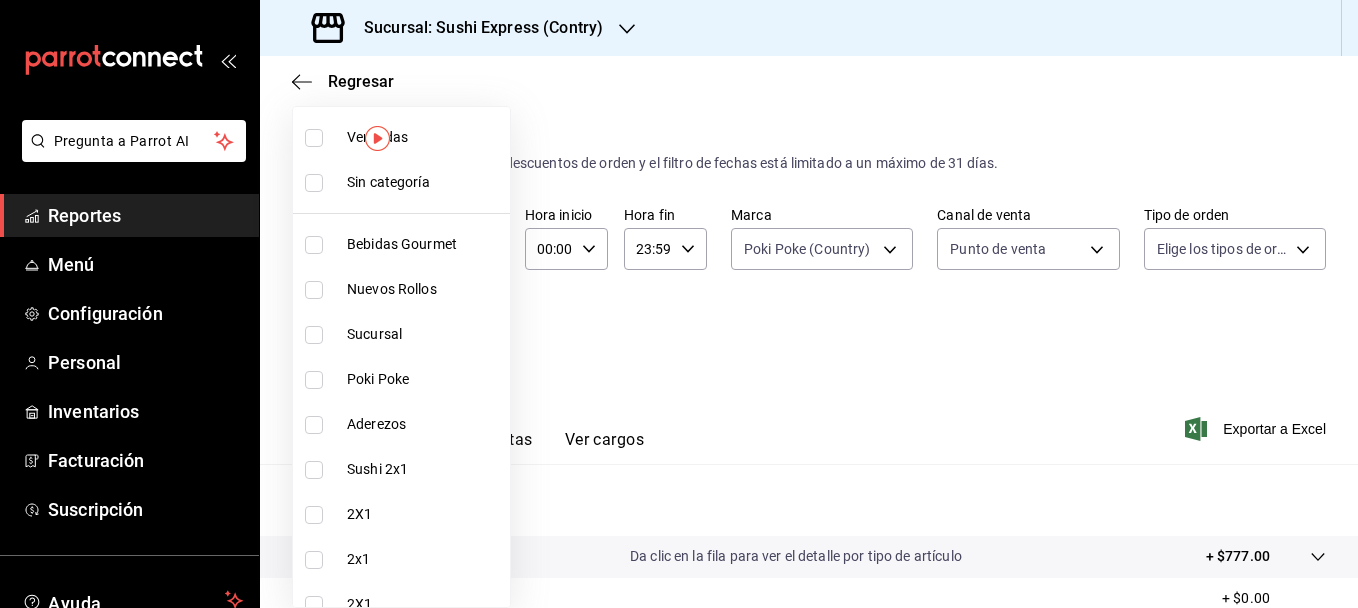 click on "Pregunta a Parrot AI Reportes   Menú   Configuración   Personal   Inventarios   Facturación   Suscripción   Ayuda Recomienda Parrot   [FIRST] [LAST]   Sugerir nueva función   Sucursal: Sushi Express (Contry) Regresar Ventas Los artículos listados no incluyen descuentos de orden y el filtro de fechas está limitado a un máximo de 31 días. Fecha 2025-07-31 31 / 7 / 2025 - 2025-07-31 31 / 7 / 2025 Hora inicio 00:00 Hora inicio Hora fin 23:59 Hora fin Marca Poki Poke (Country) c9ac6d60-fcab-4fd6-b17a-54b041029faa Canal de venta Punto de venta PARROT Tipo de orden Elige los tipos de orden Categorías Elige las categorías Ver resumen Ver ventas Ver cargos Exportar a Excel Resumen Total artículos Da clic en la fila para ver el detalle por tipo de artículo + $777.00 Cargos por servicio + $0.00 Venta bruta = $777.00 Descuentos totales - $0.00 Certificados de regalo - $0.00 Venta total = $777.00 Impuestos - $107.17 Venta neta = $669.83 GANA 1 MES GRATIS EN TU SUSCRIPCIÓN AQUÍ Ver video tutorial" at bounding box center [679, 304] 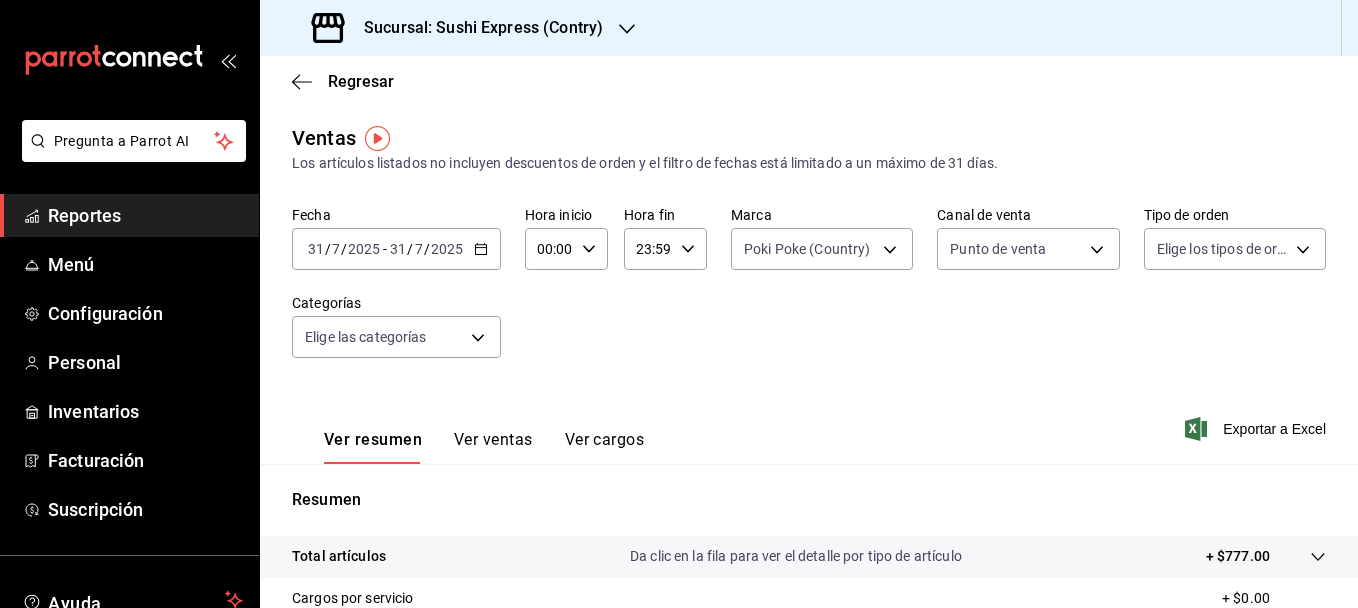click on "Ver ventas" at bounding box center (493, 447) 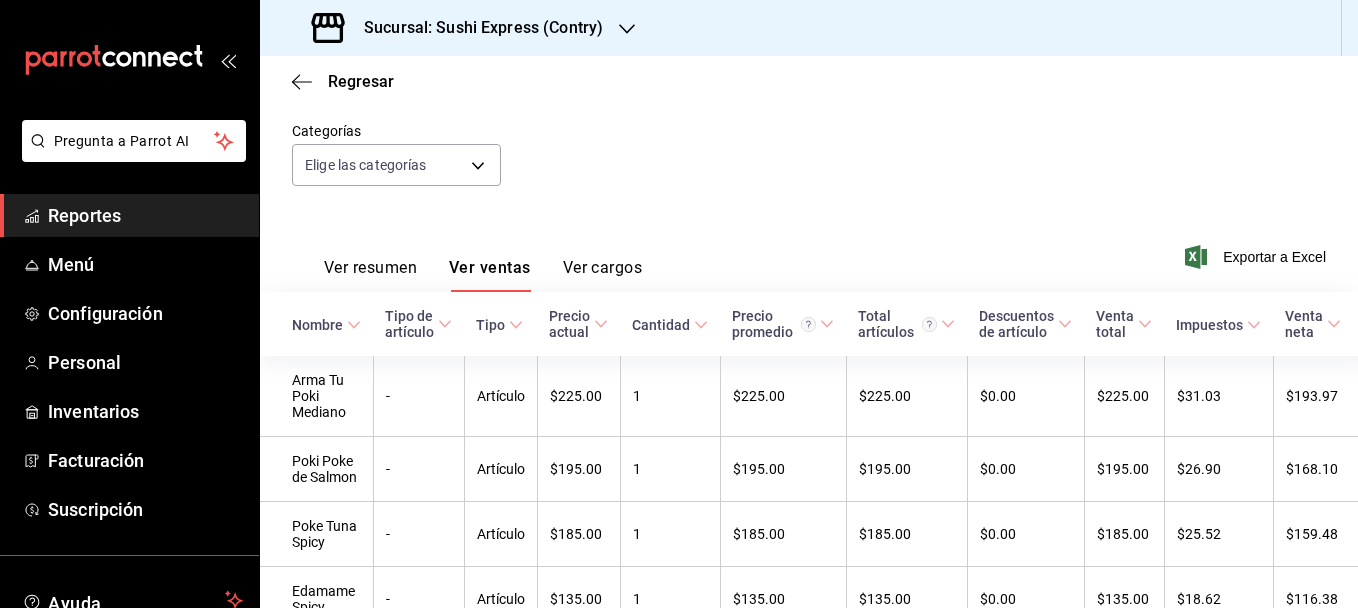 scroll, scrollTop: 0, scrollLeft: 0, axis: both 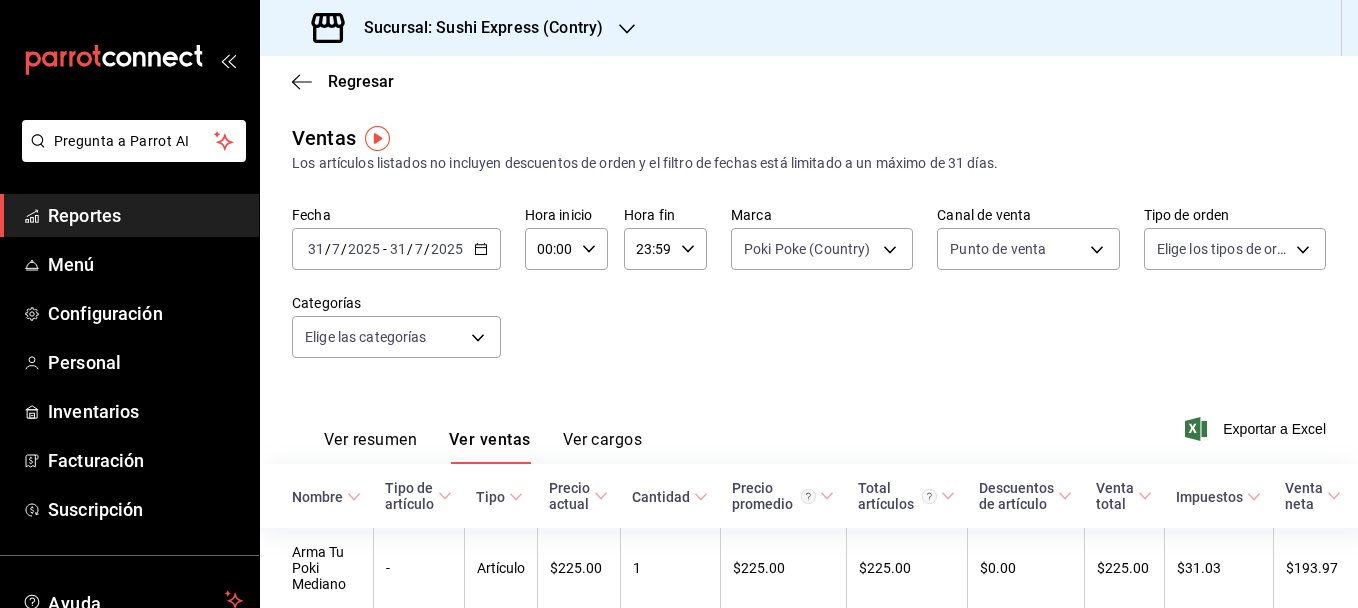 click 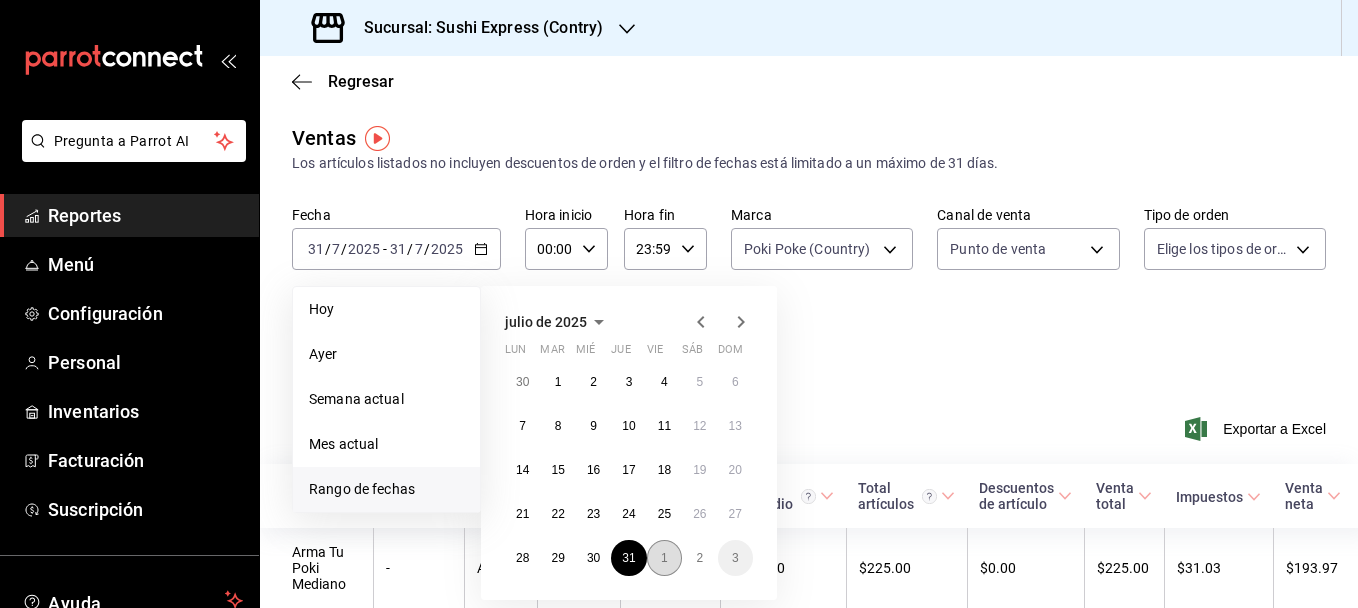 click on "1" at bounding box center (664, 558) 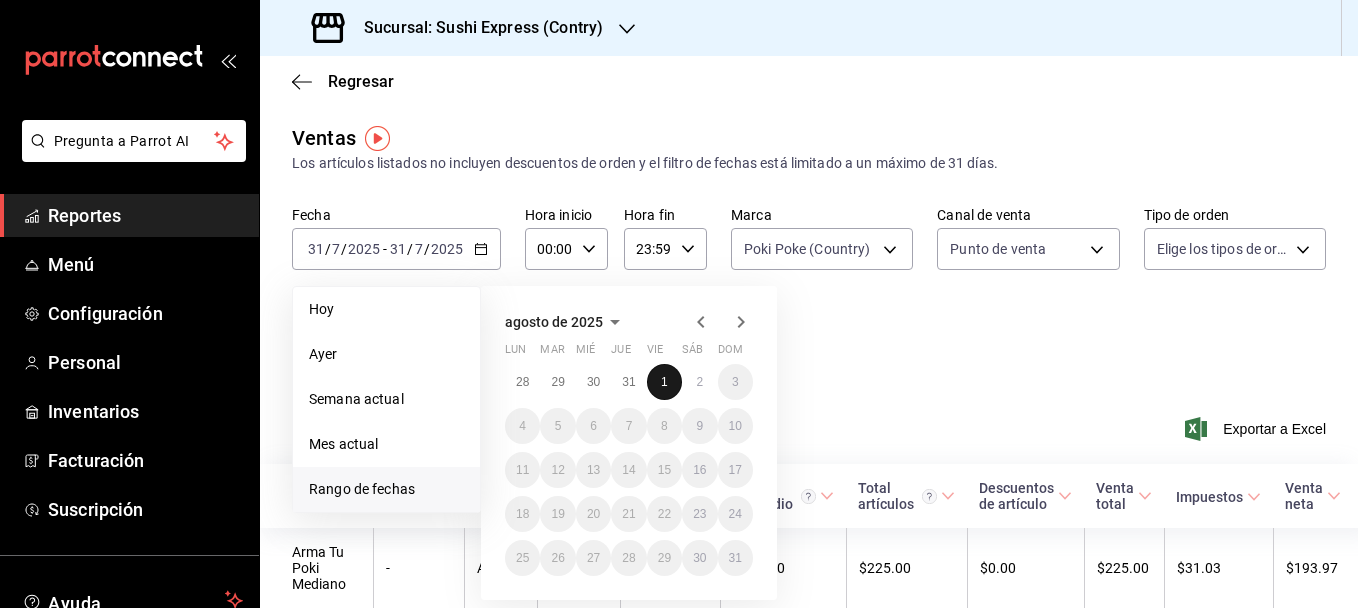 click on "28 29 30 31 1 2 3 4 5 6 7 8 9 10 11 12 13 14 15 16 17 18 19 20 21 22 23 24 25 26 27 28 29 30 31" at bounding box center (629, 470) 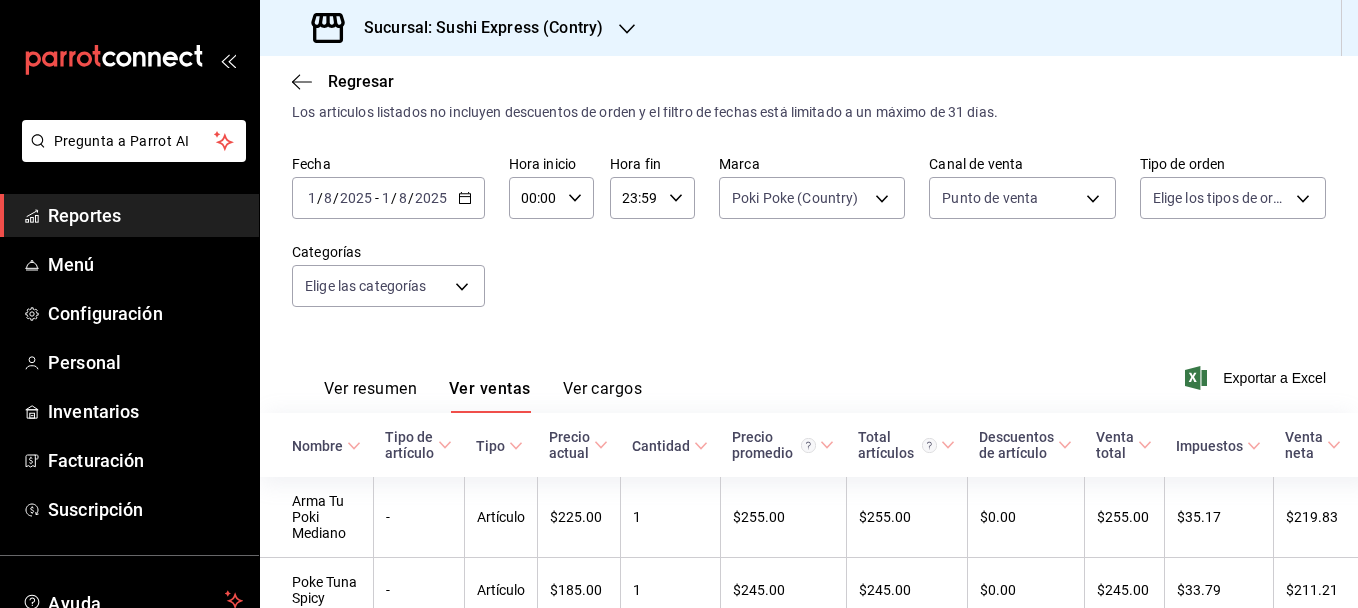 scroll, scrollTop: 0, scrollLeft: 0, axis: both 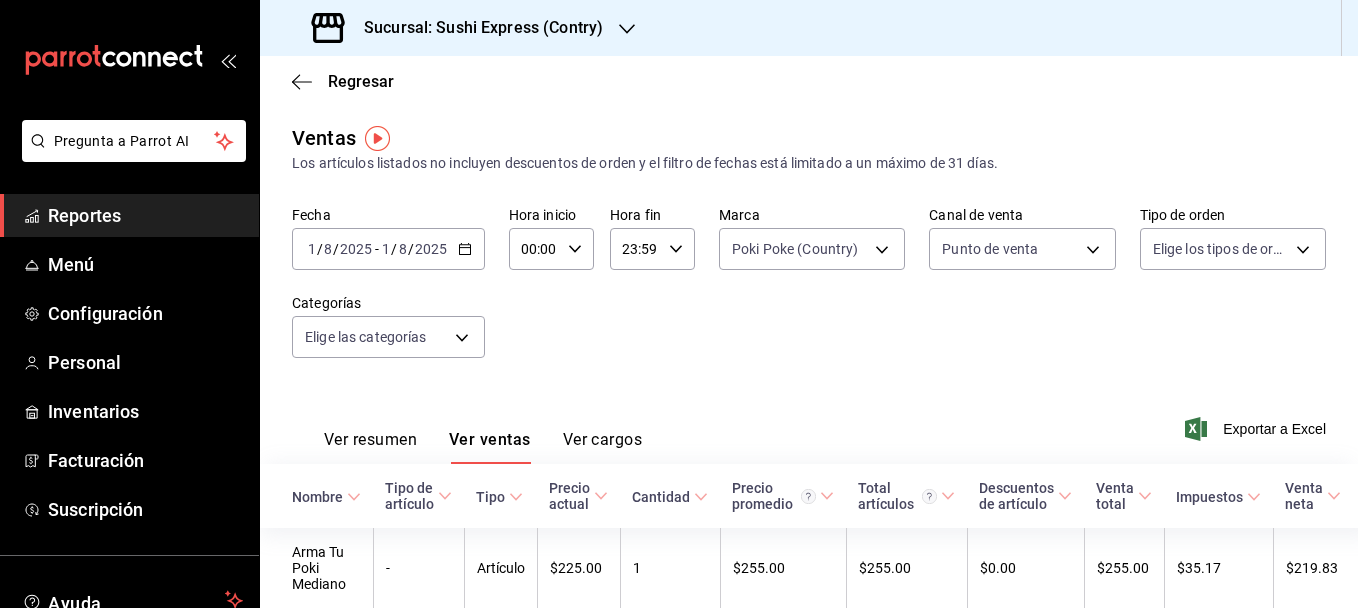 click on "Ver resumen" at bounding box center [370, 447] 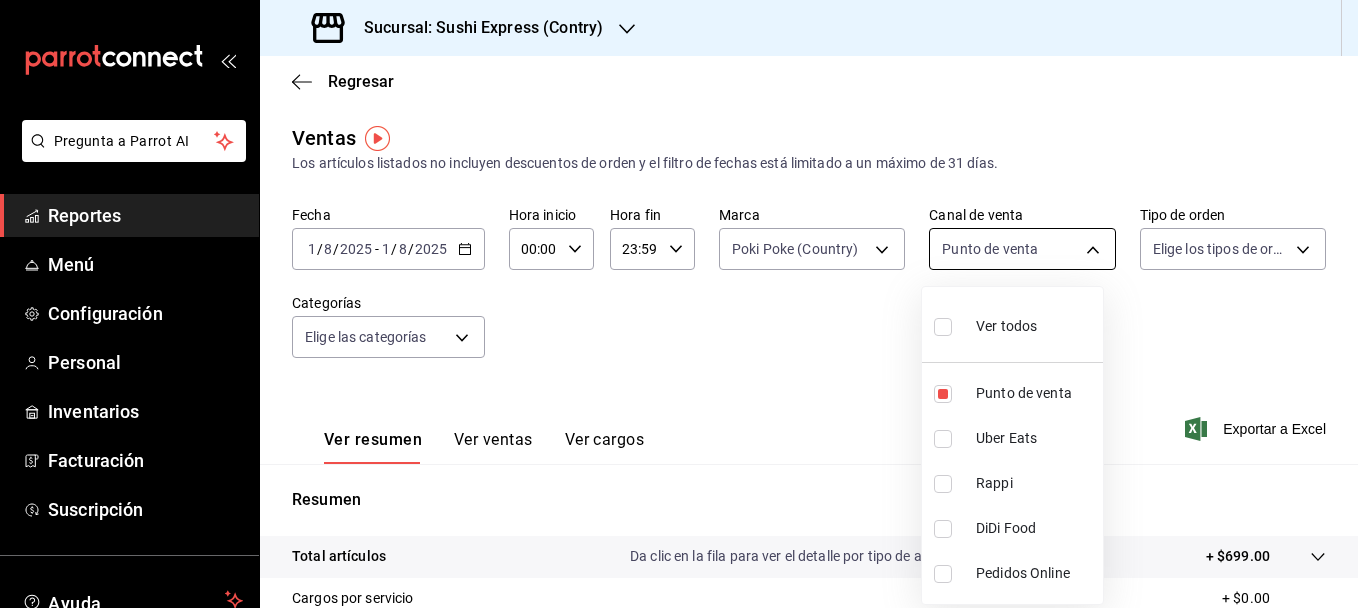 click on "Pregunta a Parrot AI Reportes   Menú   Configuración   Personal   Inventarios   Facturación   Suscripción   Ayuda Recomienda Parrot   [FIRST] [LAST]   Sugerir nueva función   Sucursal: Sushi Express (Contry) Regresar Ventas Los artículos listados no incluyen descuentos de orden y el filtro de fechas está limitado a un máximo de 31 días. Fecha [DATE] [DATE] - [DATE] [DATE] Hora inicio 00:00 Hora inicio Hora fin 23:59 Hora fin Marca Poki Poke (Country) [UUID] Canal de venta Punto de venta PARROT Tipo de orden Elige los tipos de orden Categorías Elige las categorías Ver resumen Ver ventas Ver cargos Exportar a Excel Resumen Total artículos Da clic en la fila para ver el detalle por tipo de artículo + $699.00 Cargos por servicio + $0.00 Venta bruta = $699.00 Descuentos totales - $0.00 Certificados de regalo - $0.00 Venta total = $699.00 Impuestos - $96.41 Venta neta = $602.59 GANA 1 MES GRATIS EN TU SUSCRIPCIÓN AQUÍ Ver video tutorial" at bounding box center (679, 304) 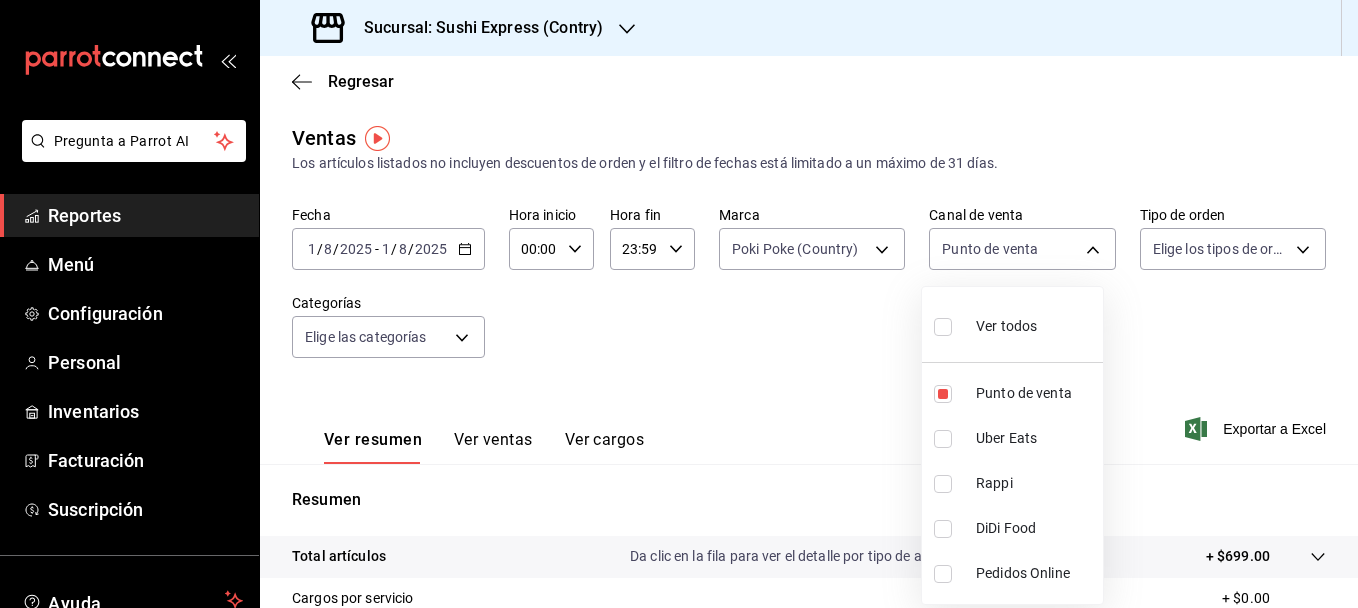 click at bounding box center [943, 439] 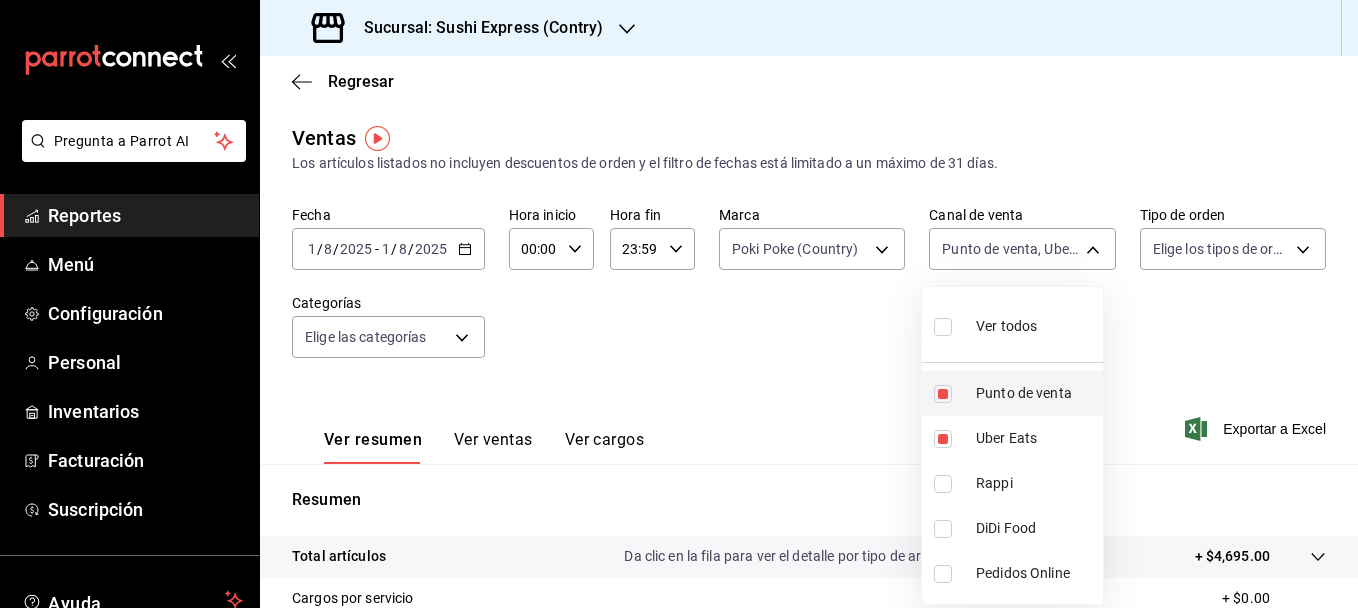 click at bounding box center [943, 394] 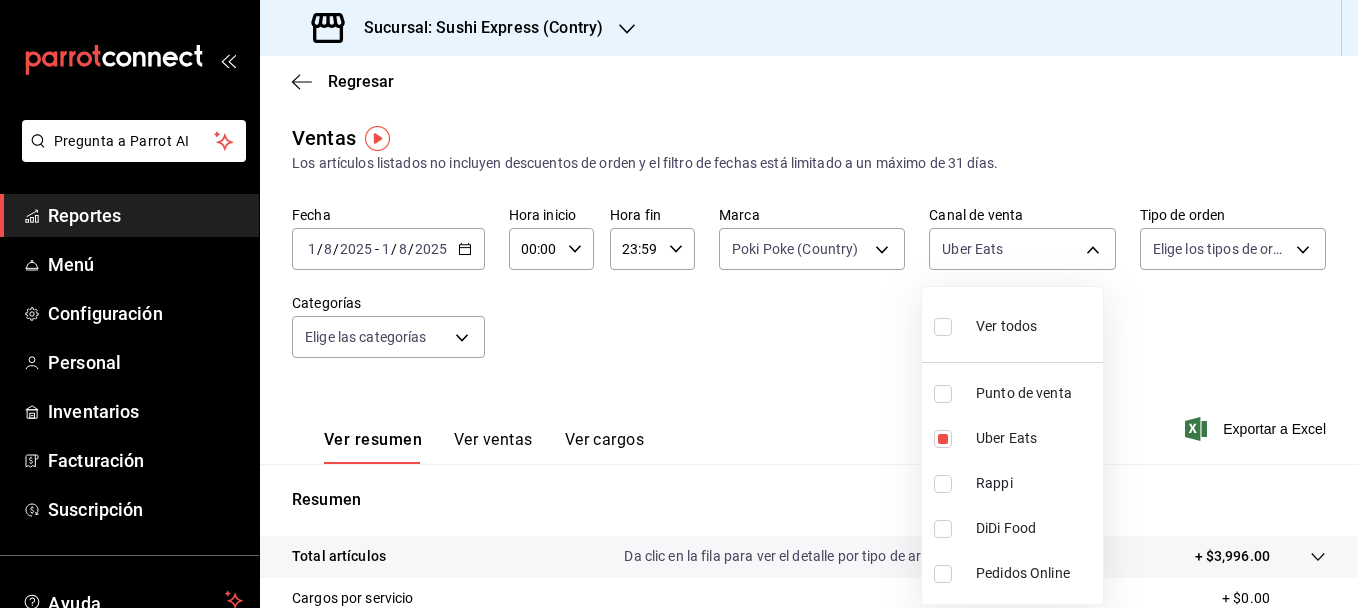 click at bounding box center [679, 304] 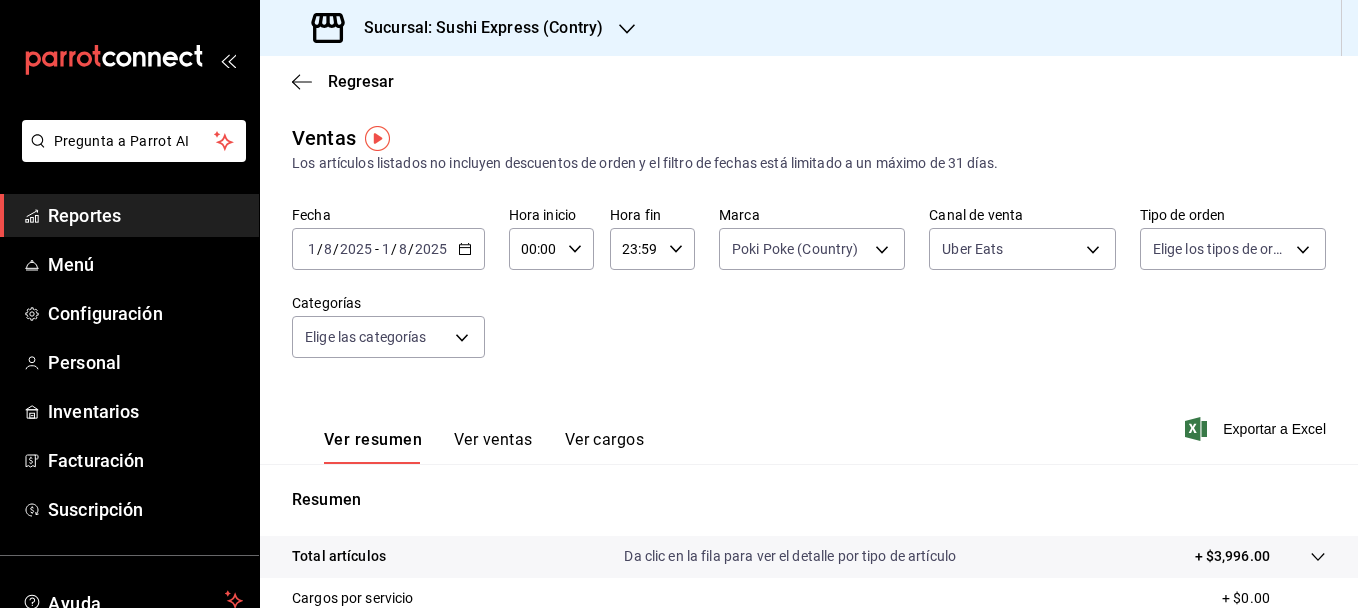 click on "Ver ventas" at bounding box center (493, 447) 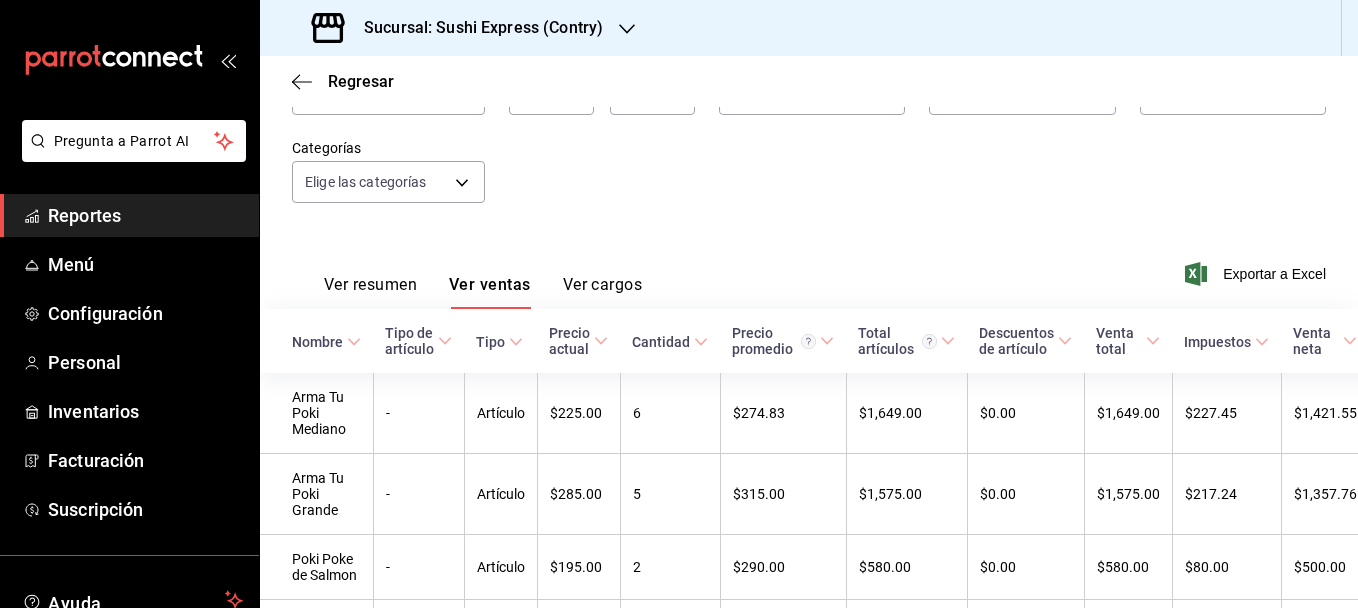 scroll, scrollTop: 0, scrollLeft: 0, axis: both 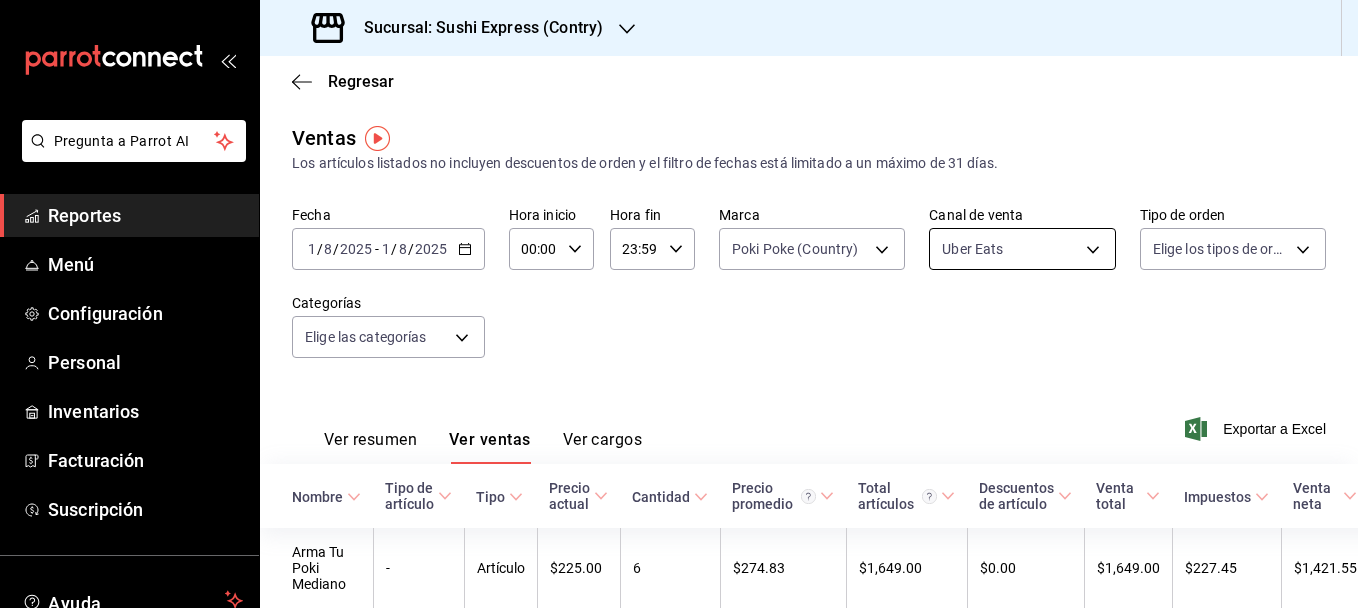 click on "Pregunta a Parrot AI Reportes   Menú   Configuración   Personal   Inventarios   Facturación   Suscripción   Ayuda Recomienda Parrot   [FIRST] [LAST]   Sugerir nueva función   Sucursal: Sushi Express (Contry) Regresar Ventas Los artículos listados no incluyen descuentos de orden y el filtro de fechas está limitado a un máximo de 31 días. Fecha 2025-08-01 1 / 8 / 2025 - 2025-08-01 1 / 8 / 2025 Hora inicio 00:00 Hora inicio Hora fin 23:59 Hora fin Marca Poki Poke (Country) c9ac6d60-fcab-4fd6-b17a-54b041029faa Canal de venta Uber Eats UBER_EATS Tipo de orden Elige los tipos de orden Categorías Elige las categorías Ver resumen Ver ventas Ver cargos Exportar a Excel Nombre Tipo de artículo Tipo Precio actual Cantidad Precio promedio   Total artículos   Descuentos de artículo Venta total Impuestos Venta neta Arma Tu Poki Mediano - Artículo $225.00 6 $274.83 $1,649.00 $0.00 $1,649.00 $227.45 $1,421.55 Arma Tu Poki Grande - Artículo $285.00 5 $315.00 $1,575.00 $0.00 $1,575.00 $217.24 $1,357.76" at bounding box center [679, 304] 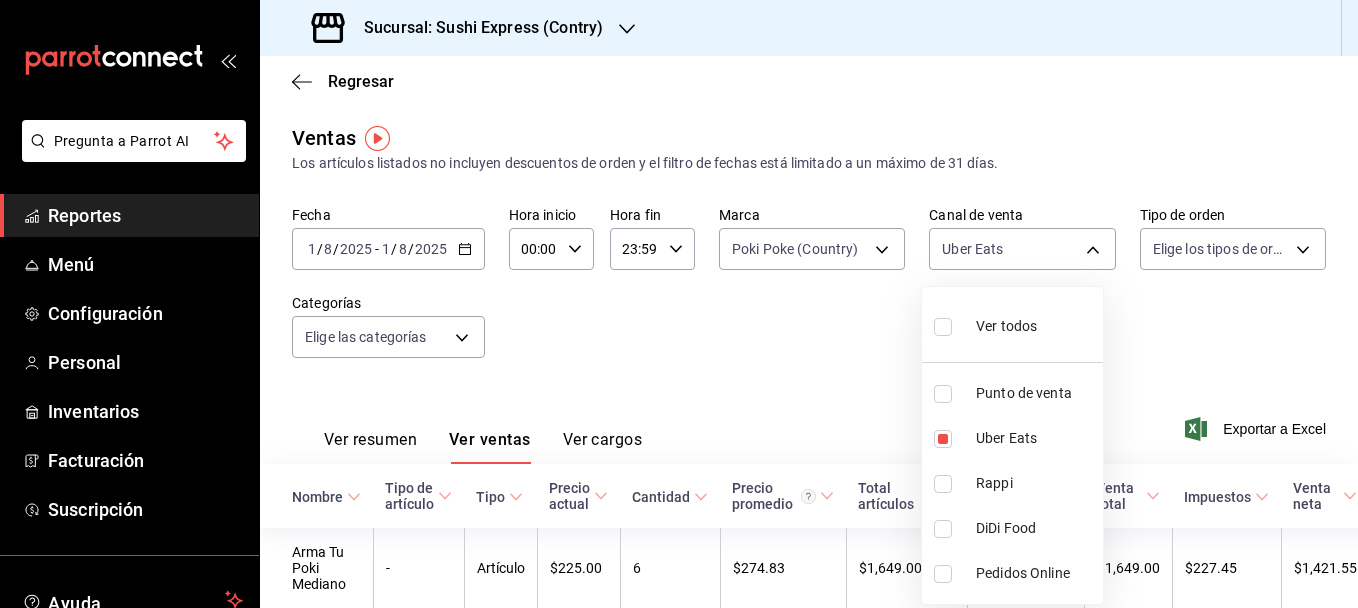 click at bounding box center [943, 484] 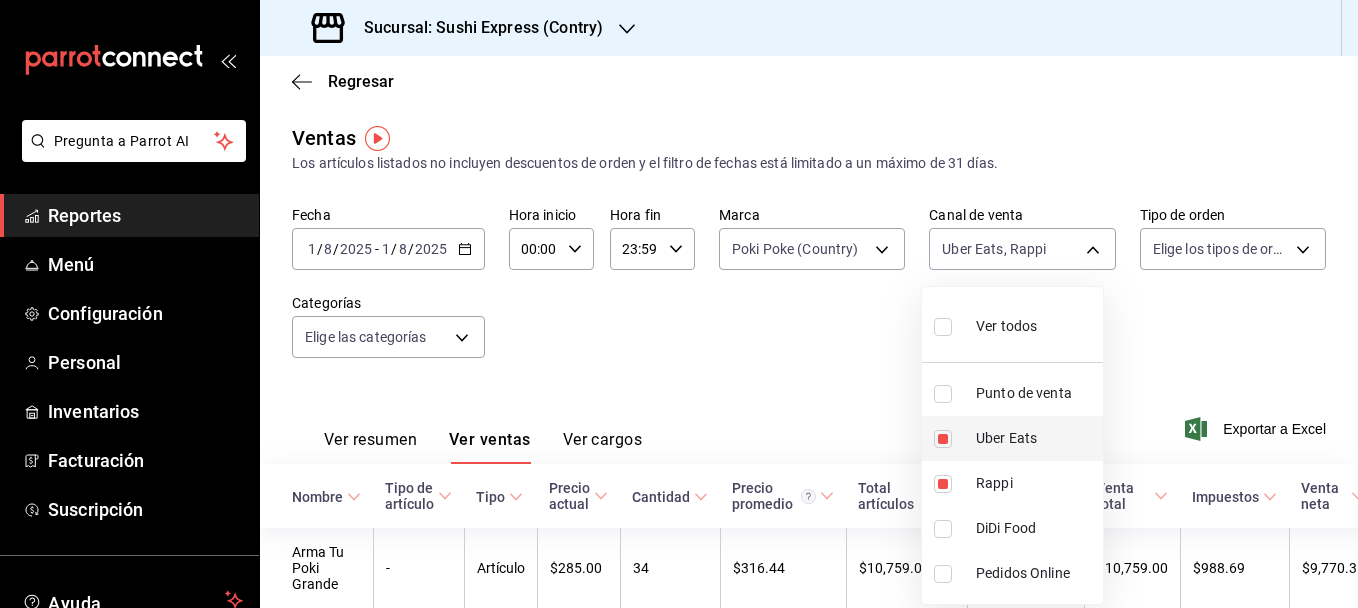 click at bounding box center [943, 439] 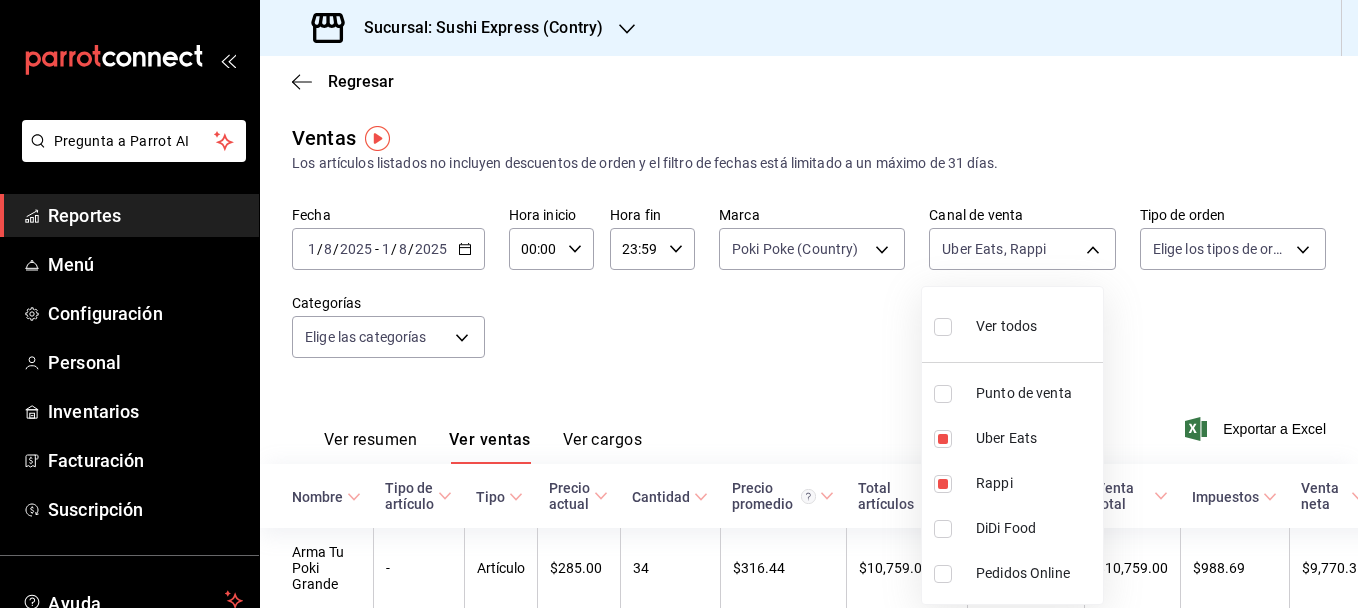 type on "RAPPI" 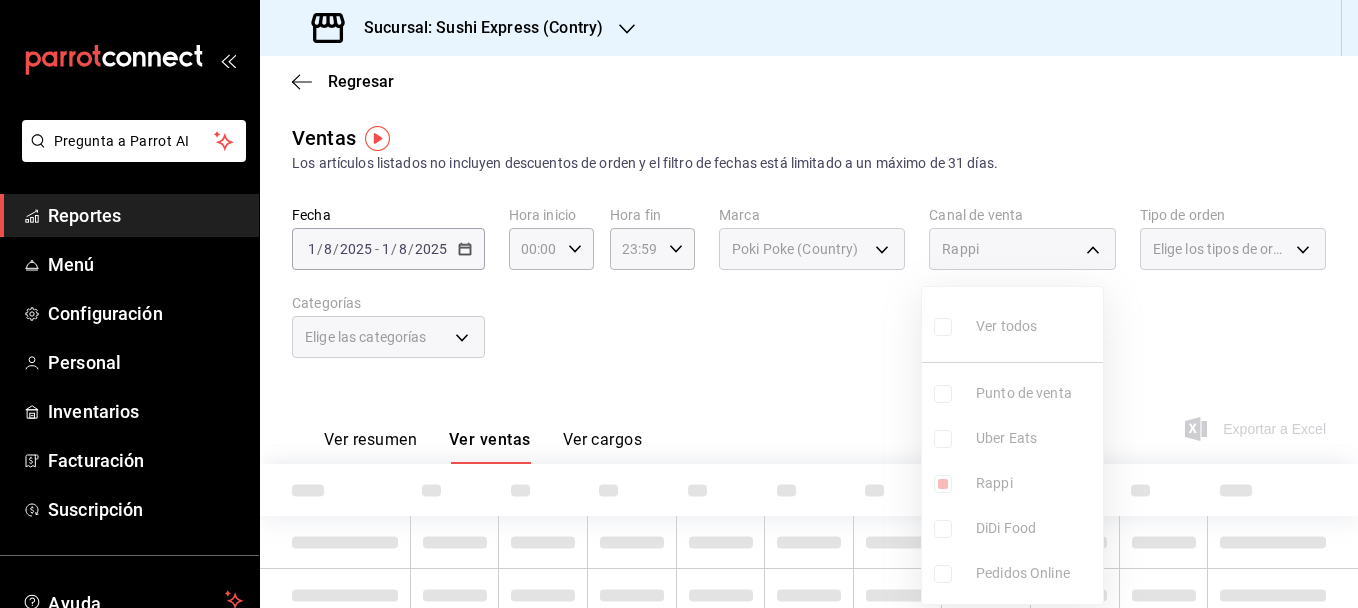 click at bounding box center (679, 304) 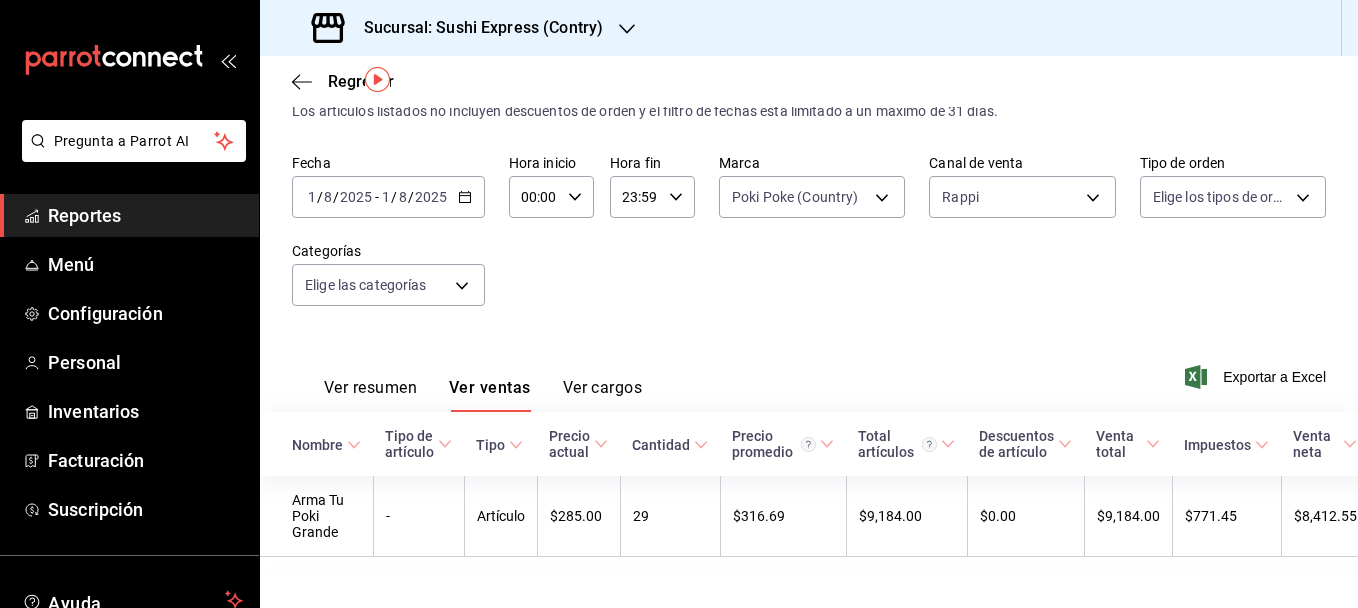 scroll, scrollTop: 93, scrollLeft: 0, axis: vertical 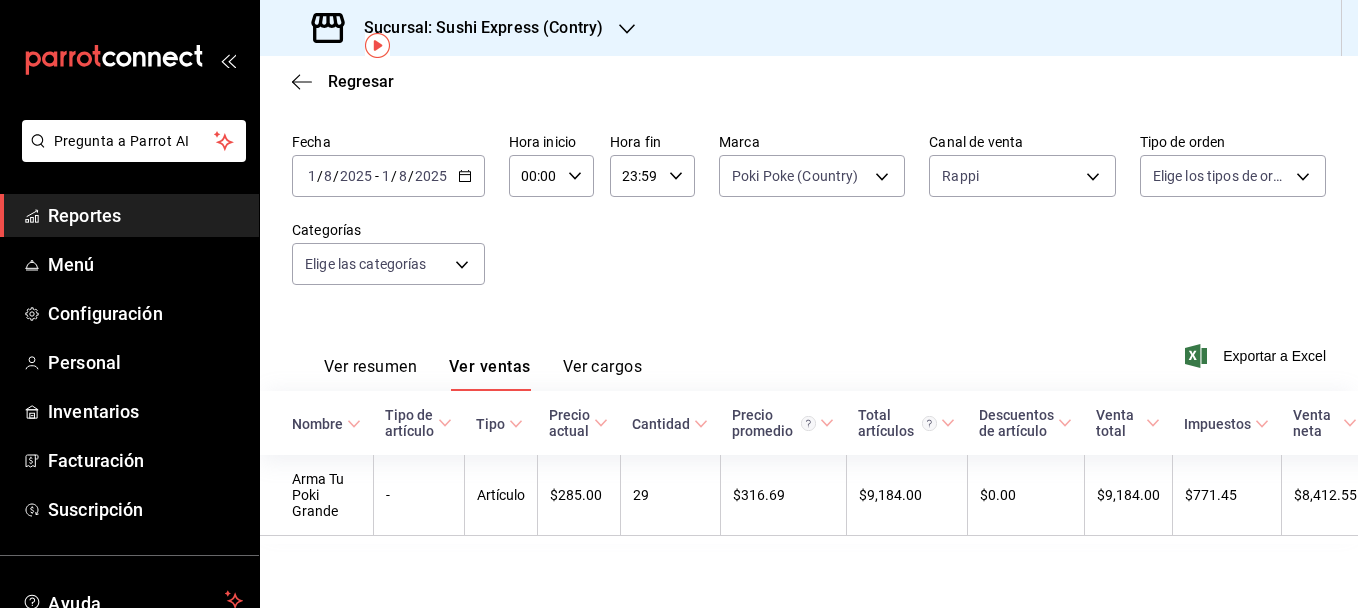 click on "Ver resumen" at bounding box center (370, 374) 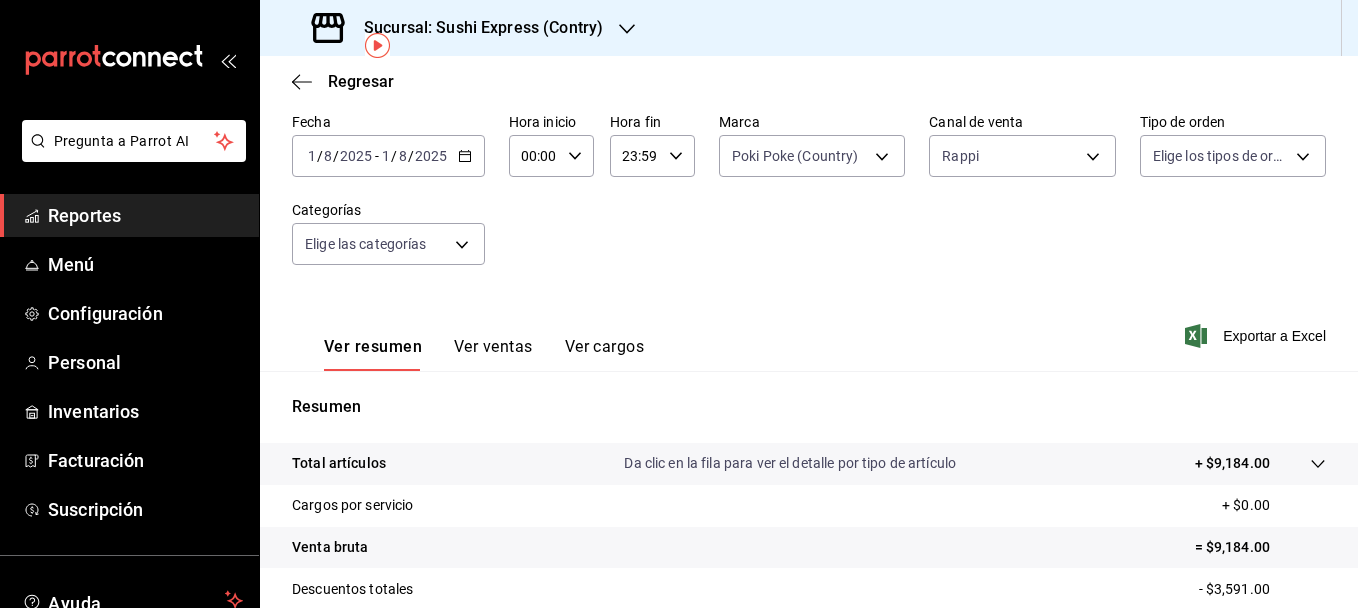 click on "2025-08-01 1 / 8 / 2025 - 2025-08-01 1 / 8 / 2025" at bounding box center [388, 156] 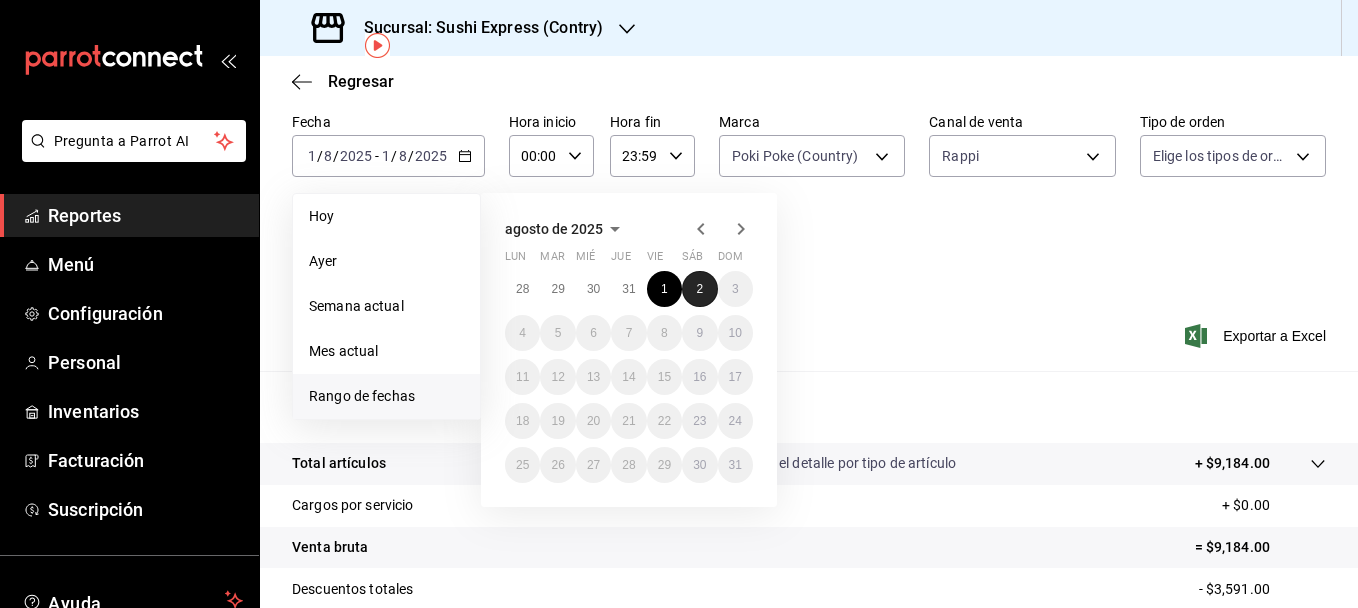 click on "2" at bounding box center [699, 289] 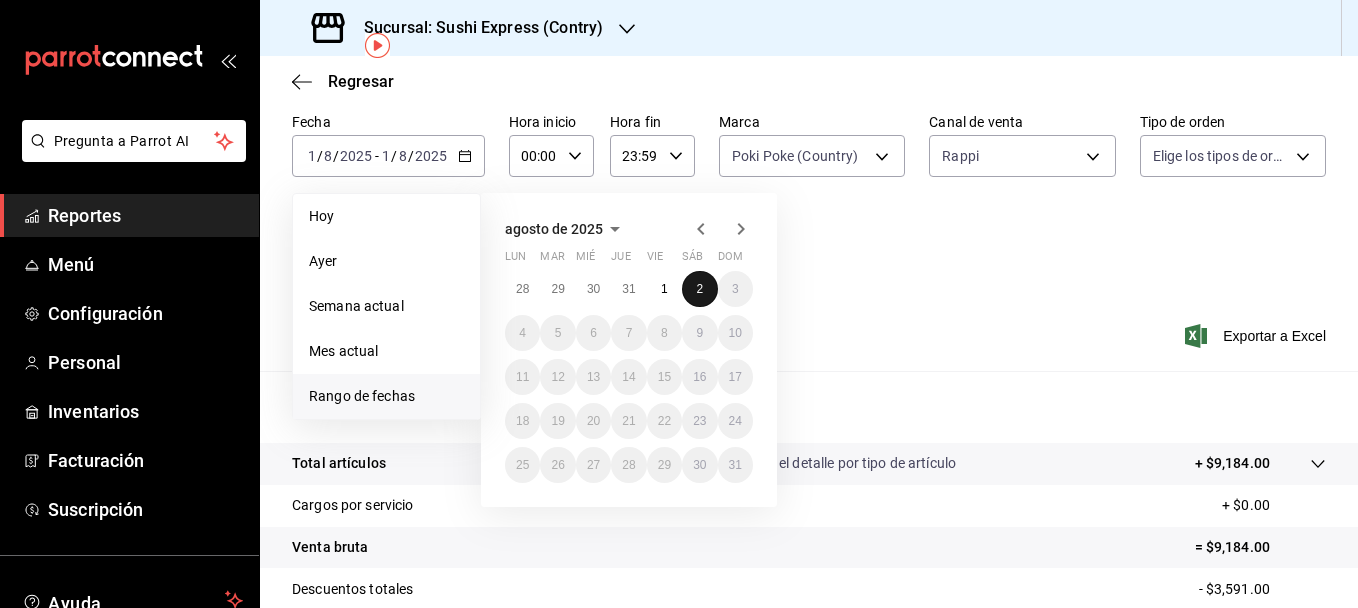 click on "2" at bounding box center (699, 289) 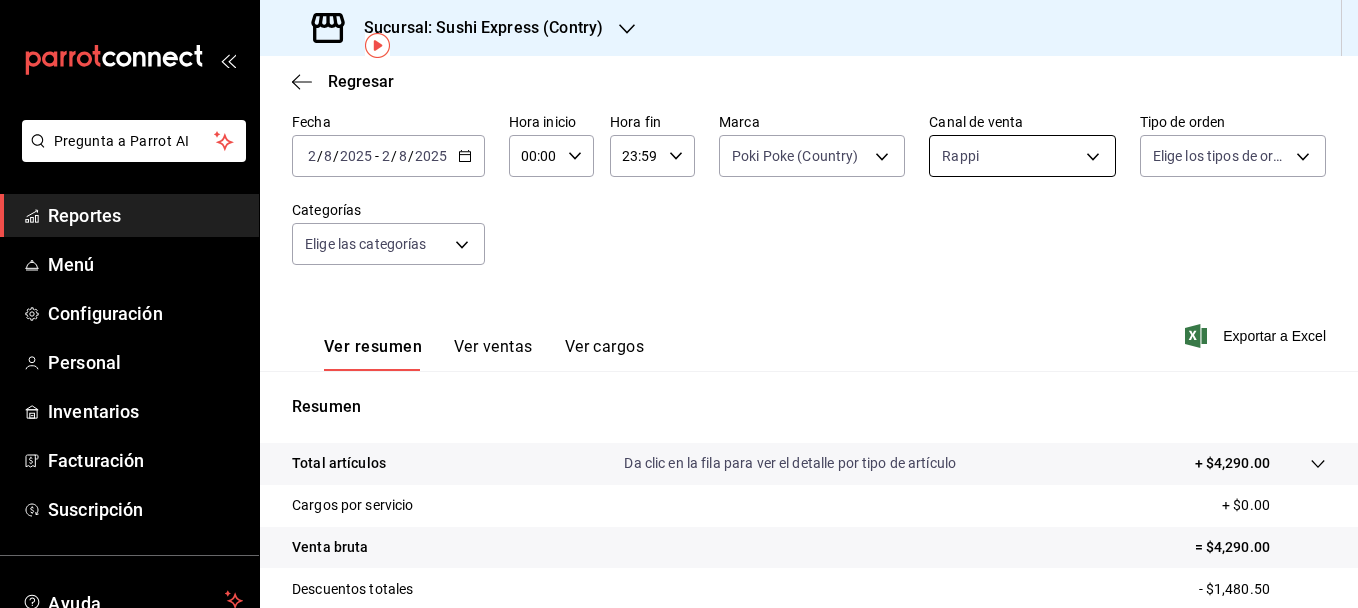 click on "Pregunta a Parrot AI Reportes   Menú   Configuración   Personal   Inventarios   Facturación   Suscripción   Ayuda Recomienda Parrot   [FIRST] [LAST]   Sugerir nueva función   Sucursal: Sushi Express (Contry) Regresar Ventas Los artículos listados no incluyen descuentos de orden y el filtro de fechas está limitado a un máximo de 31 días. Fecha [DATE] [DATE] - [DATE] [DATE] Hora inicio 00:00 Hora inicio Hora fin 23:59 Hora fin Marca Poki Poke (Country) [UUID] Canal de venta Rappi RAPPI Tipo de orden Elige los tipos de orden Categorías Elige las categorías Ver resumen Ver ventas Ver cargos Exportar a Excel Resumen Total artículos Da clic en la fila para ver el detalle por tipo de artículo + $4,290.00 Cargos por servicio + $0.00 Venta bruta = $4,290.00 Descuentos totales - $1,480.50 Certificados de regalo - $0.00 Venta total = $2,809.50 Impuestos - $387.52 Venta neta = $2,421.98 GANA 1 MES GRATIS EN TU SUSCRIPCIÓN AQUÍ Ver video tutorial" at bounding box center [679, 304] 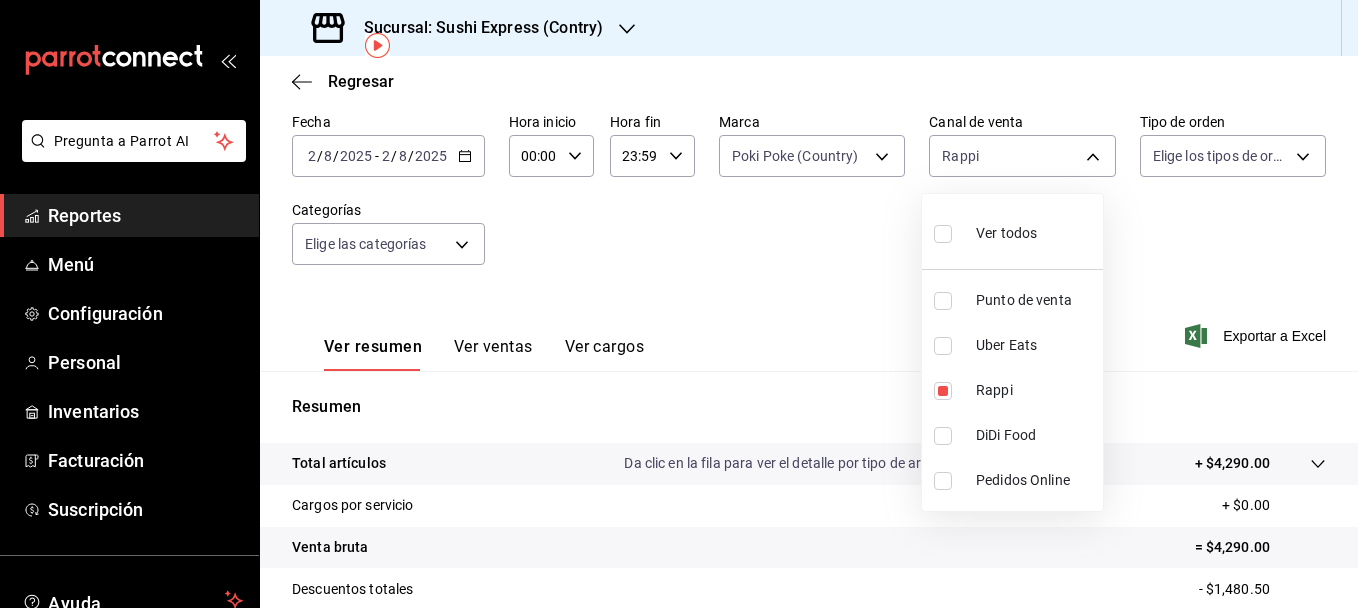 click at bounding box center [943, 234] 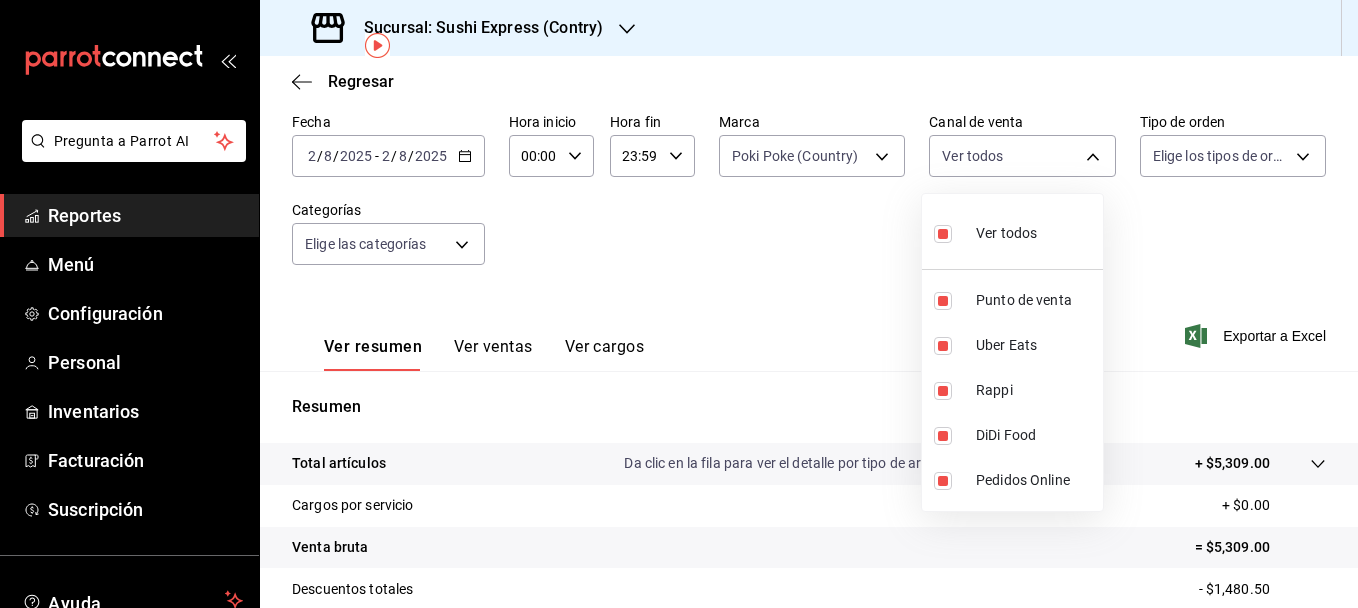 click at bounding box center (679, 304) 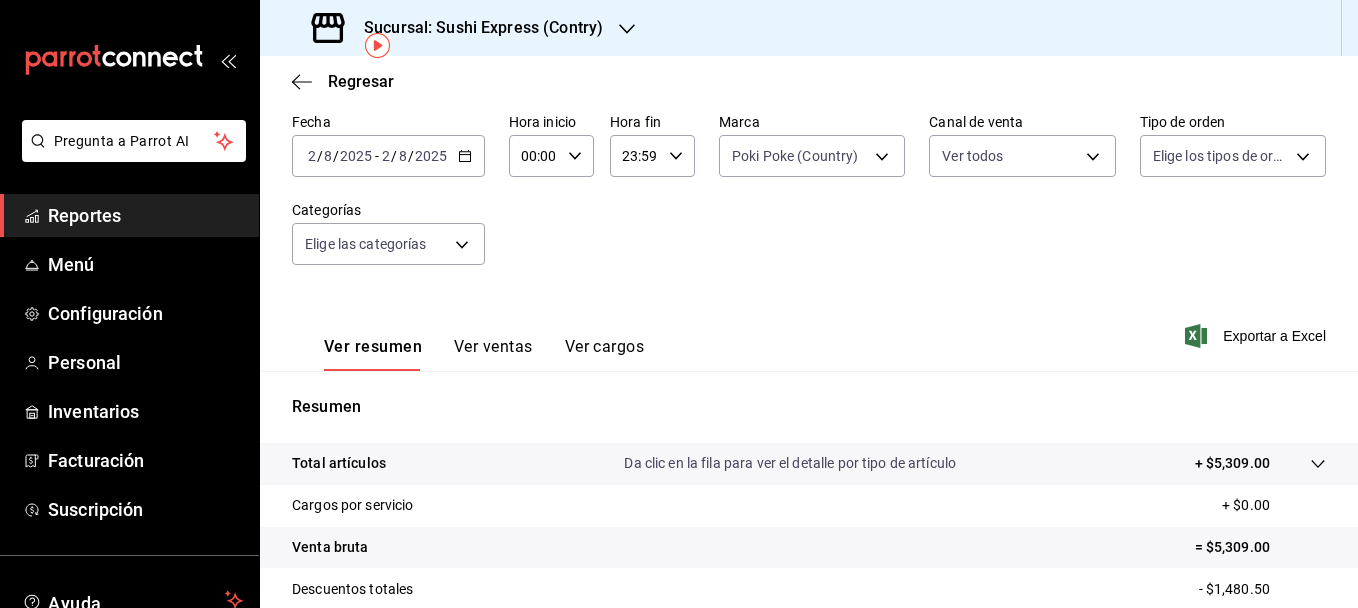 click on "Sucursal: Sushi Express (Contry)" at bounding box center (459, 28) 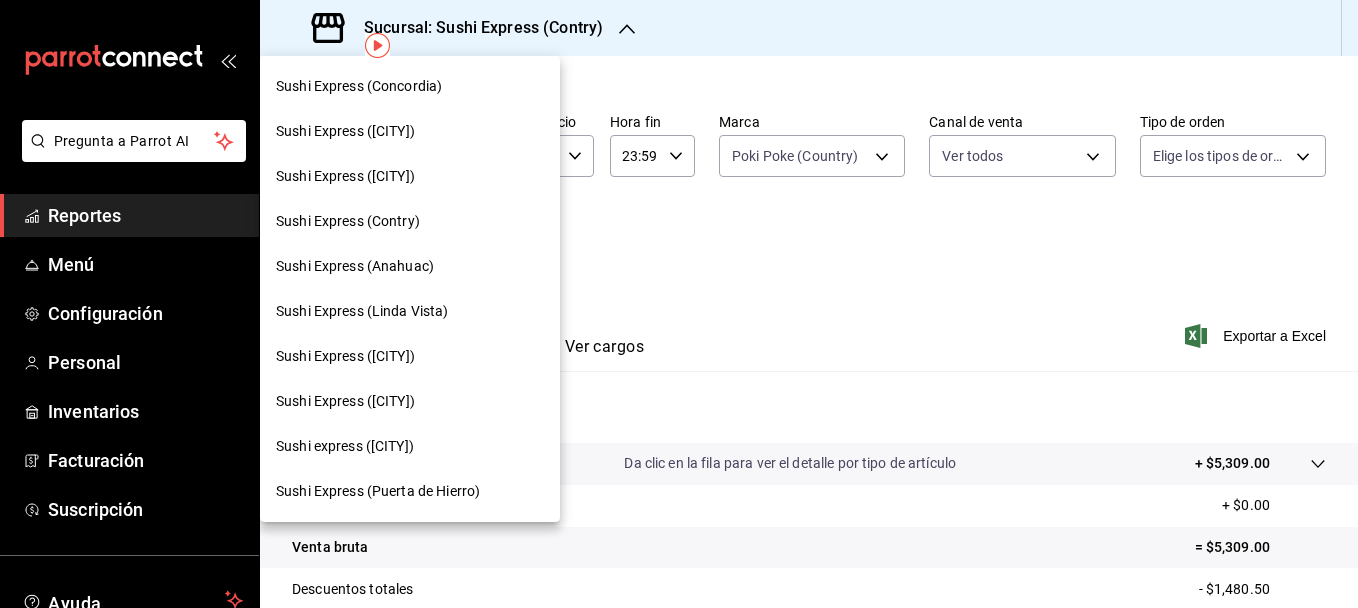click on "Sushi Express ([CITY])" at bounding box center (345, 176) 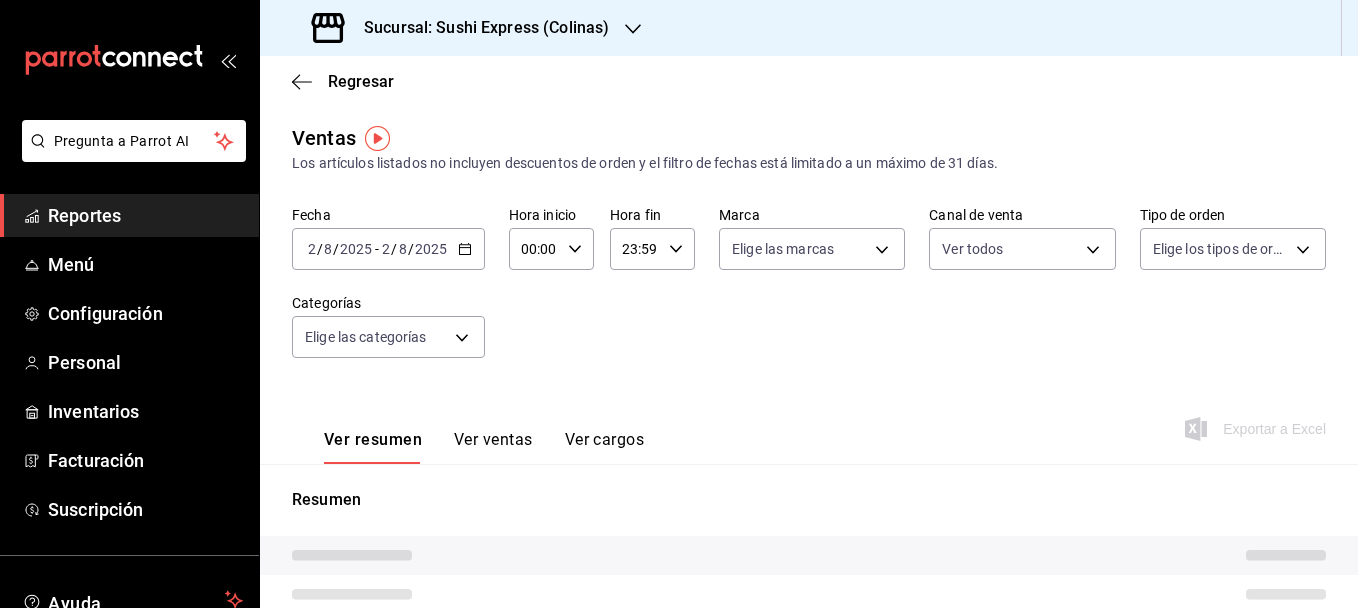 type on "PARROT,UBER_EATS,RAPPI,DIDI_FOOD,ONLINE" 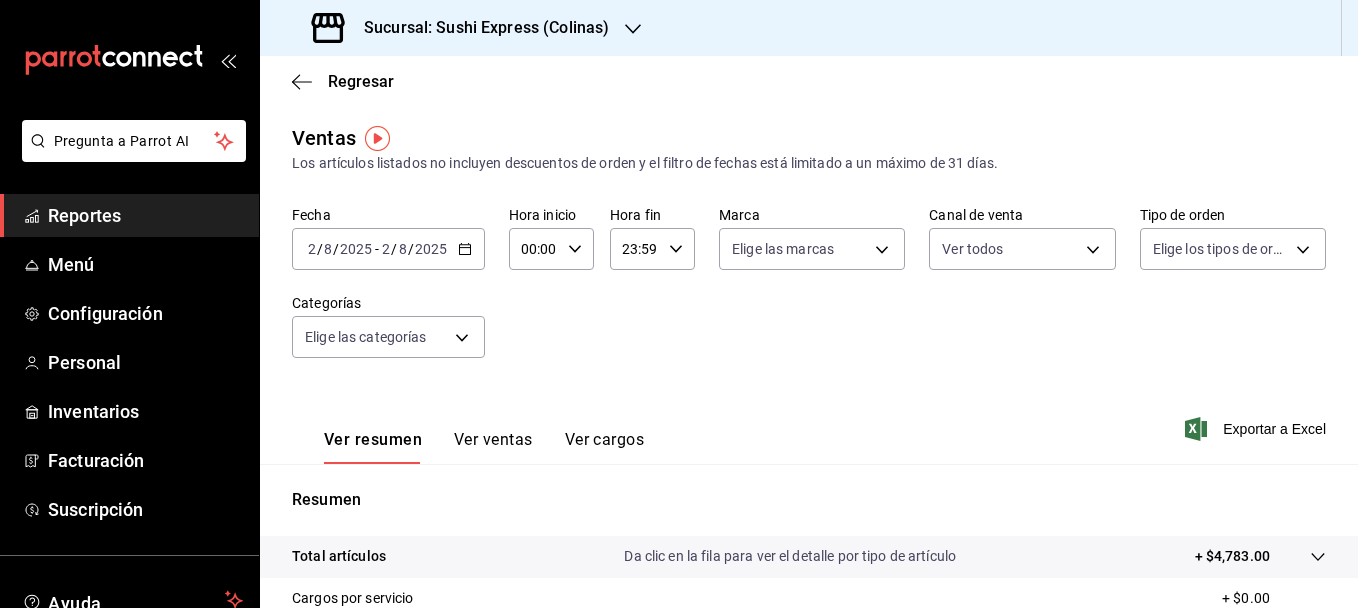 click 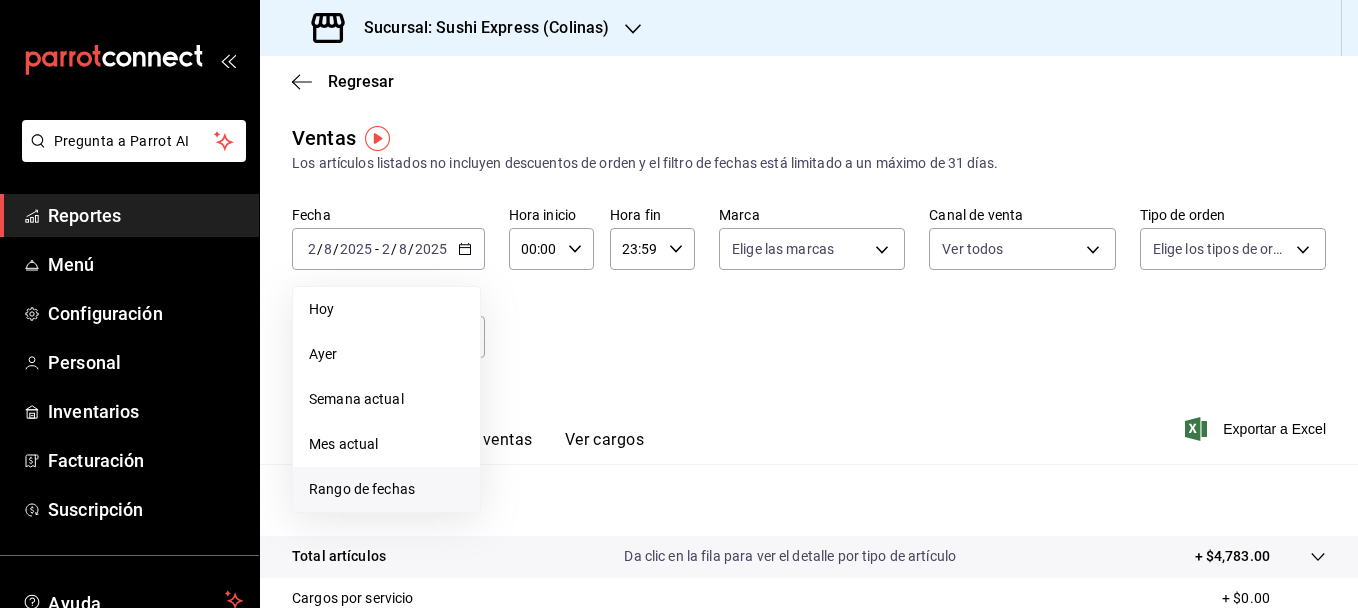click on "Rango de fechas" at bounding box center [386, 489] 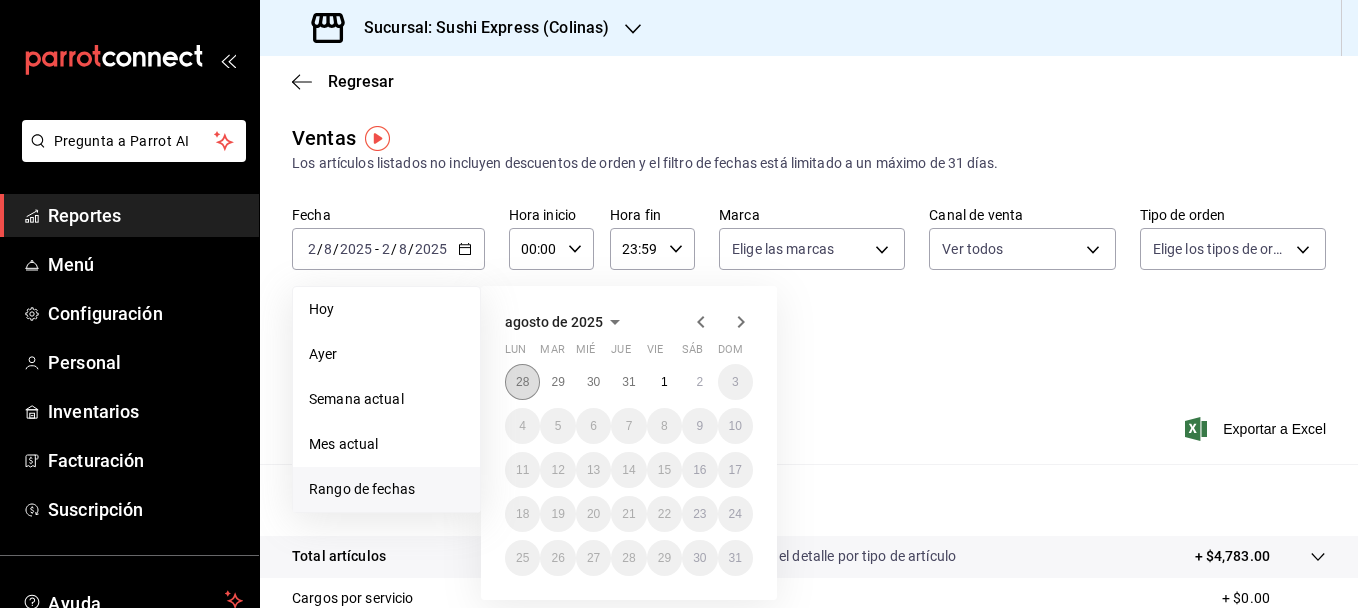 click on "28" at bounding box center (522, 382) 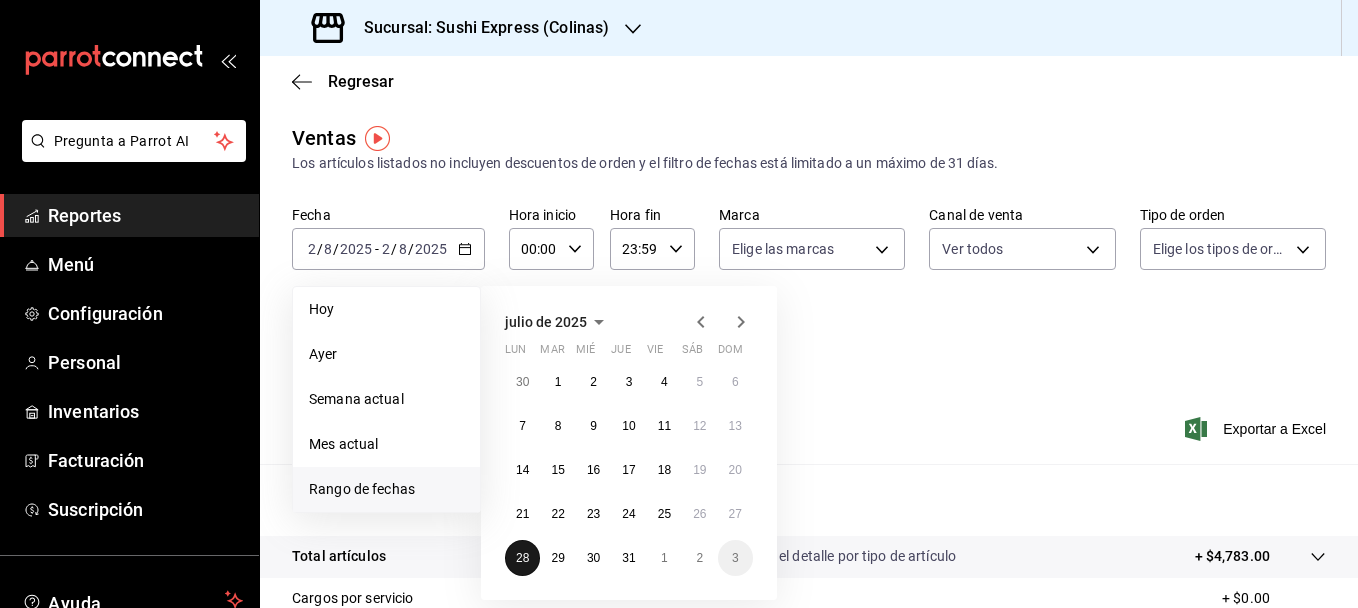 click on "28" at bounding box center (522, 558) 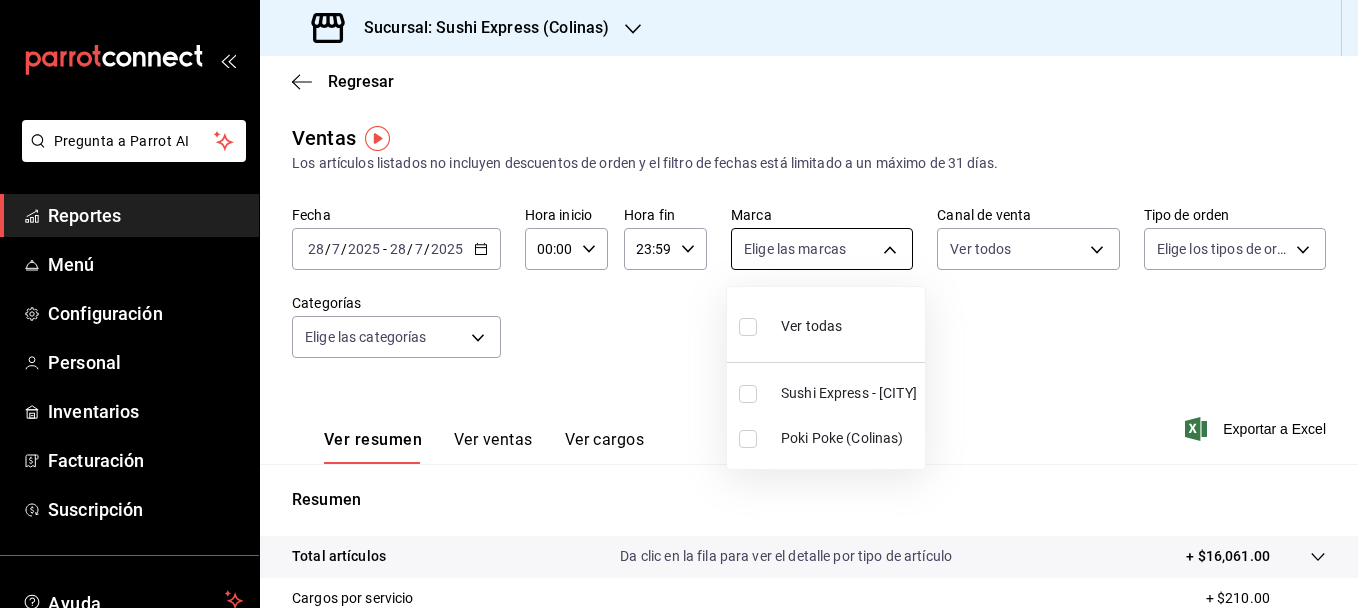 click on "Pregunta a Parrot AI Reportes   Menú   Configuración   Personal   Inventarios   Facturación   Suscripción   Ayuda Recomienda Parrot   [FIRST] [LAST]   Sugerir nueva función   Sucursal: Sushi Express ([CITY]) Regresar Ventas Los artículos listados no incluyen descuentos de orden y el filtro de fechas está limitado a un máximo de 31 días. Fecha [DATE] [DATE] - [DATE] [DATE] Hora inicio [TIME] Hora inicio Hora fin [TIME] Hora fin Marca Elige las marcas Canal de venta Ver todos PARROT,UBER_EATS,RAPPI,DIDI_FOOD,ONLINE Tipo de orden Elige los tipos de orden Categorías Elige las categorías Ver resumen Ver ventas Ver cargos Exportar a Excel Resumen Total artículos Da clic en la fila para ver el detalle por tipo de artículo + $16,061.00 Cargos por servicio + $210.00 Venta bruta = $16,271.00 Descuentos totales - $2,189.00 Certificados de regalo - $0.00 Venta total = $14,082.00 Impuestos - $1,942.34 Venta neta = $12,139.66 GANA 1 MES GRATIS EN TU SUSCRIPCIÓN AQUÍ Ir a video" at bounding box center (679, 304) 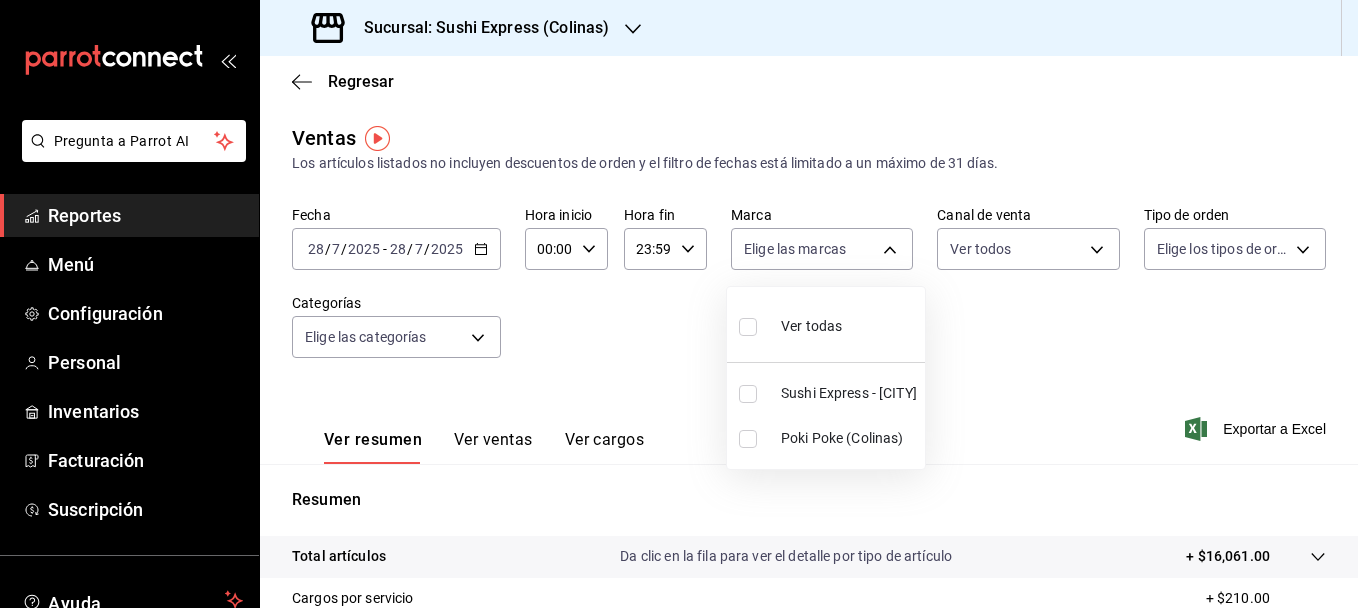 click at bounding box center [748, 439] 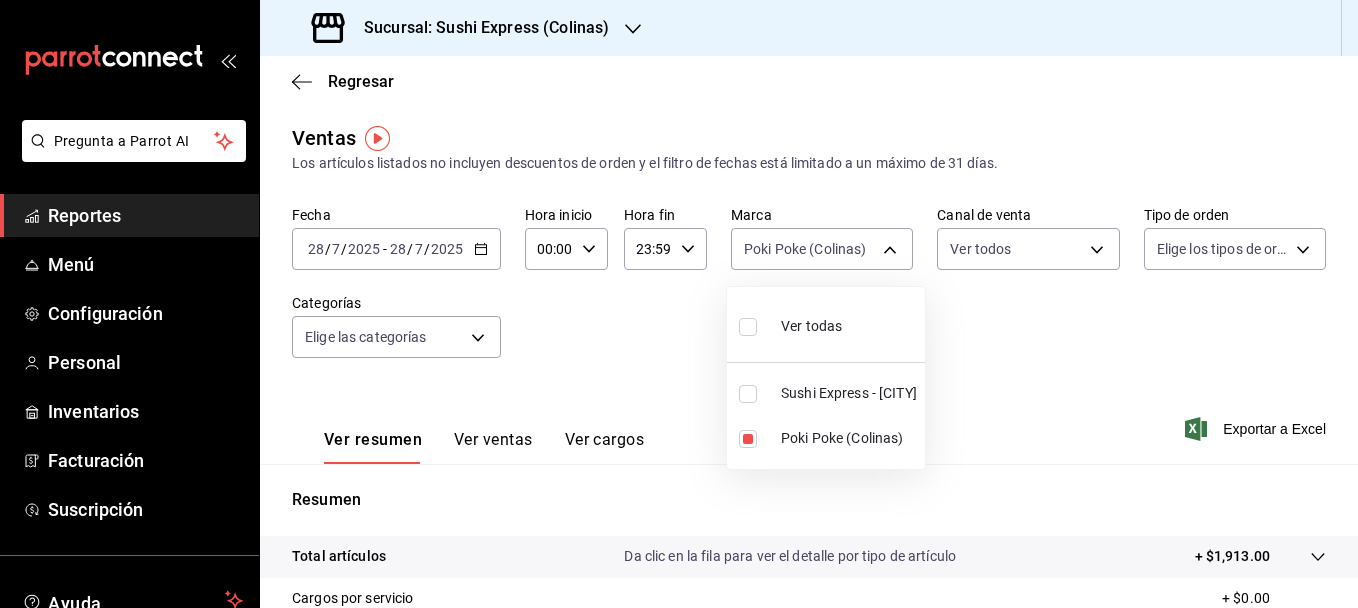 click at bounding box center (679, 304) 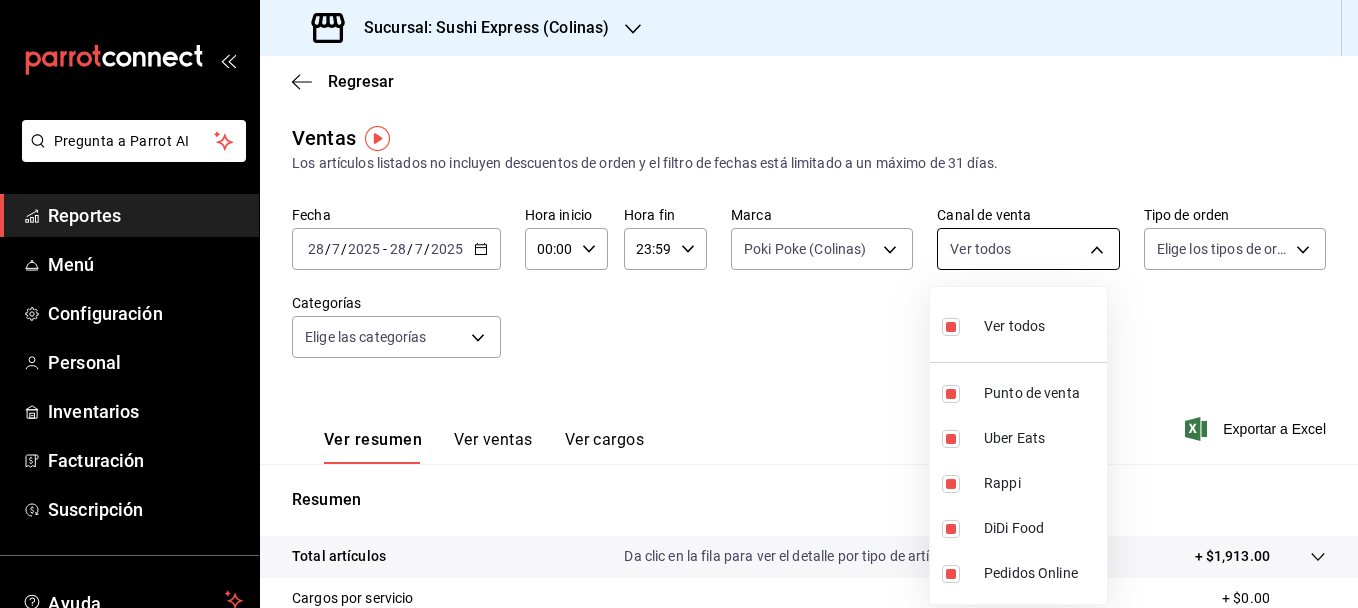 click on "Sucursal: Sushi Express (Colinas)" at bounding box center (679, 304) 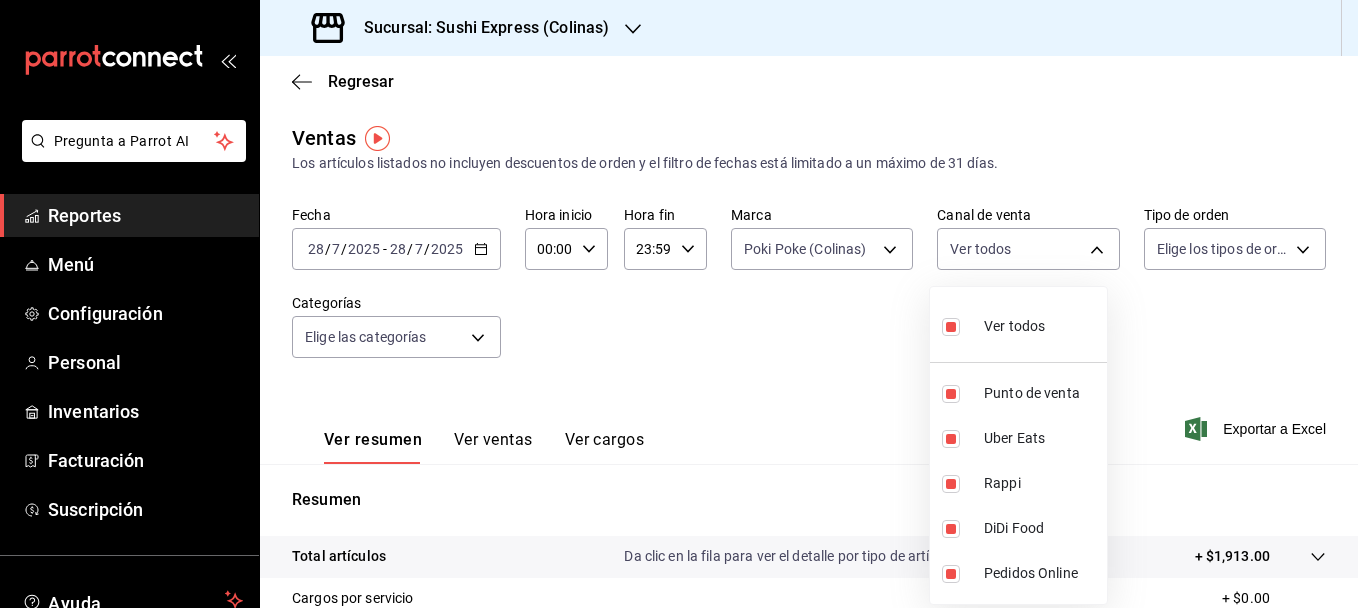 click at bounding box center [951, 327] 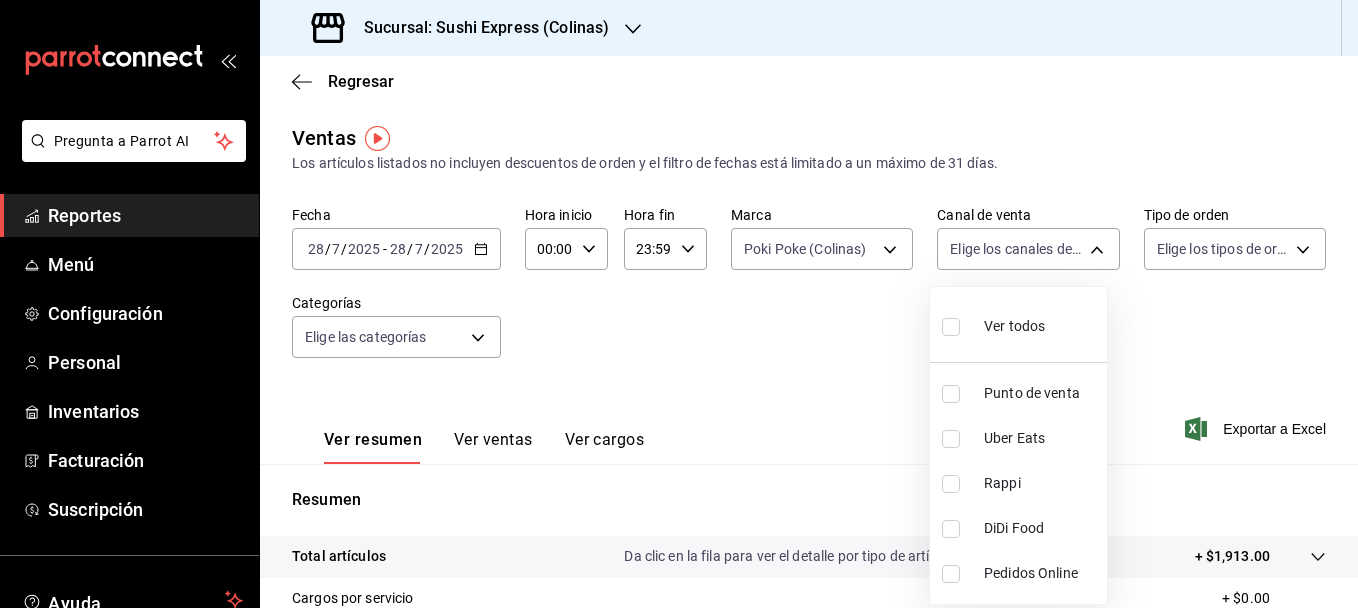 click at bounding box center (951, 394) 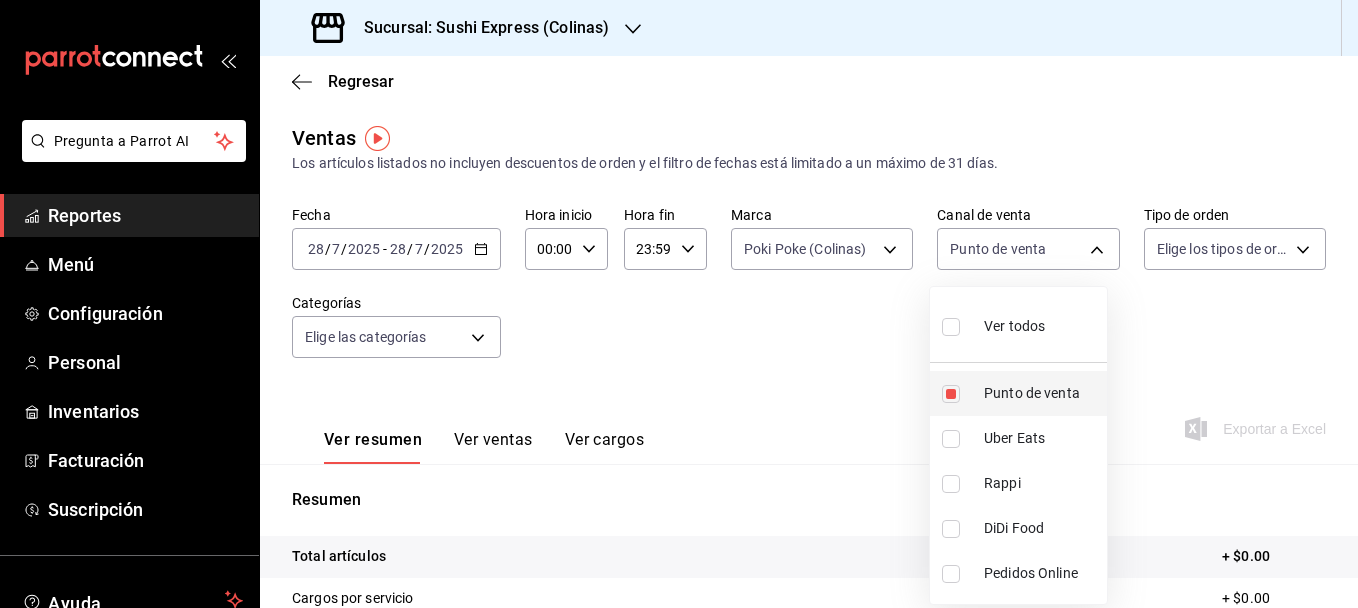 click at bounding box center (951, 394) 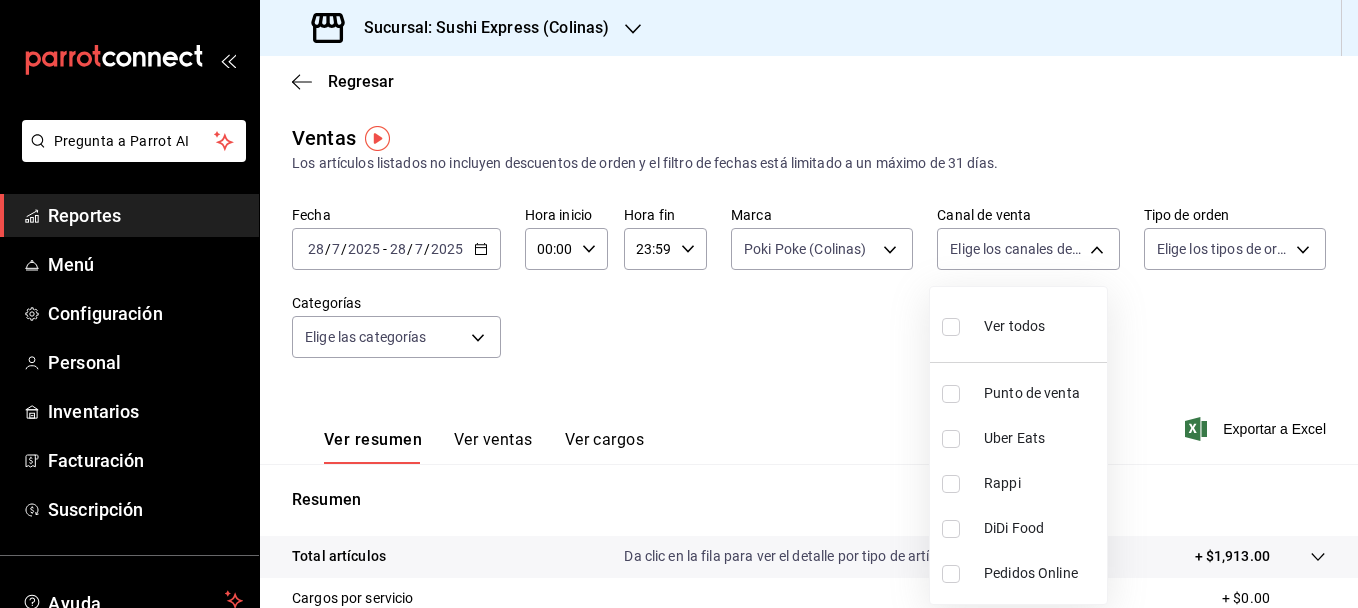 click at bounding box center (951, 439) 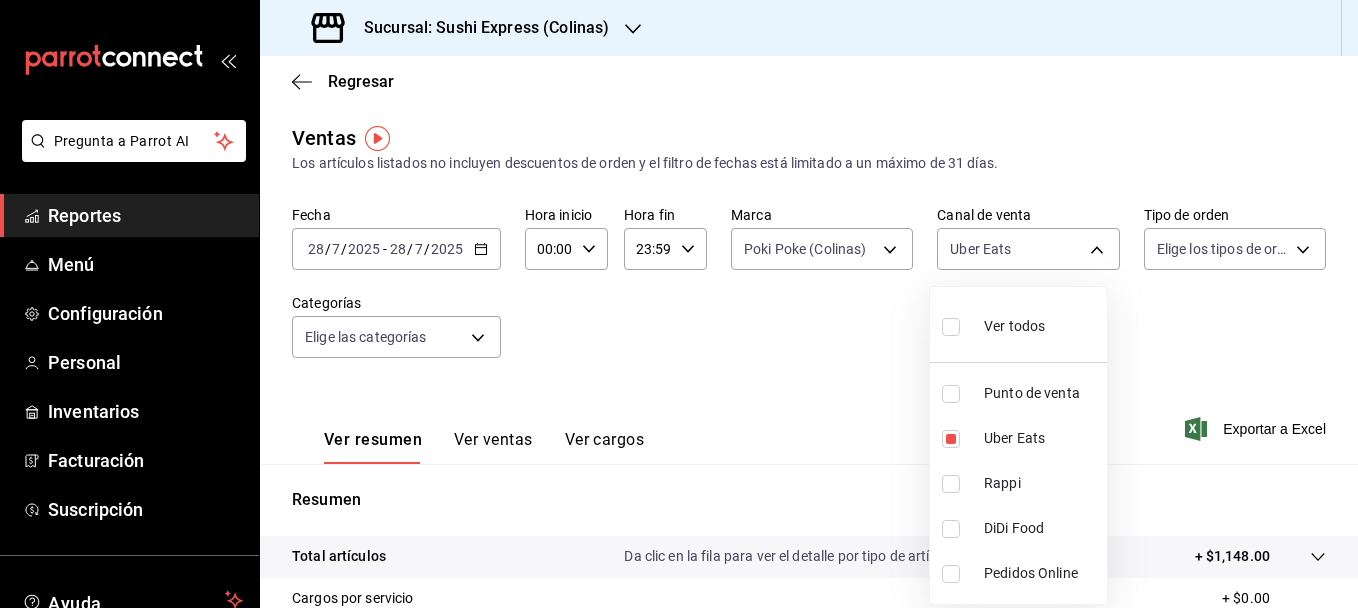 click at bounding box center (951, 484) 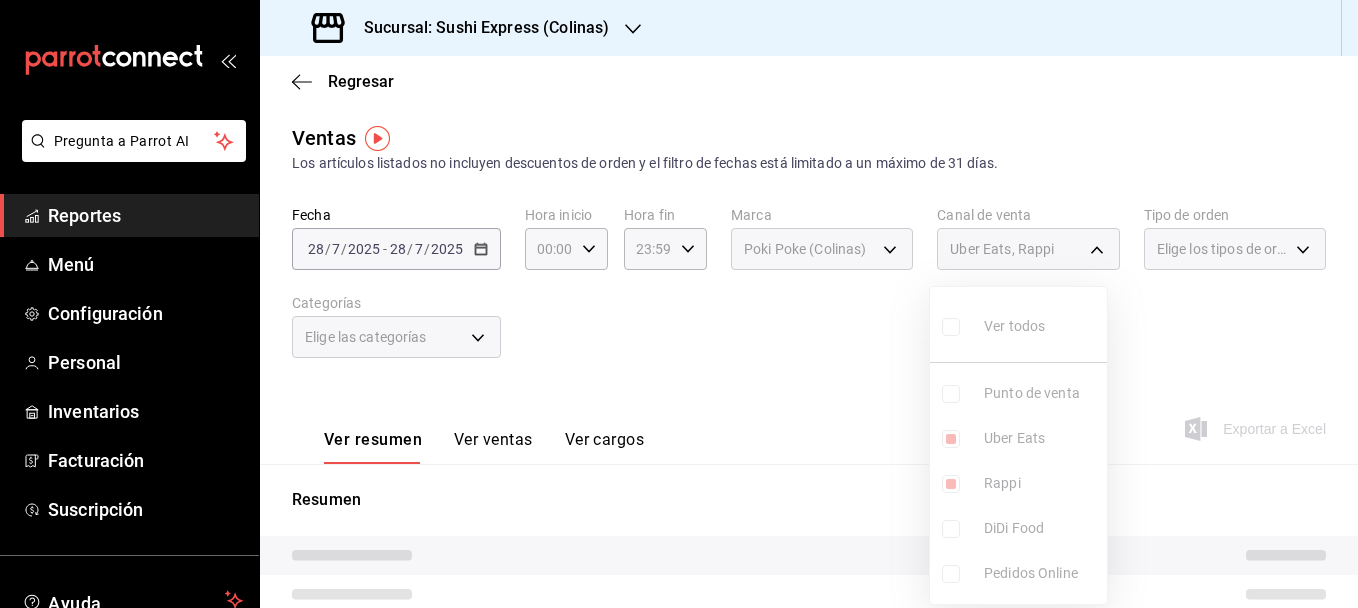 click on "Ver todos Punto de venta Uber Eats Rappi DiDi Food Pedidos Online" at bounding box center [1018, 445] 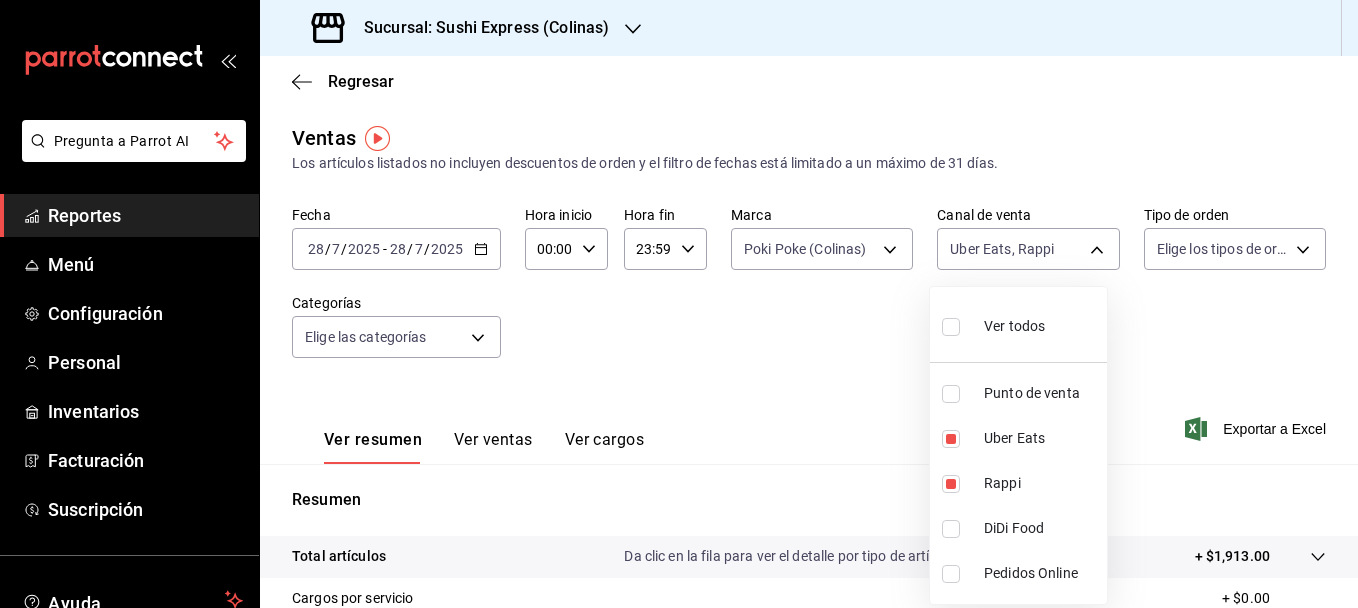 click at bounding box center [951, 439] 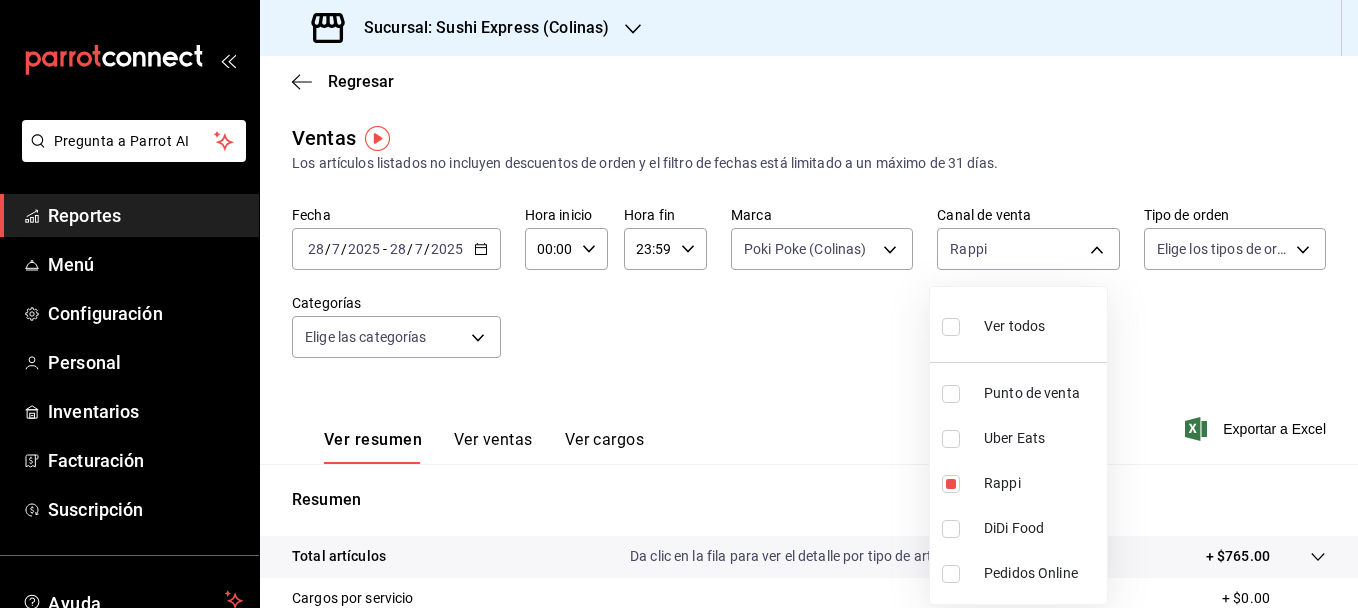 click at bounding box center (679, 304) 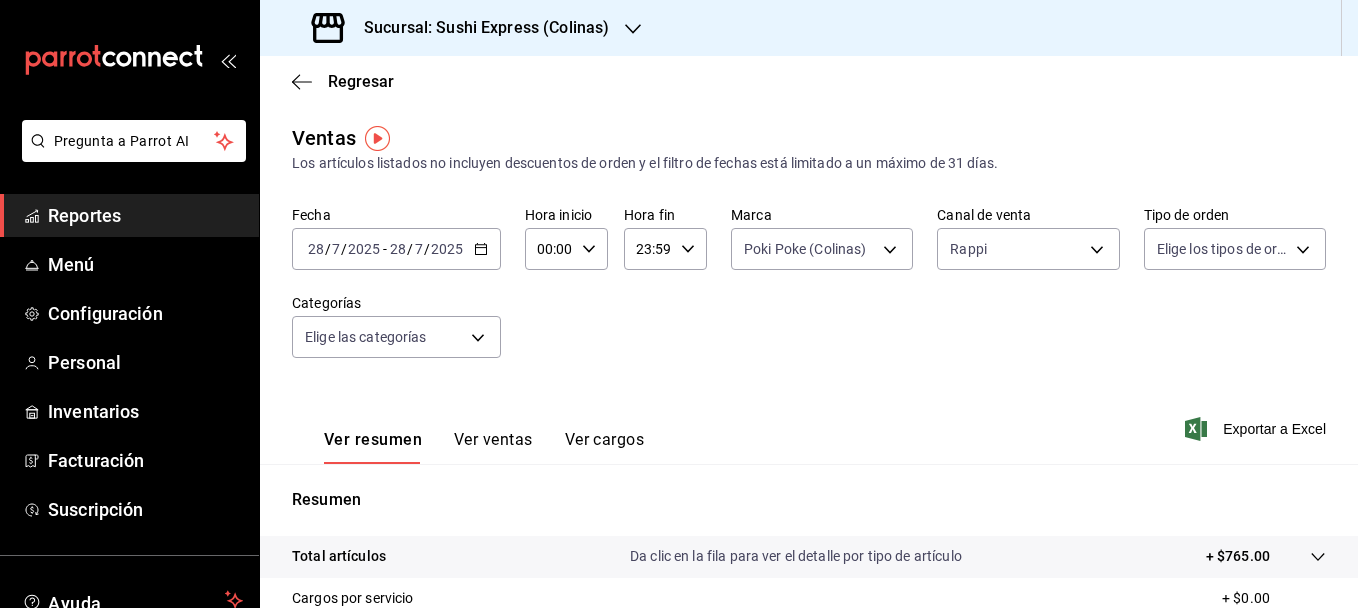 click on "Ver ventas" at bounding box center [493, 447] 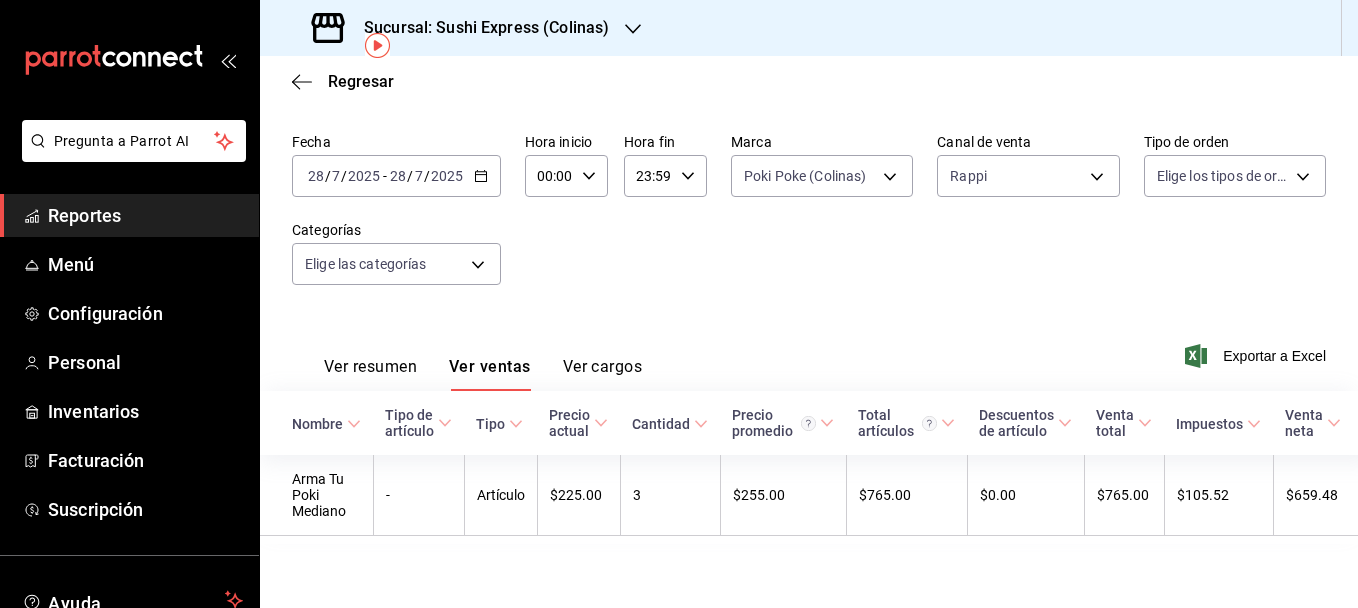 scroll, scrollTop: 93, scrollLeft: 0, axis: vertical 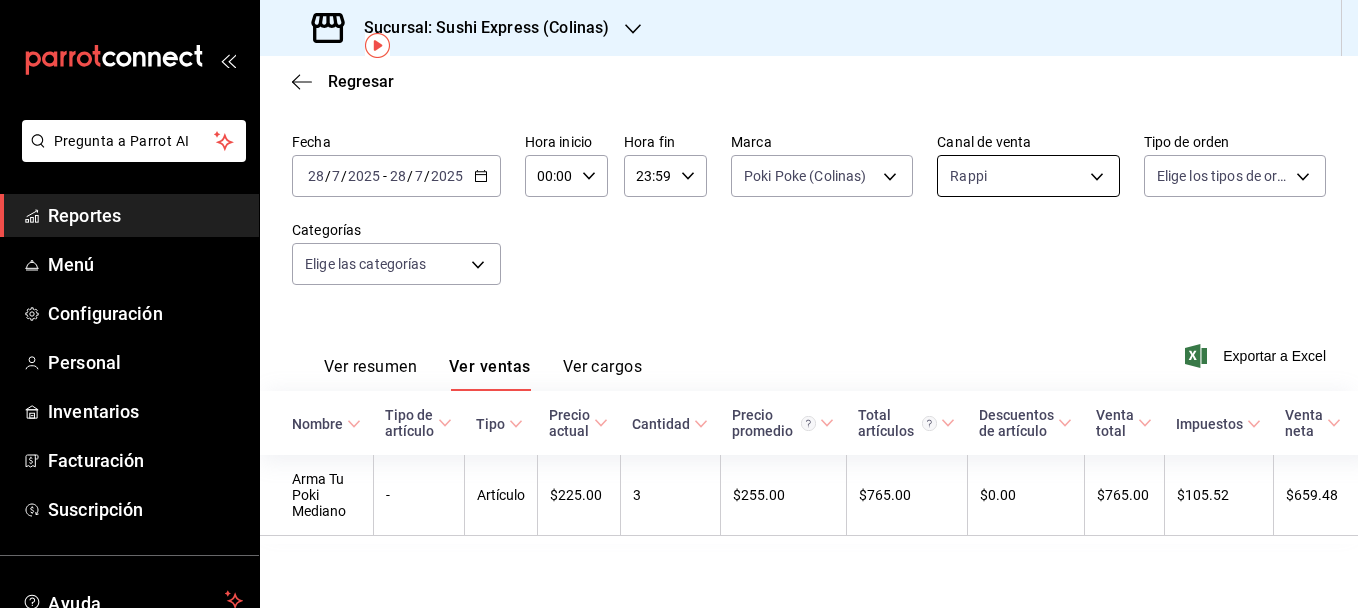 click on "Pregunta a Parrot AI Reportes   Menú   Configuración   Personal   Inventarios   Facturación   Suscripción   Ayuda Recomienda Parrot   [FIRST] [LAST]   Sugerir nueva función   Sucursal: Sushi Express (Colinas) Regresar Ventas Los artículos listados no incluyen descuentos de orden y el filtro de fechas está limitado a un máximo de 31 días. Fecha [DATE] [DATE] - [DATE] [DATE] Hora inicio 00:00 Hora inicio Hora fin 23:59 Hora fin Marca Poki Poke (Colinas) [UUID] Canal de venta Rappi RAPPI Tipo de orden Elige los tipos de orden Categorías Elige las categorías Ver resumen Ver ventas Ver cargos Exportar a Excel Nombre Tipo de artículo Tipo Precio actual Cantidad Precio promedio   Total artículos   Descuentos de artículo Venta total Impuestos Venta neta Arma Tu Poki Mediano - Artículo $225.00 3 $255.00 $765.00 $0.00 $765.00 $105.52 $659.48 GANA 1 MES GRATIS EN TU SUSCRIPCIÓN AQUÍ Ver video tutorial Ir a video Pregunta a Parrot AI Reportes" at bounding box center [679, 304] 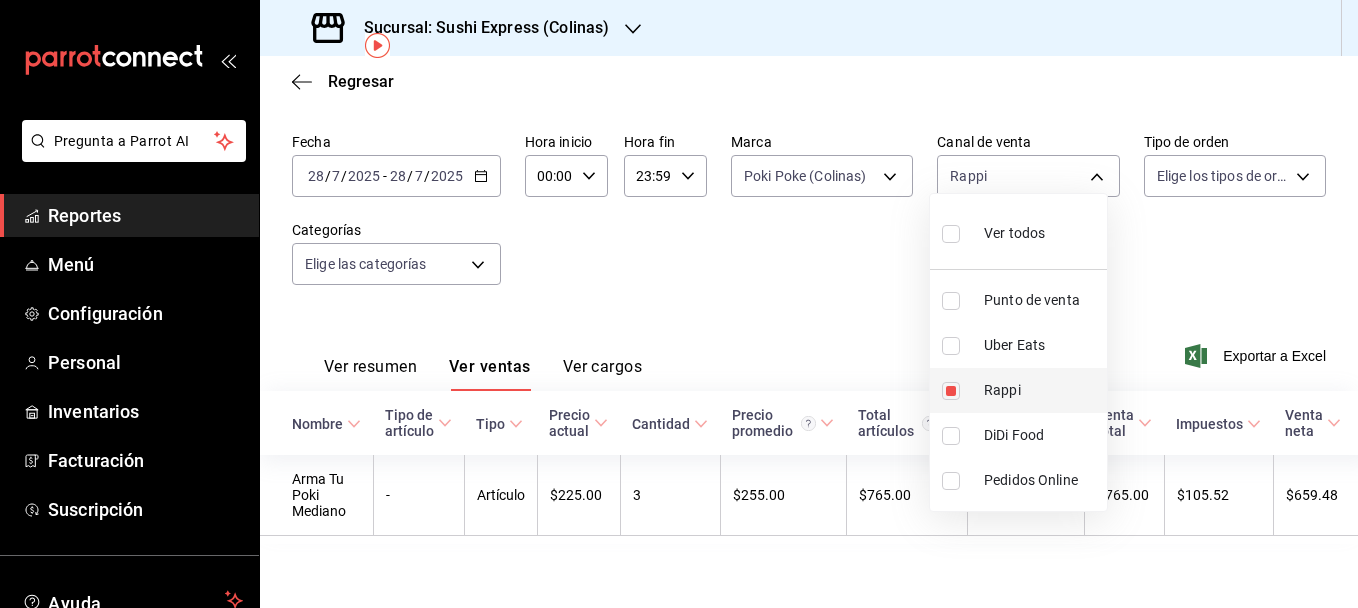 drag, startPoint x: 954, startPoint y: 339, endPoint x: 964, endPoint y: 370, distance: 32.572994 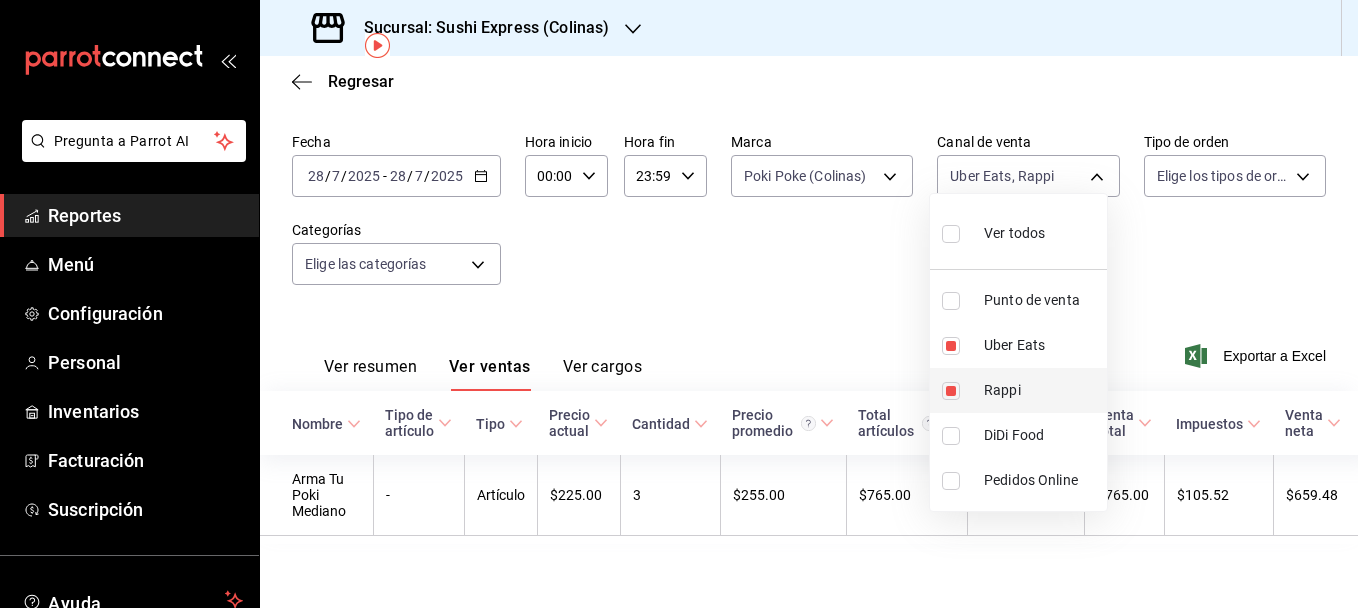 type on "RAPPI,UBER_EATS" 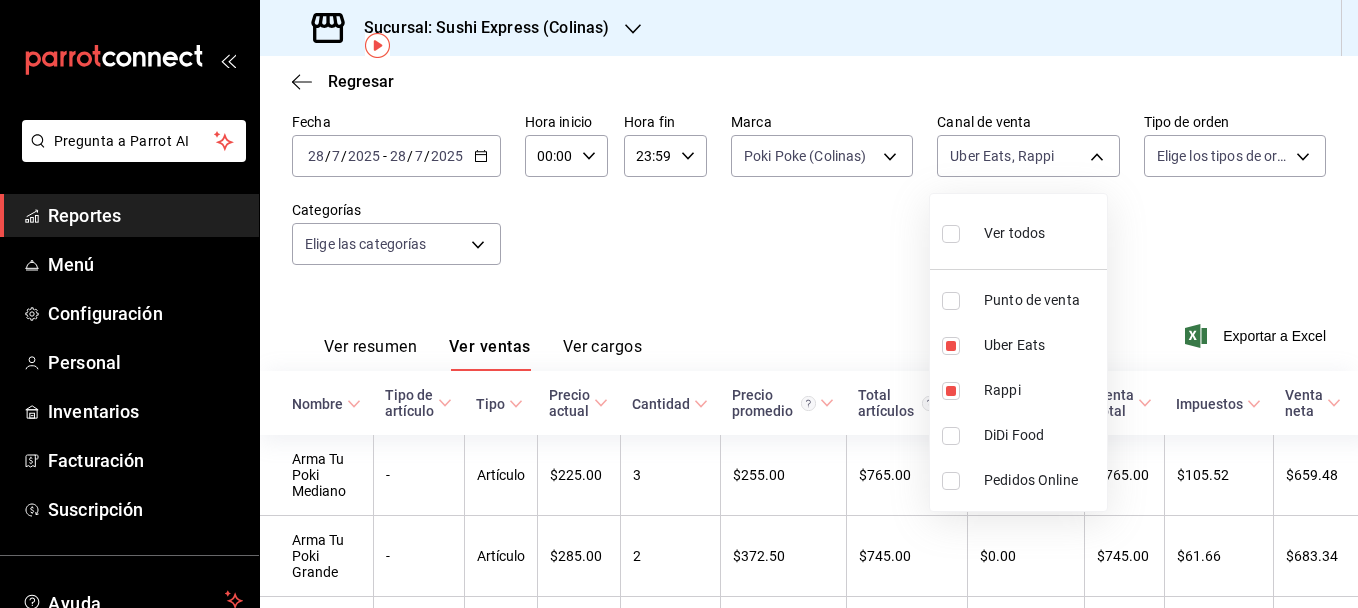 click on "Ver todos Punto de venta Uber Eats Rappi DiDi Food Pedidos Online" at bounding box center (1018, 352) 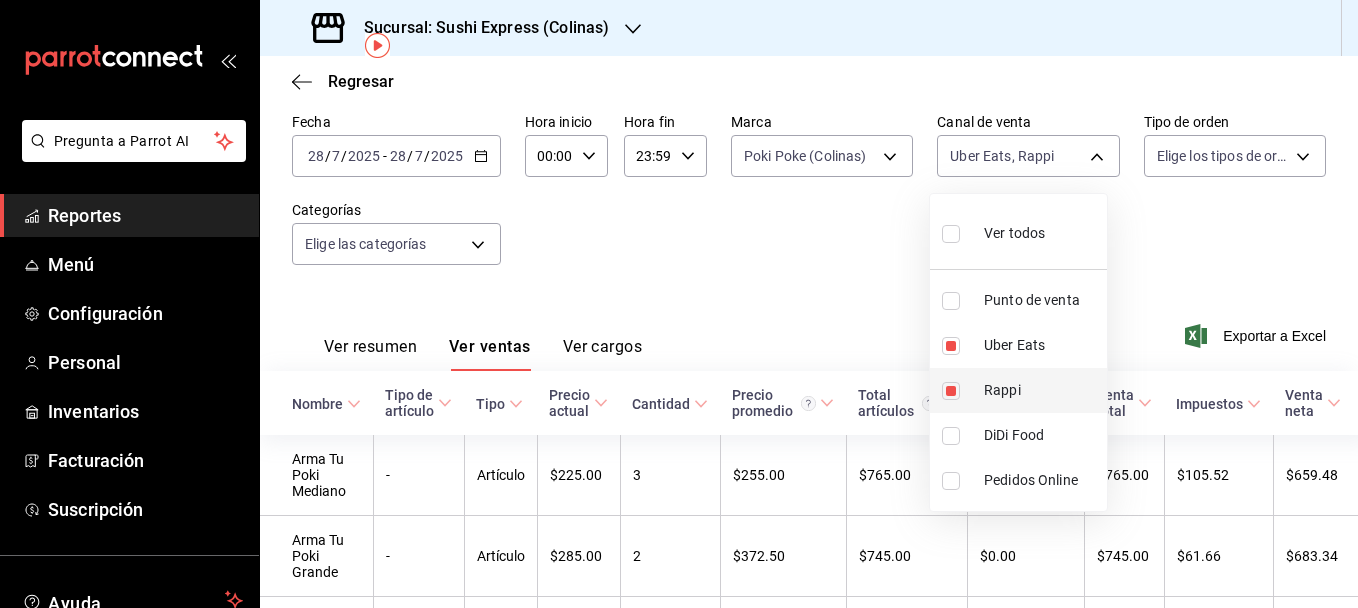 click at bounding box center [951, 391] 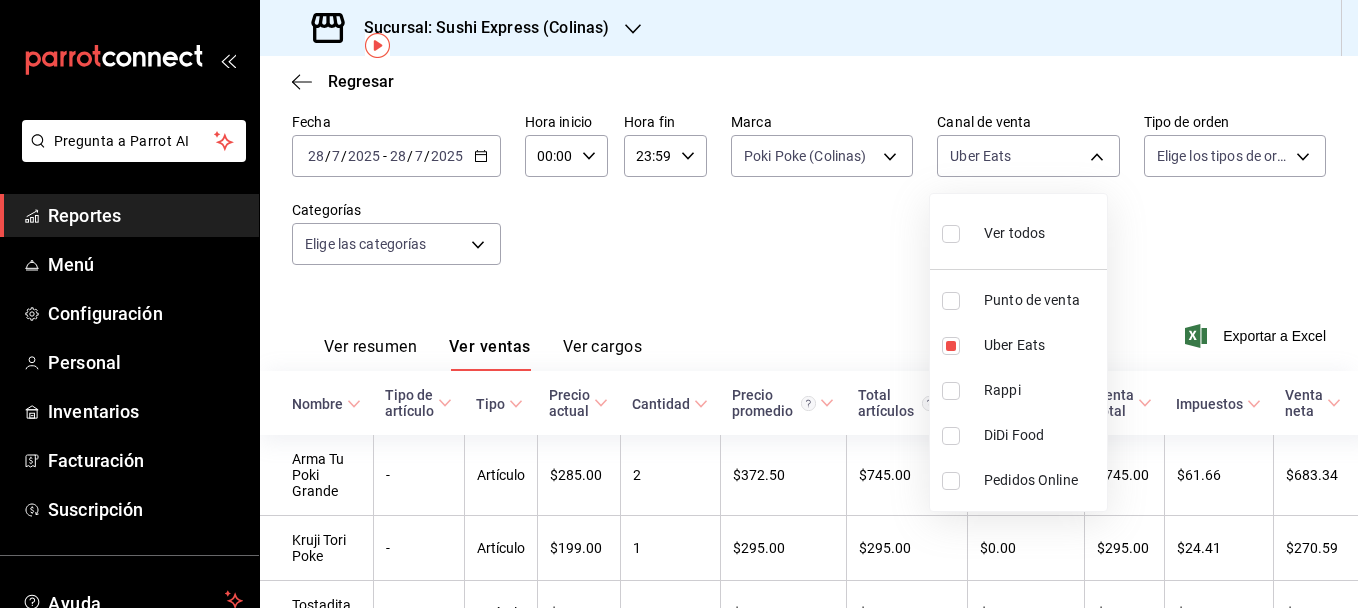 drag, startPoint x: 1354, startPoint y: 377, endPoint x: 1354, endPoint y: 411, distance: 34 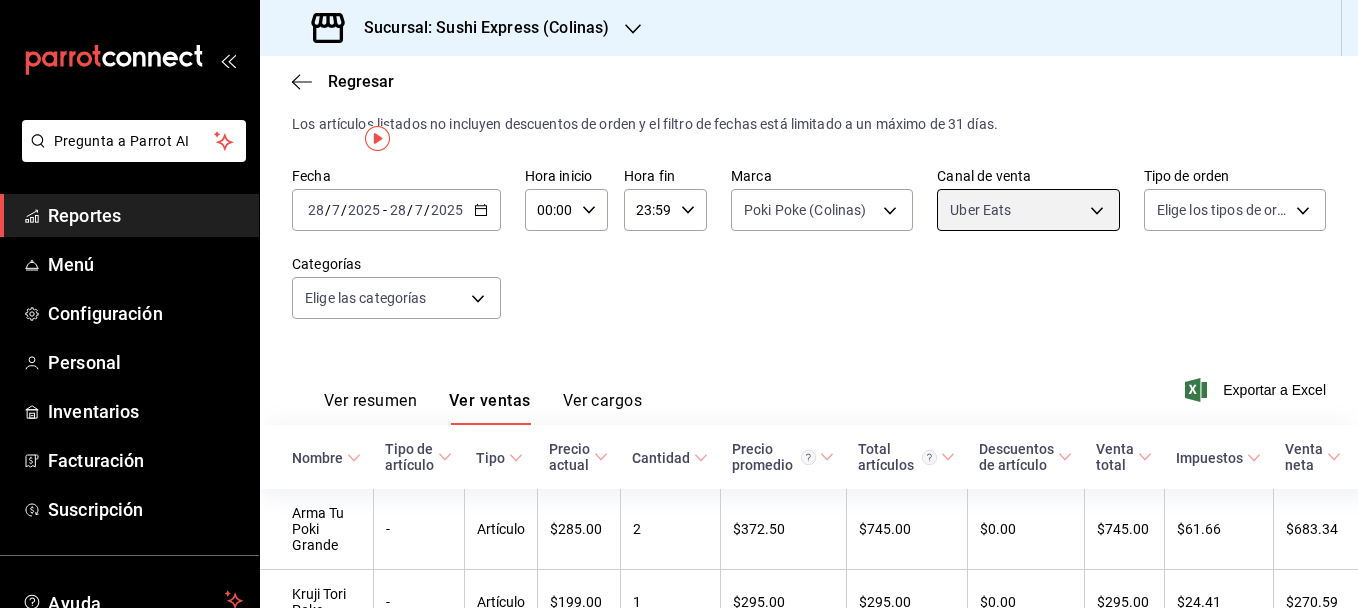 scroll, scrollTop: 0, scrollLeft: 0, axis: both 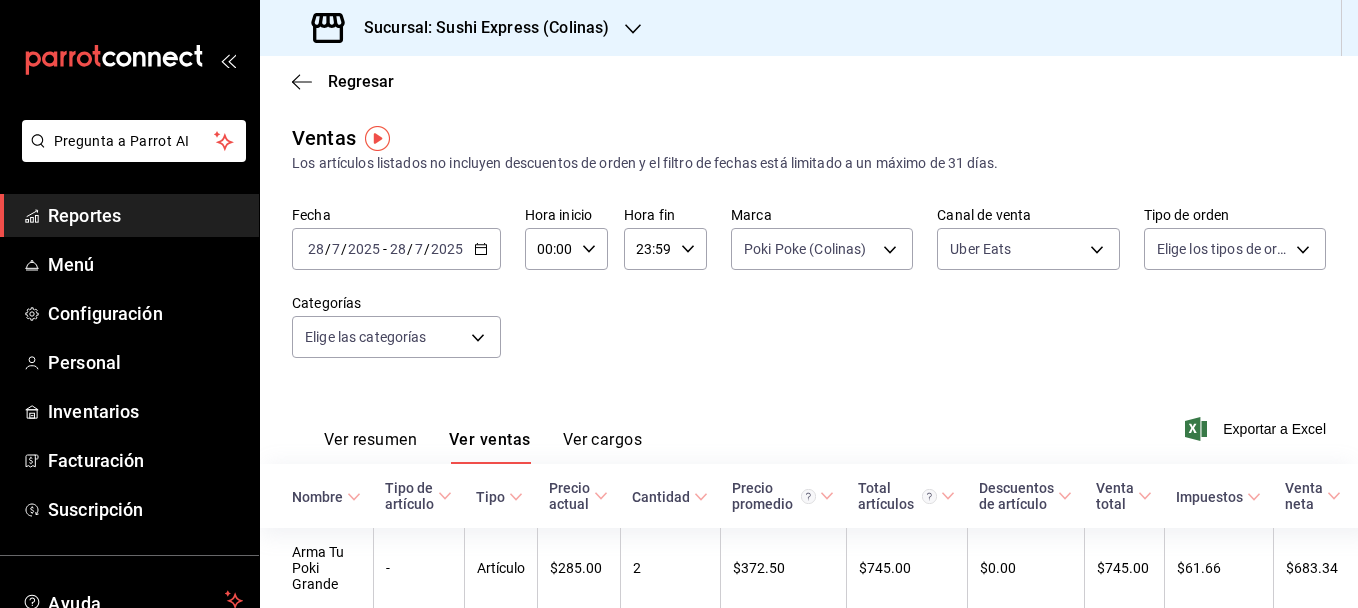 click on "[DATE] [DATE] - [DATE] [DATE]" at bounding box center (396, 249) 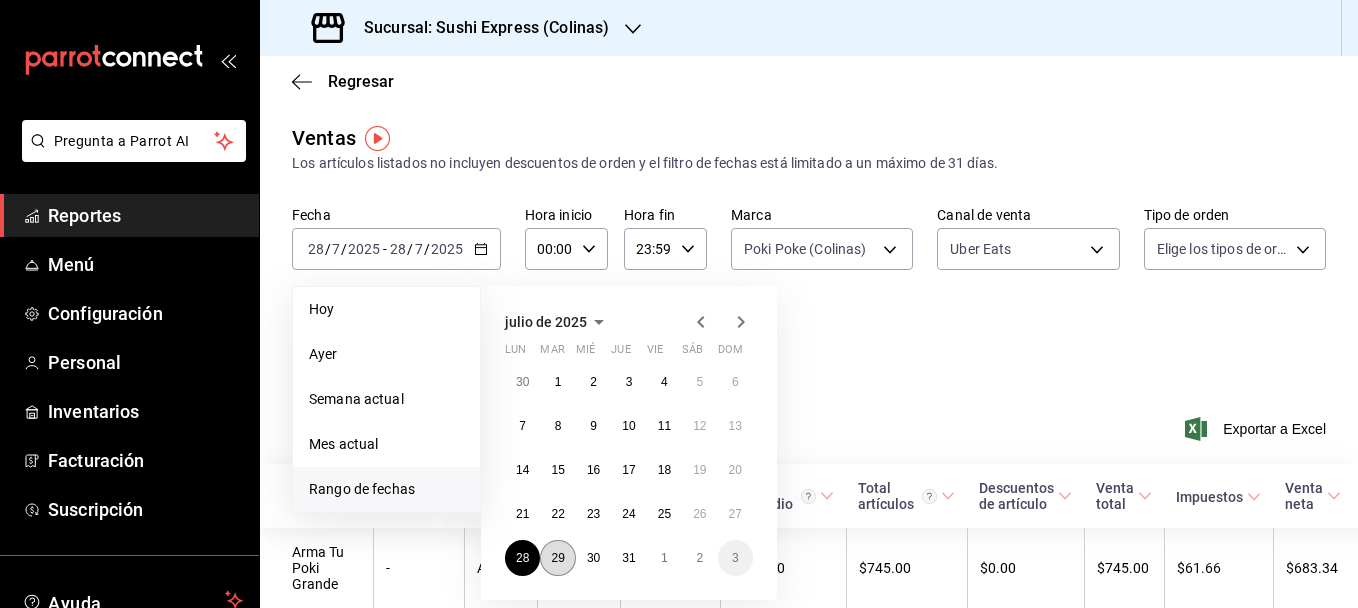 click on "29" at bounding box center [557, 558] 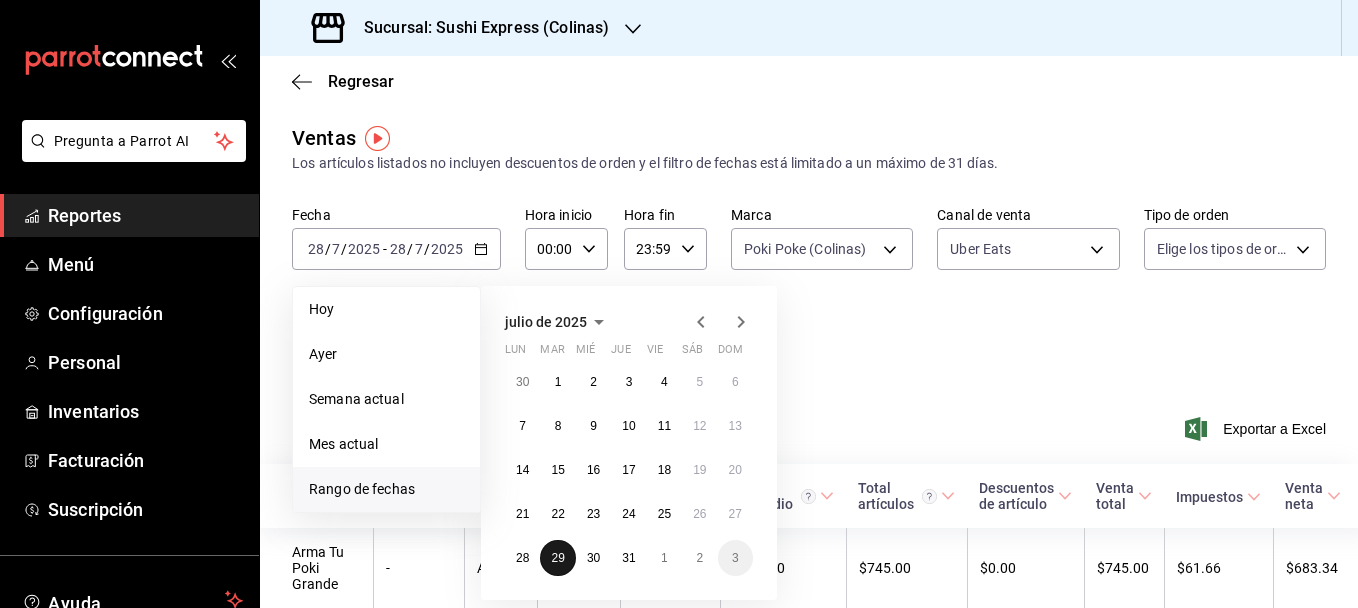 click on "29" at bounding box center [557, 558] 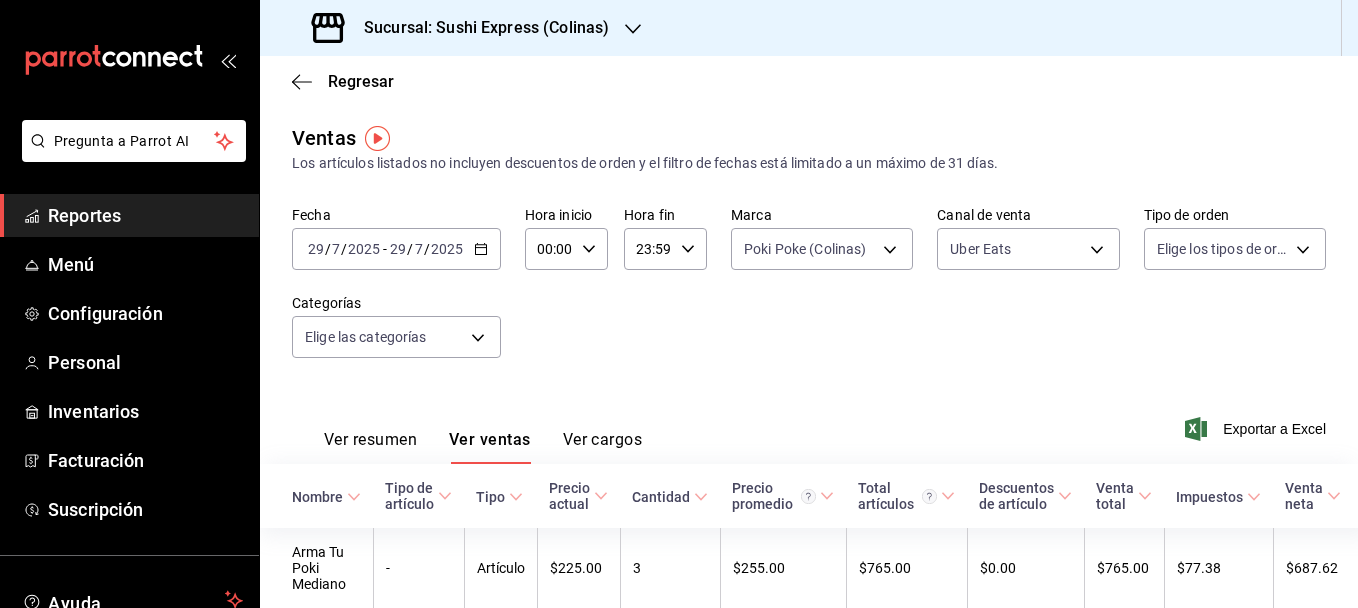 click on "Fecha [DATE] [DATE] - [DATE] [DATE] Hora inicio 00:00 Hora inicio Hora fin 23:59 Hora fin Marca Poki Poke (Colinas) [UUID] Canal de venta Uber Eats UBER_EATS Tipo de orden Elige los tipos de orden Categorías Elige las categorías" at bounding box center (809, 294) 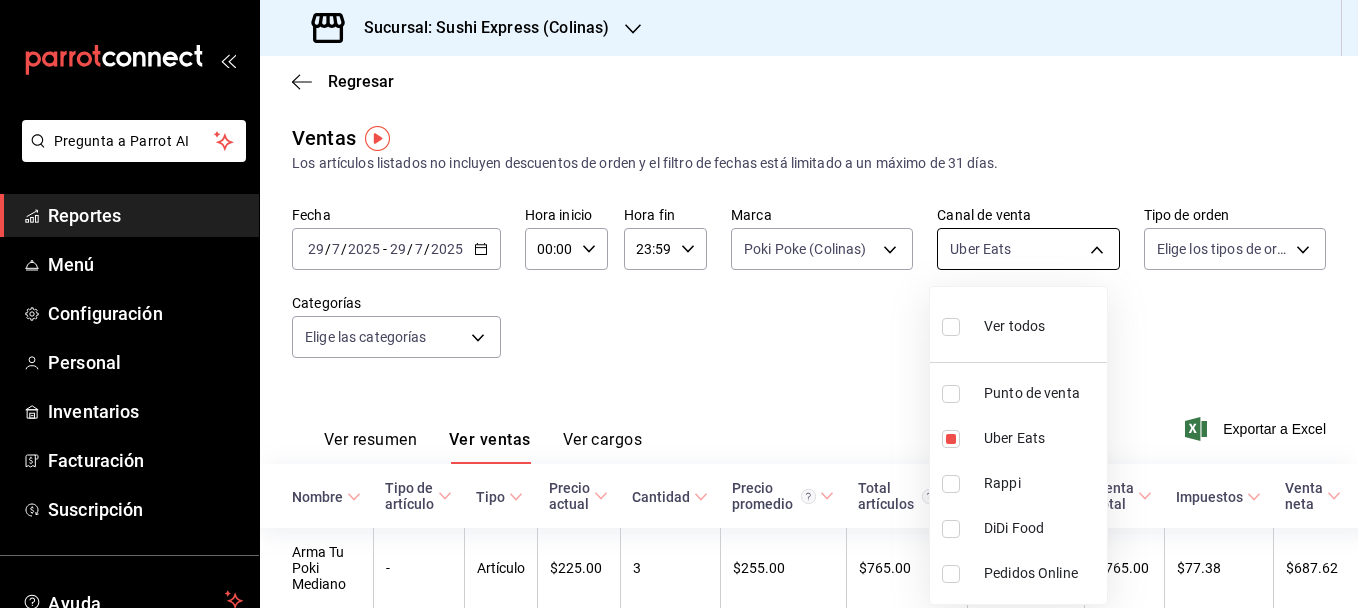 click on "Pregunta a Parrot AI Reportes   Menú   Configuración   Personal   Inventarios   Facturación   Suscripción   Ayuda Recomienda Parrot   [FIRST] [LAST]   Sugerir nueva función   Sucursal: Sushi Express (Colinas) Regresar Ventas Los artículos listados no incluyen descuentos de orden y el filtro de fechas está limitado a un máximo de 31 días. Fecha [DATE] [DATE] - [DATE] [DATE] Hora inicio 00:00 Hora inicio Hora fin 23:59 Hora fin Marca Poki Poke (Colinas) [UUID] Canal de venta Uber Eats UBER_EATS Tipo de orden Elige los tipos de orden Categorías Elige las categorías Ver resumen Ver ventas Ver cargos Exportar a Excel Nombre Tipo de artículo Tipo Precio actual Cantidad Precio promedio   Total artículos   Descuentos de artículo Venta total Impuestos Venta neta Arma Tu Poki Mediano - Artículo $225.00 3 $255.00 $765.00 $0.00 $765.00 $77.38 $687.62 Arma Tu Poki Grande - Artículo $285.00 2 $330.00 $660.00 $0.00 $660.00 $54.62 $605.38 Poki Bufalo" at bounding box center (679, 304) 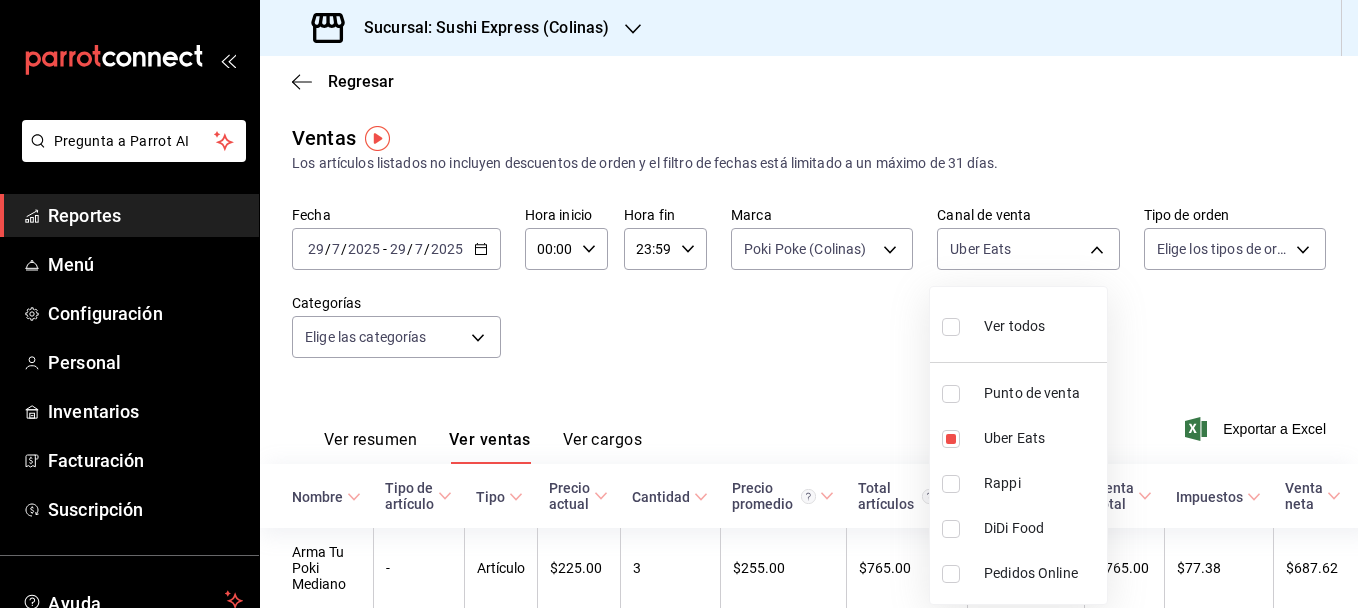 click at bounding box center (951, 394) 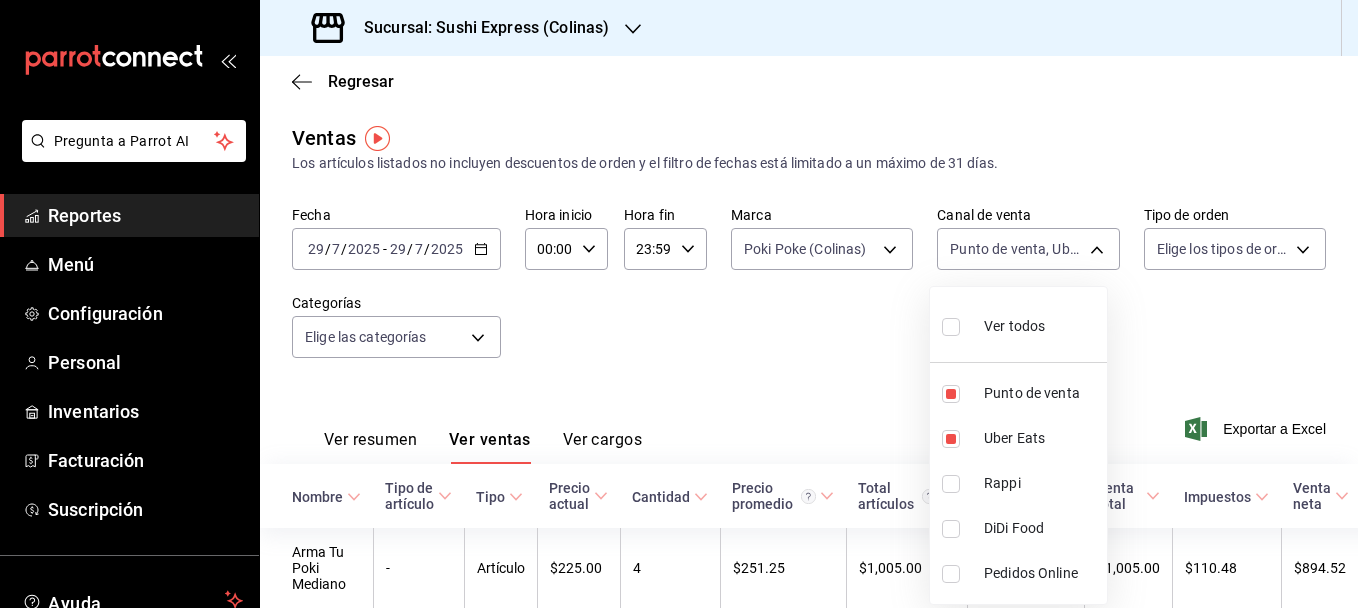 click at bounding box center (951, 439) 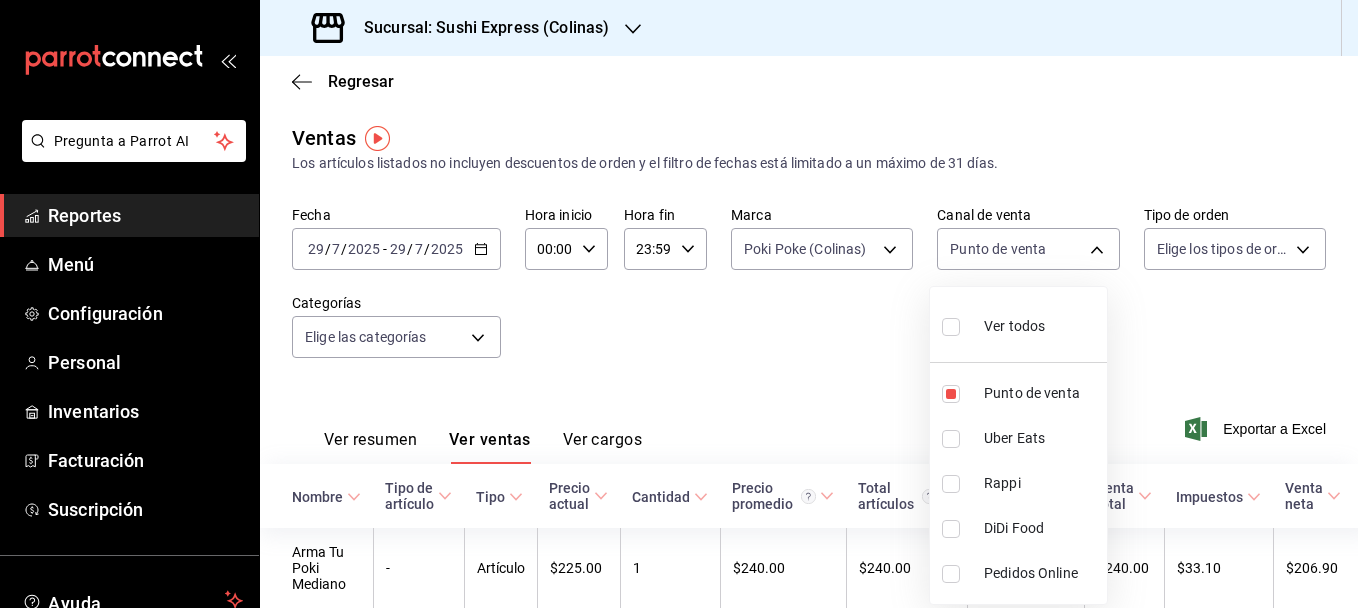 click at bounding box center (679, 304) 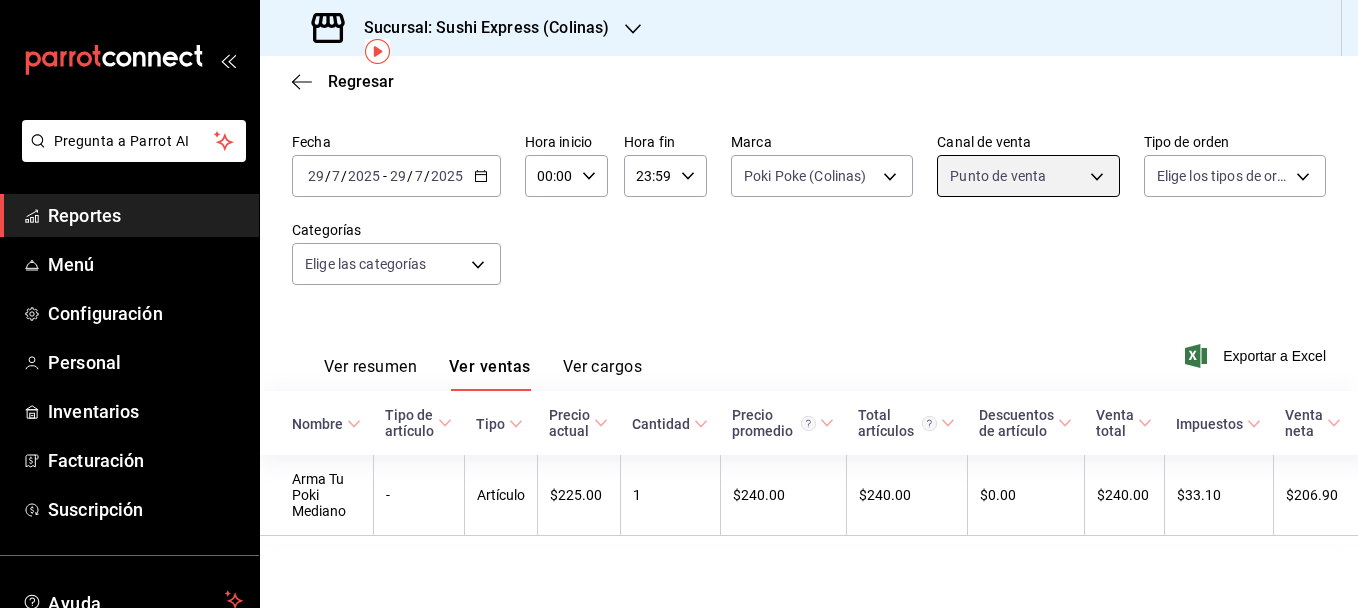 scroll, scrollTop: 56, scrollLeft: 0, axis: vertical 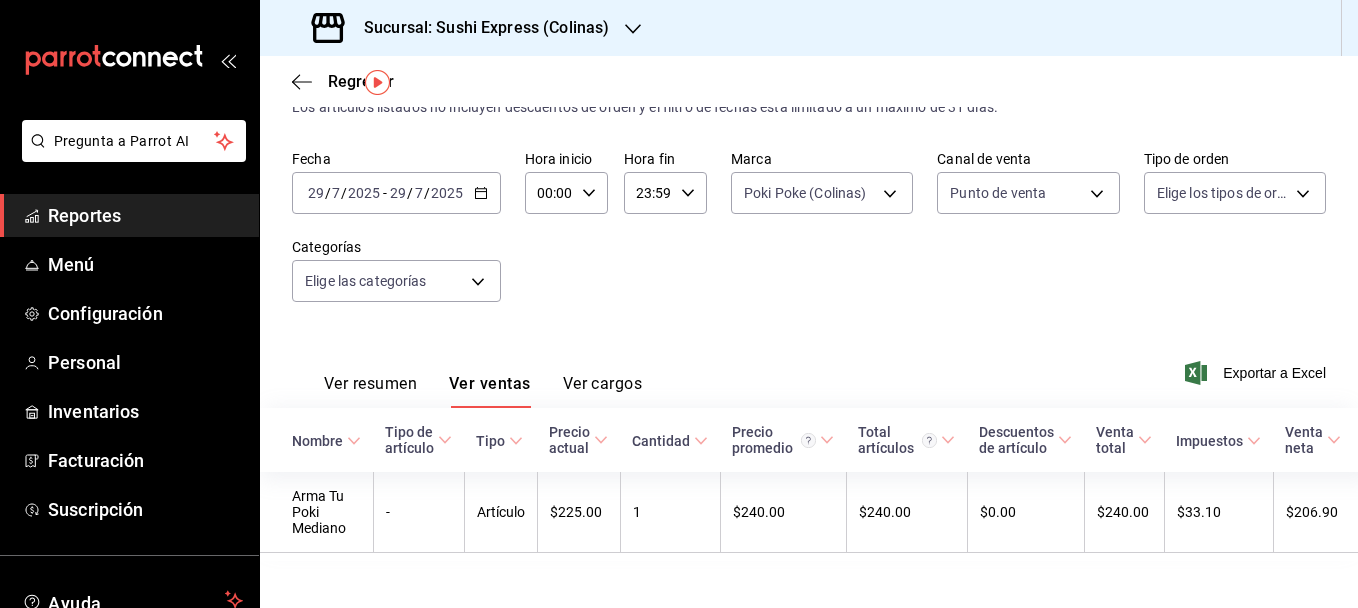 click on "Ver resumen" at bounding box center [370, 391] 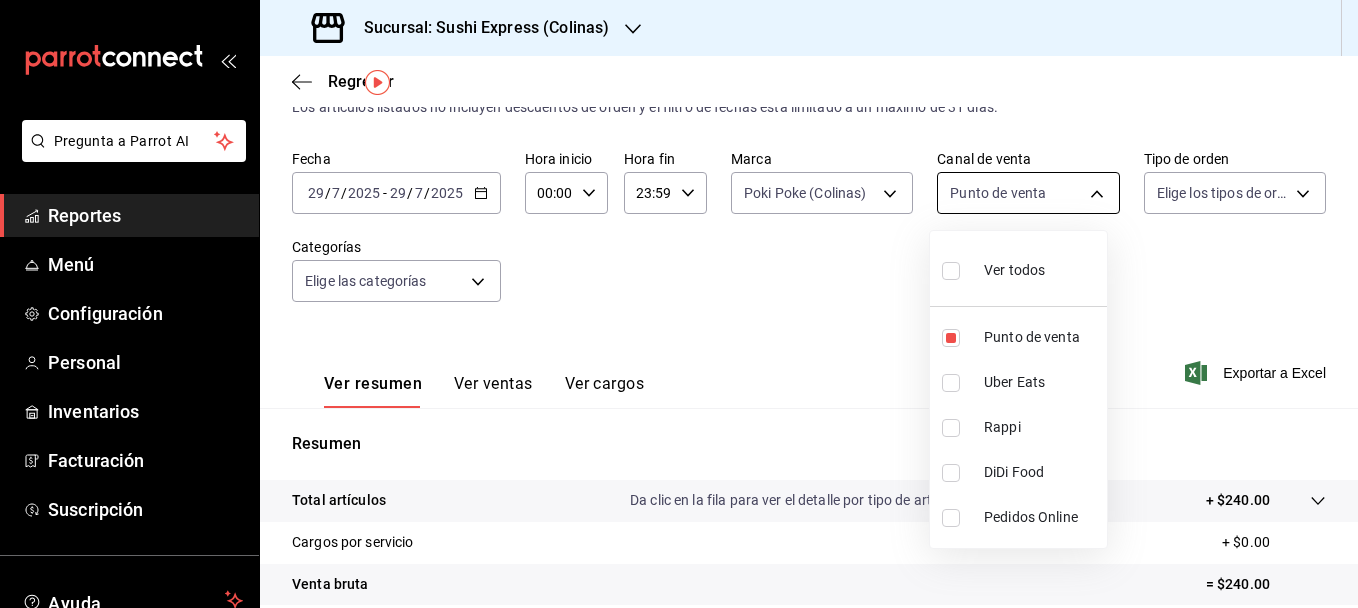 click on "Pregunta a Parrot AI Reportes   Menú   Configuración   Personal   Inventarios   Facturación   Suscripción   Ayuda Recomienda Parrot   [FIRST] [LAST]   Sugerir nueva función   Sucursal: Sushi Express (Colinas) Regresar Ventas Los artículos listados no incluyen descuentos de orden y el filtro de fechas está limitado a un máximo de 31 días. Fecha [DATE] [DATE] - [DATE] [DATE] Hora inicio 00:00 Hora inicio Hora fin 23:59 Hora fin Marca Poki Poke (Colinas) [UUID] Canal de venta Punto de venta PARROT Tipo de orden Elige los tipos de orden Categorías Elige las categorías Ver resumen Ver ventas Ver cargos Exportar a Excel Resumen Total artículos Da clic en la fila para ver el detalle por tipo de artículo + $240.00 Cargos por servicio + $0.00 Venta bruta = $240.00 Descuentos totales - $0.00 Certificados de regalo - $0.00 Venta total = $240.00 Impuestos - $33.10 Venta neta = $206.90 GANA 1 MES GRATIS EN TU SUSCRIPCIÓN AQUÍ Ver video tutorial" at bounding box center [679, 304] 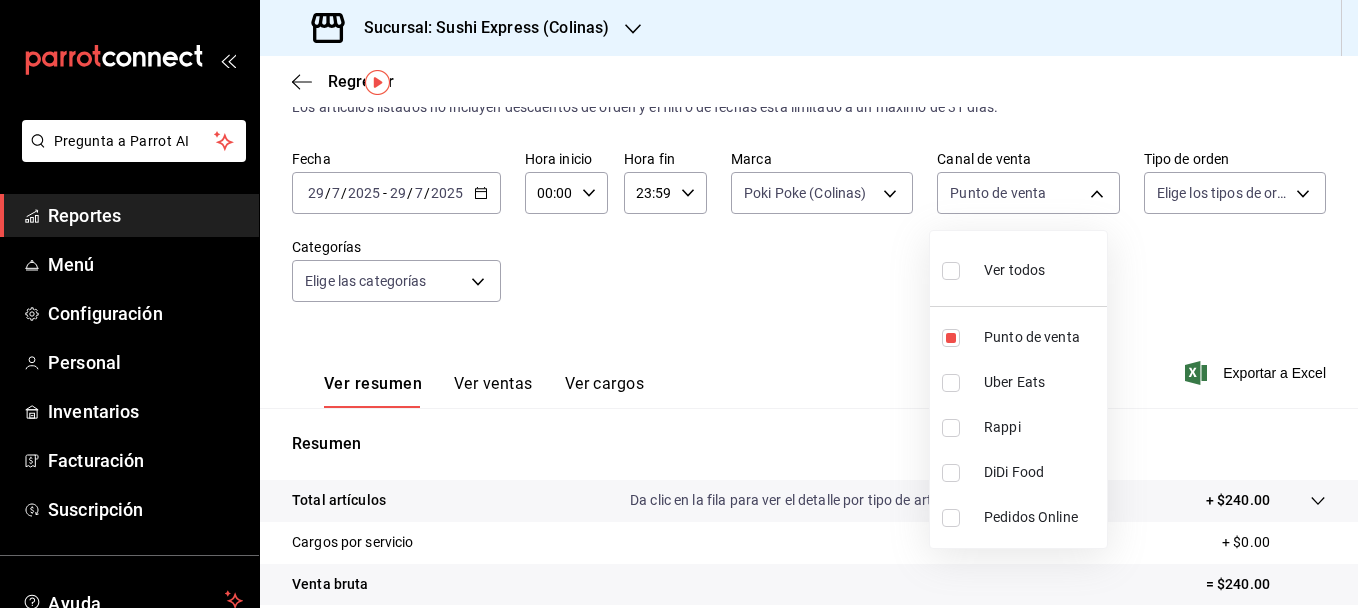 click at bounding box center [951, 383] 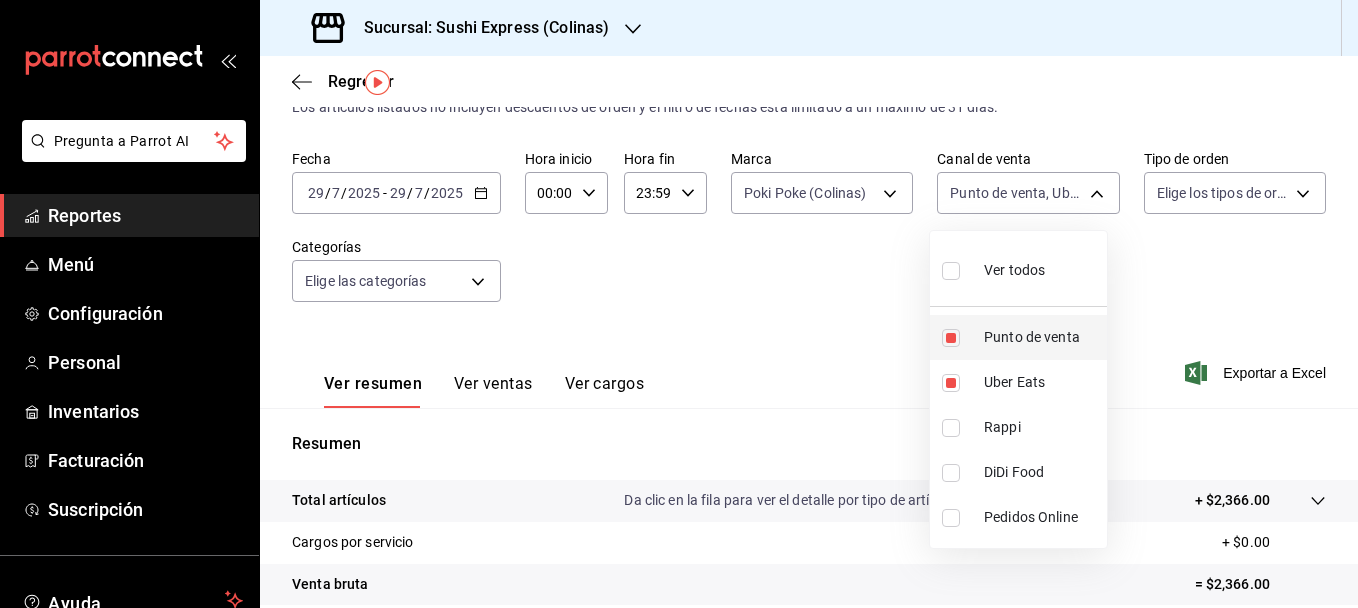 click at bounding box center [951, 338] 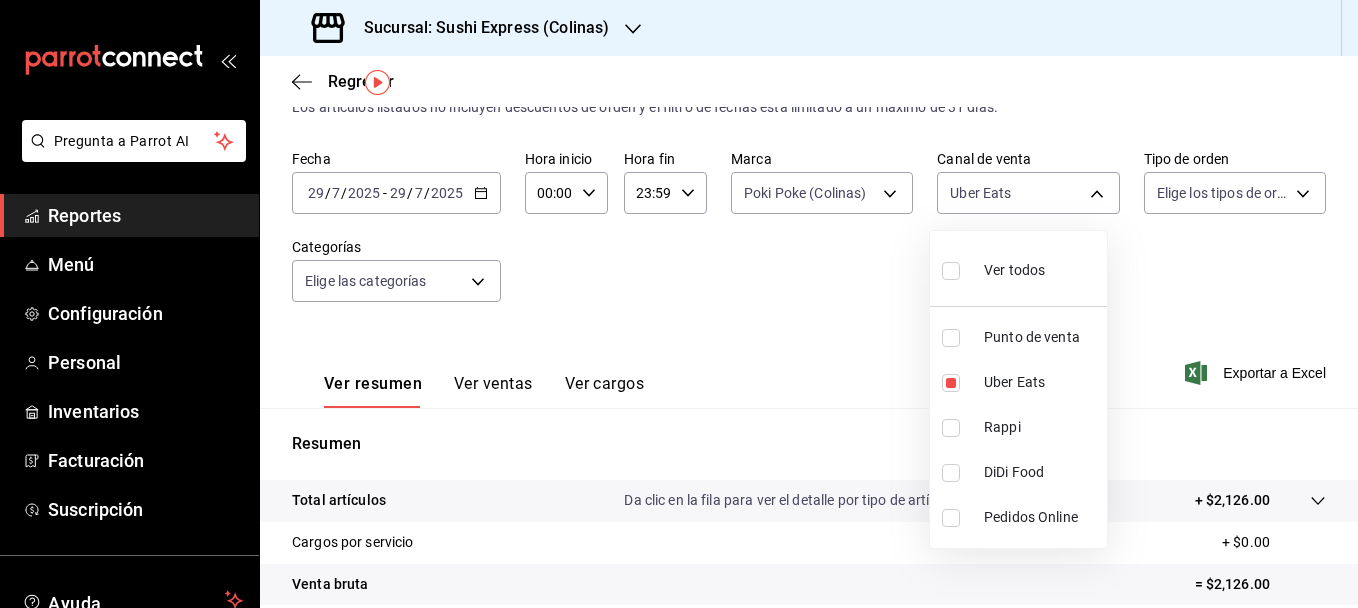 click at bounding box center (679, 304) 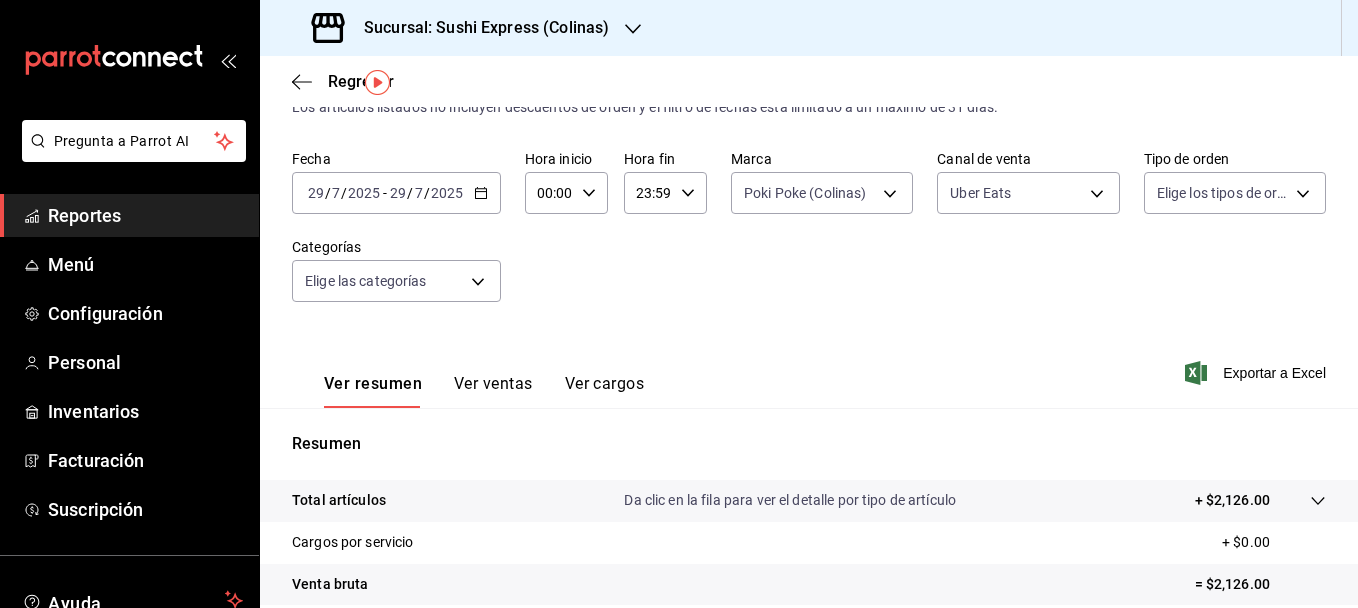 click on "Ver ventas" at bounding box center (493, 391) 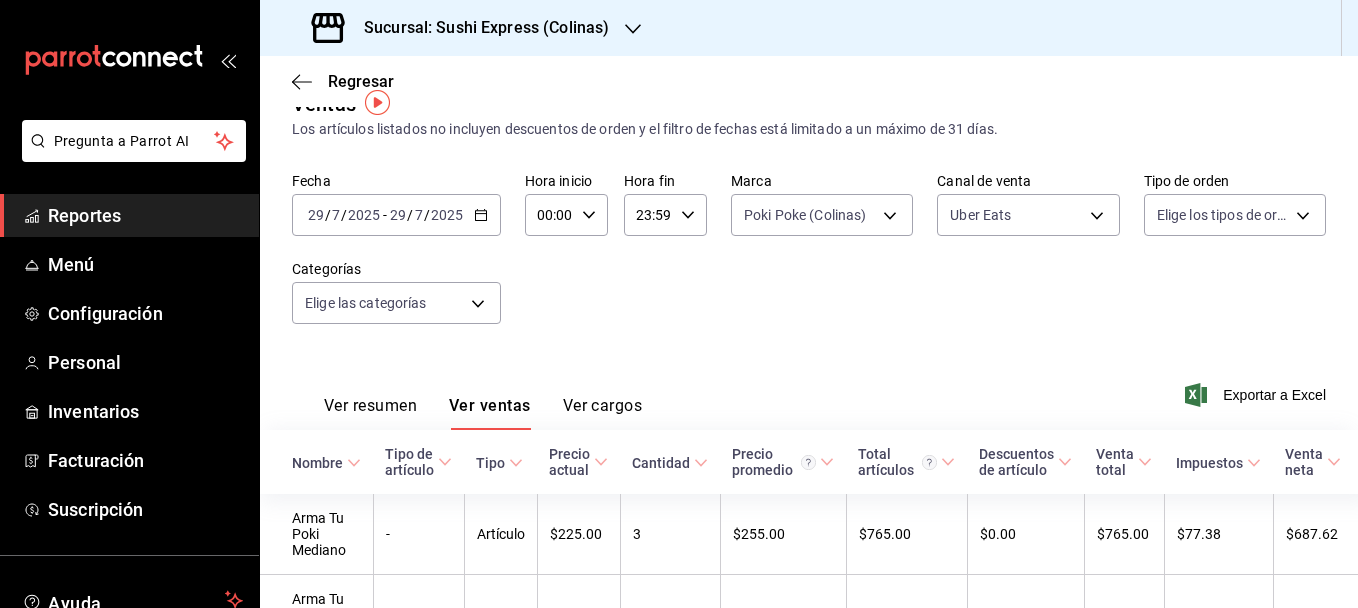scroll, scrollTop: 0, scrollLeft: 0, axis: both 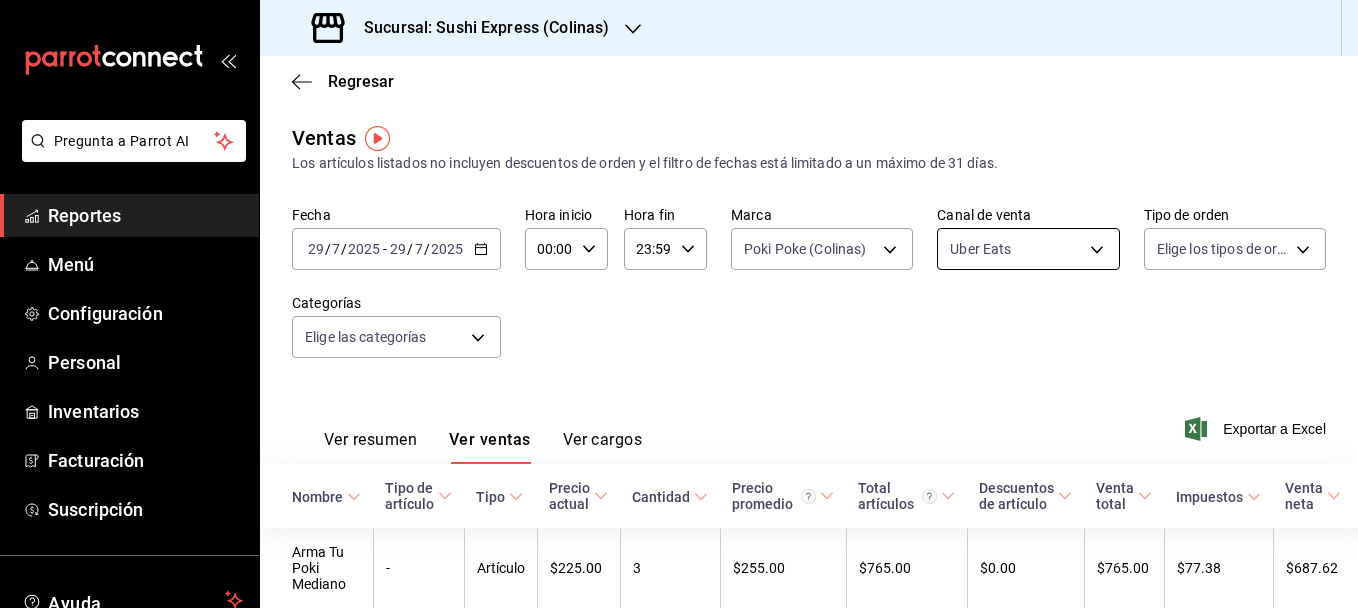 click on "Pregunta a Parrot AI Reportes   Menú   Configuración   Personal   Inventarios   Facturación   Suscripción   Ayuda Recomienda Parrot   [FIRST] [LAST]   Sugerir nueva función   Sucursal: Sushi Express (Colinas) Regresar Ventas Los artículos listados no incluyen descuentos de orden y el filtro de fechas está limitado a un máximo de 31 días. Fecha [DATE] [DATE] - [DATE] [DATE] Hora inicio 00:00 Hora inicio Hora fin 23:59 Hora fin Marca Poki Poke (Colinas) [UUID] Canal de venta Uber Eats UBER_EATS Tipo de orden Elige los tipos de orden Categorías Elige las categorías Ver resumen Ver ventas Ver cargos Exportar a Excel Nombre Tipo de artículo Tipo Precio actual Cantidad Precio promedio   Total artículos   Descuentos de artículo Venta total Impuestos Venta neta Arma Tu Poki Mediano - Artículo $225.00 3 $255.00 $765.00 $0.00 $765.00 $77.38 $687.62 Arma Tu Poki Grande - Artículo $285.00 2 $330.00 $660.00 $0.00 $660.00 $54.62 $605.38 Poki Bufalo" at bounding box center (679, 304) 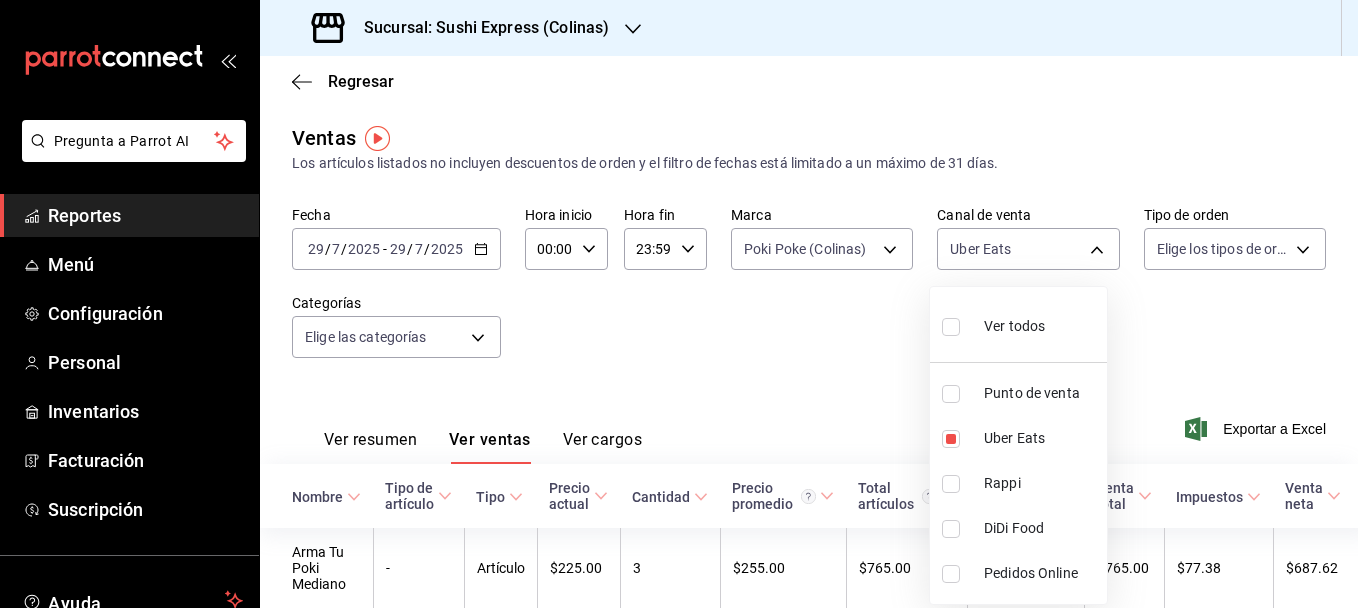 click at bounding box center [951, 484] 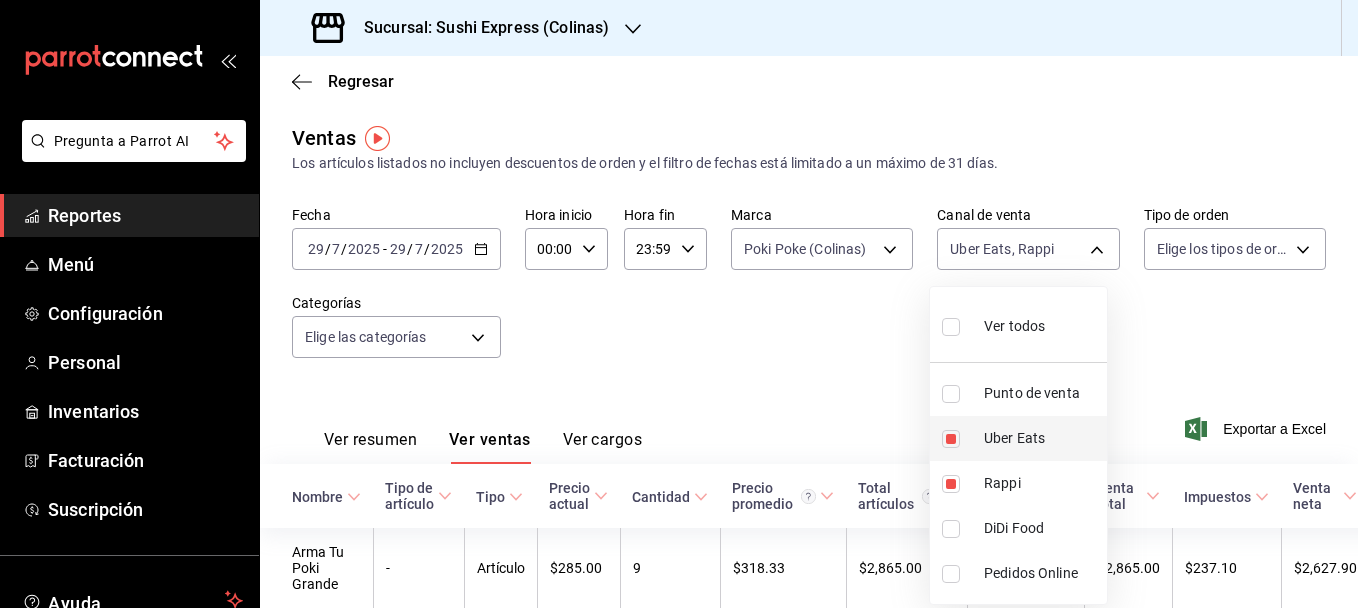 click at bounding box center (951, 439) 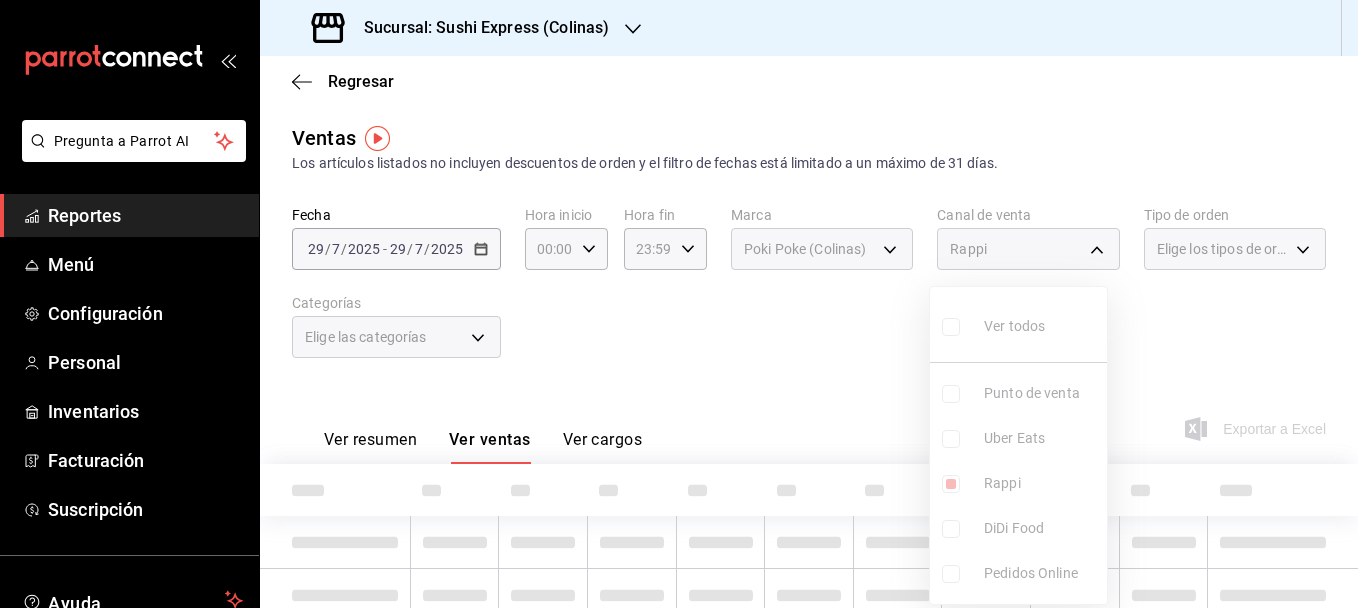 click at bounding box center [679, 304] 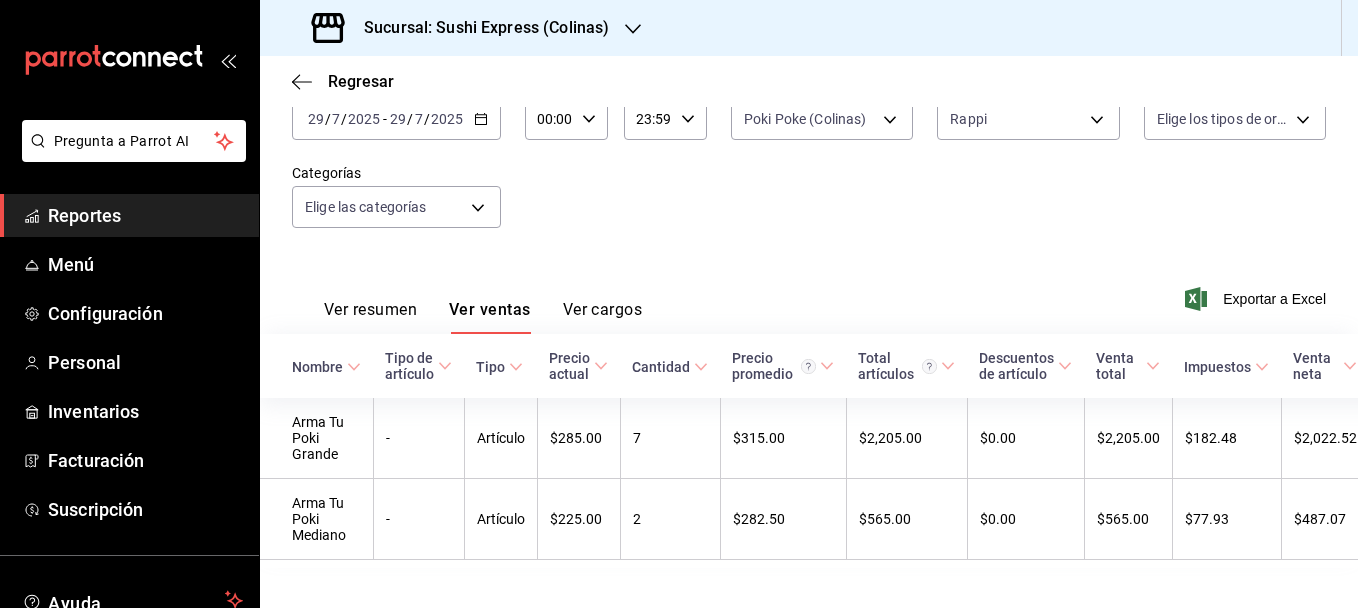 scroll, scrollTop: 108, scrollLeft: 0, axis: vertical 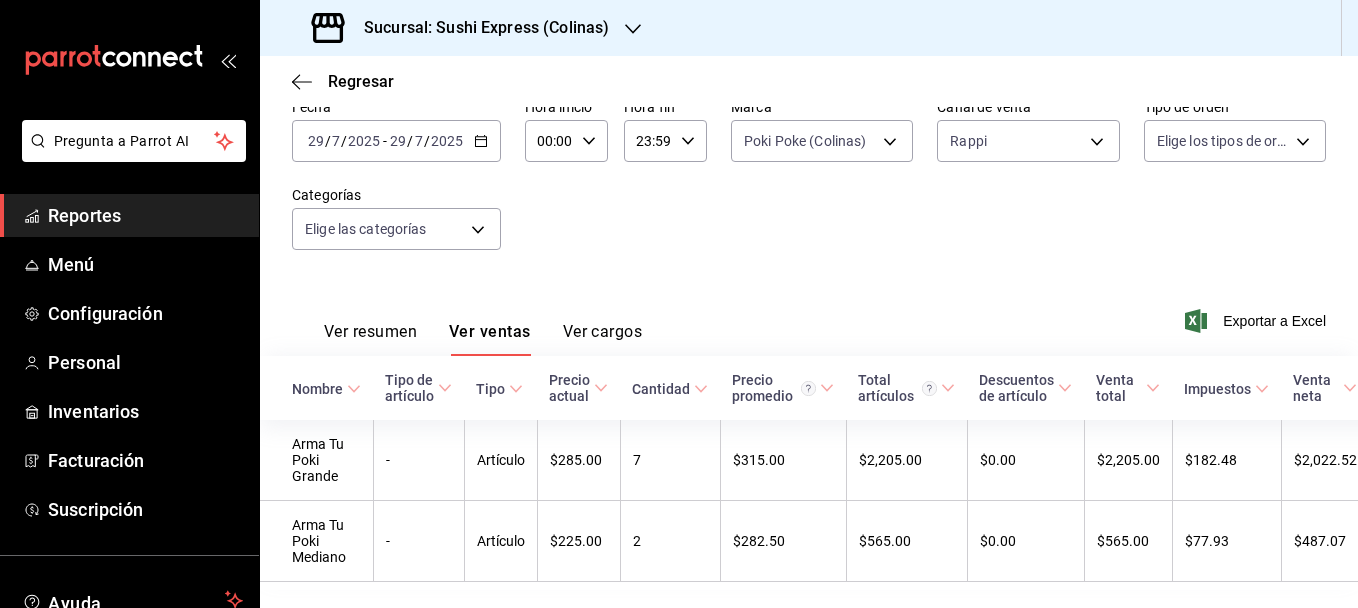 click on "Ver resumen" at bounding box center (370, 339) 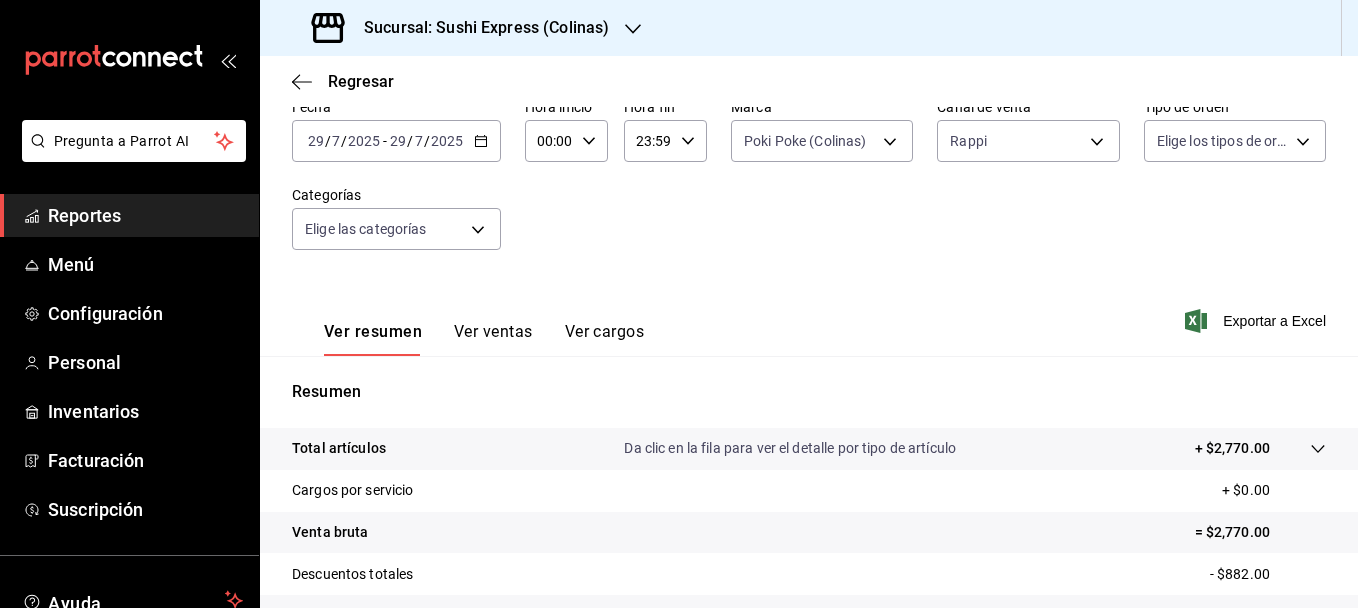 click on "[DATE] [DATE] - [DATE] [DATE]" at bounding box center (396, 141) 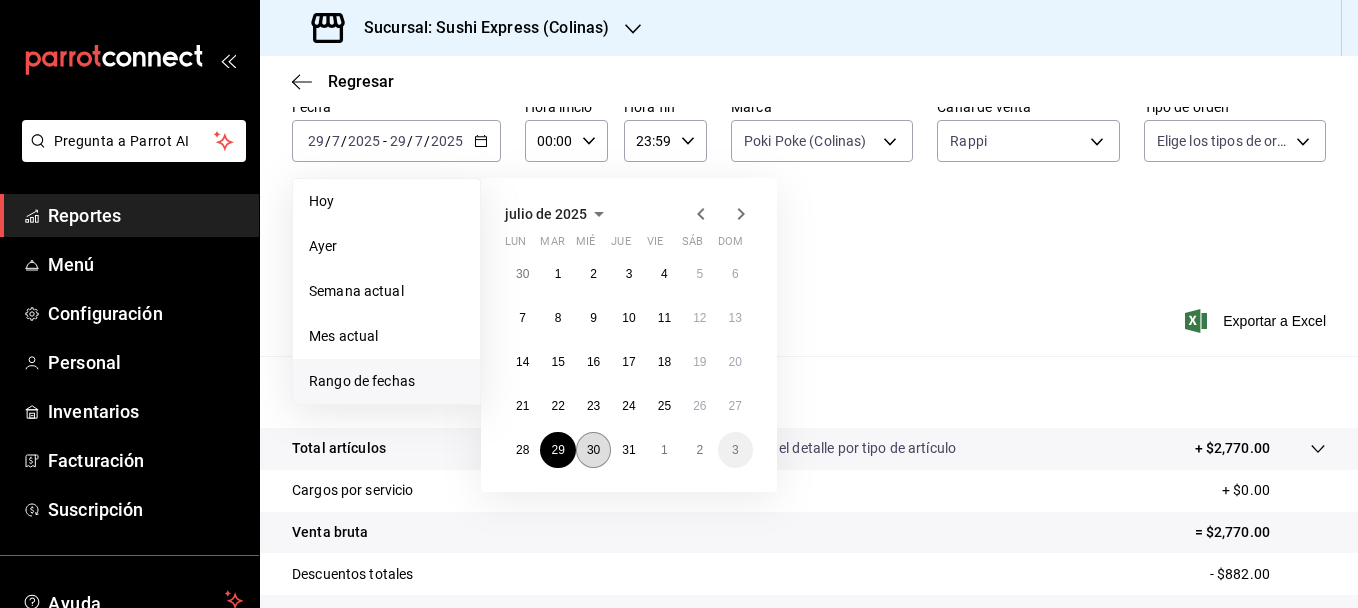 click on "30" at bounding box center (593, 450) 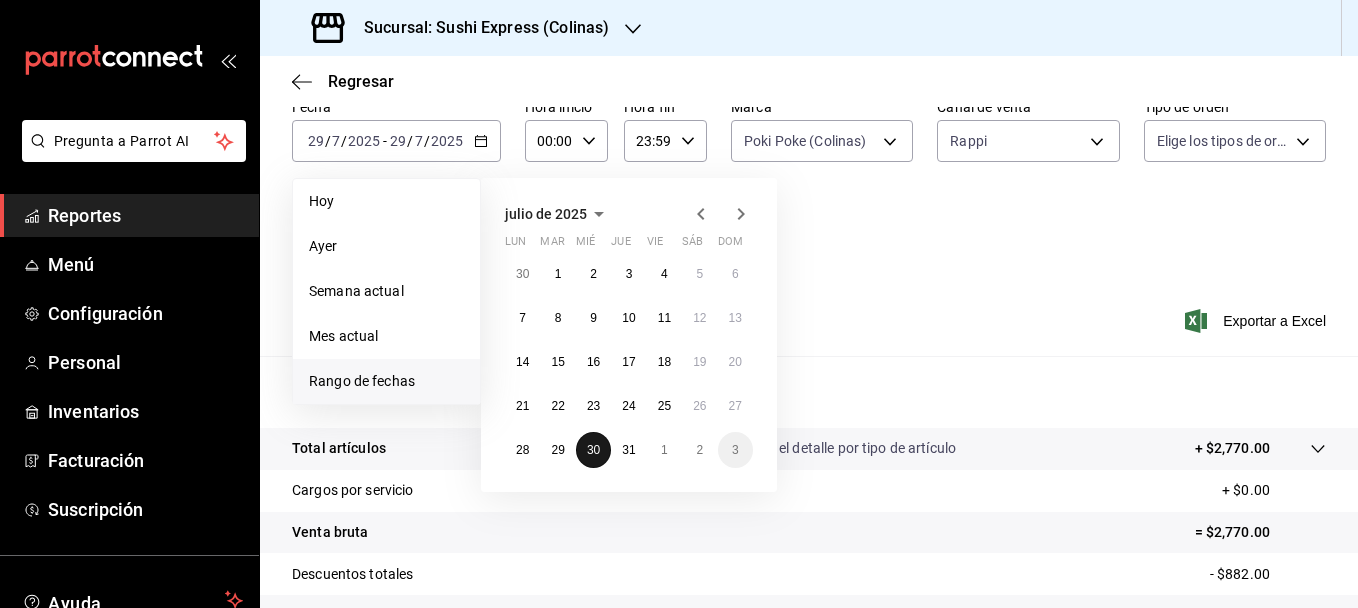 click on "30" at bounding box center [593, 450] 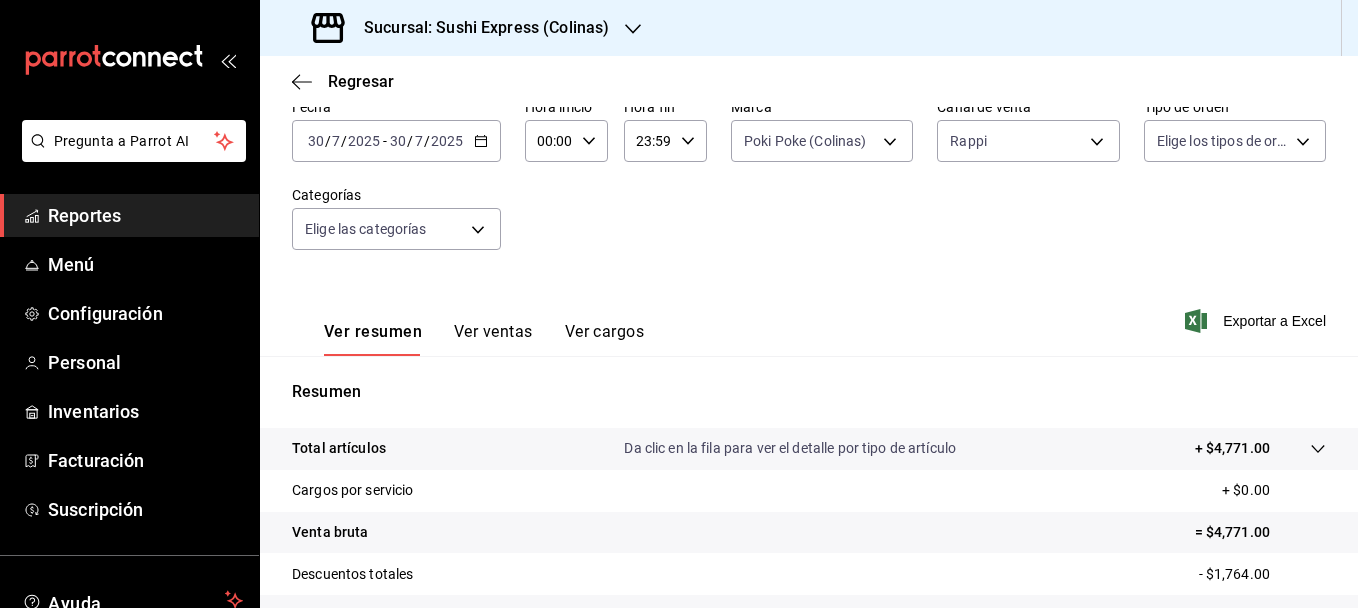 click on "Ver ventas" at bounding box center [493, 339] 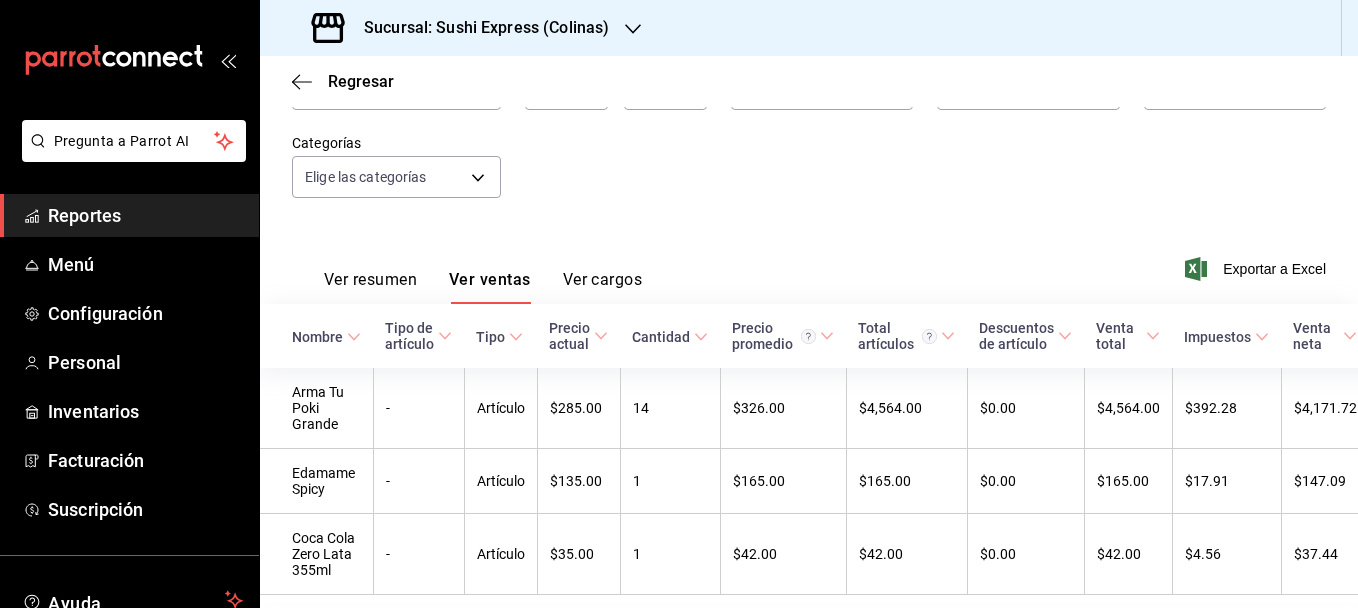 scroll, scrollTop: 125, scrollLeft: 0, axis: vertical 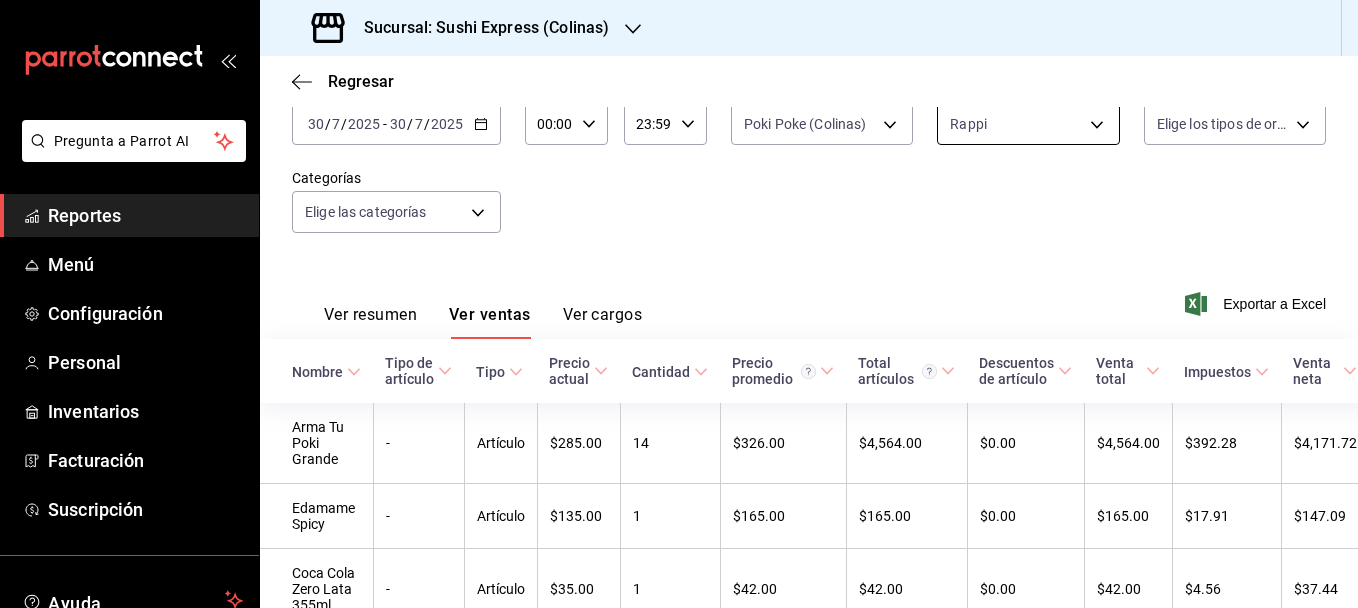 click on "Pregunta a Parrot AI Reportes   Menú   Configuración   Personal   Inventarios   Facturación   Suscripción   Ayuda Recomienda Parrot   [FIRST] [LAST]   Sugerir nueva función   Sucursal: Sushi Express ([CITY]) Regresar Ventas Los artículos listados no incluyen descuentos de orden y el filtro de fechas está limitado a un máximo de 31 días. Fecha [DATE] [DATE] - [DATE] [DATE] Hora inicio [TIME] Hora inicio Hora fin [TIME] Hora fin Marca Poki Poke ([CITY]) [UUID] Canal de venta Rappi RAPPI Tipo de orden Elige los tipos de orden Categorías Elige las categorías Ver resumen Ver ventas Ver cargos Exportar a Excel Nombre Tipo de artículo Tipo Precio actual Cantidad Precio promedio   Total artículos   Descuentos de artículo Venta total Impuestos Venta neta Arma Tu Poki Grande - Artículo $285.00 14 $326.00 $4,564.00 $0.00 $4,564.00 $392.28 $4,171.72 Edamame Spicy - Artículo $135.00 1 $165.00 $165.00 $0.00 $165.00 $17.91 $147.09 - Artículo $35.00" at bounding box center (679, 304) 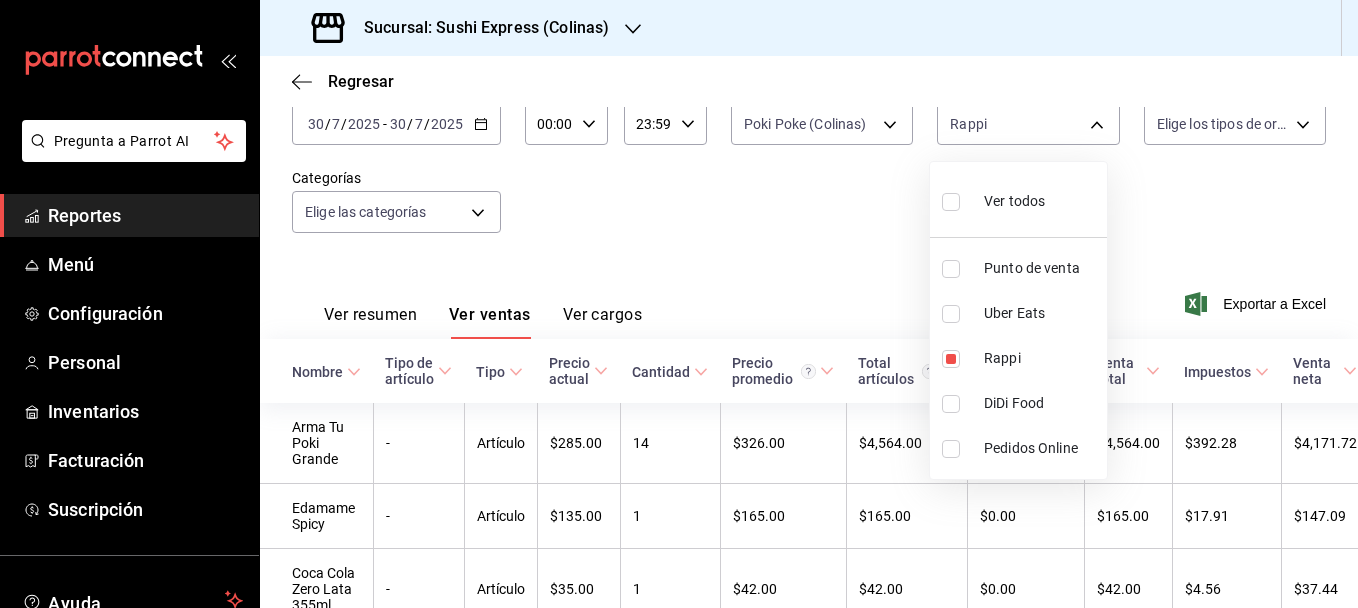 click at bounding box center (951, 314) 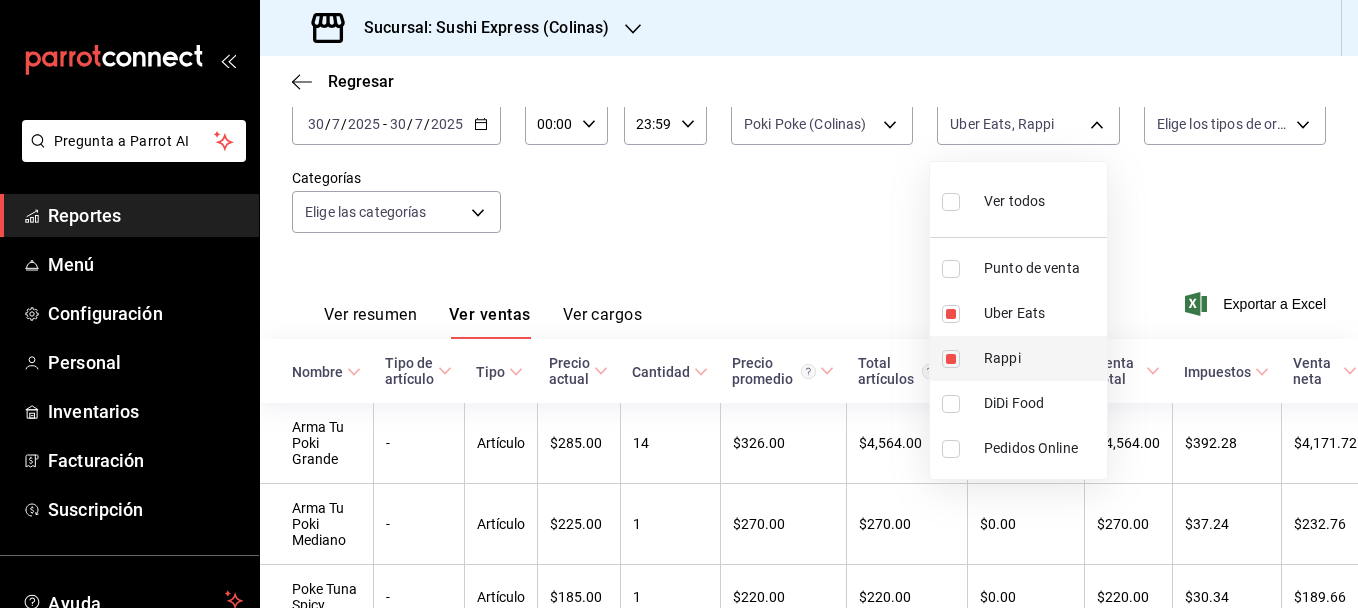 click at bounding box center [951, 359] 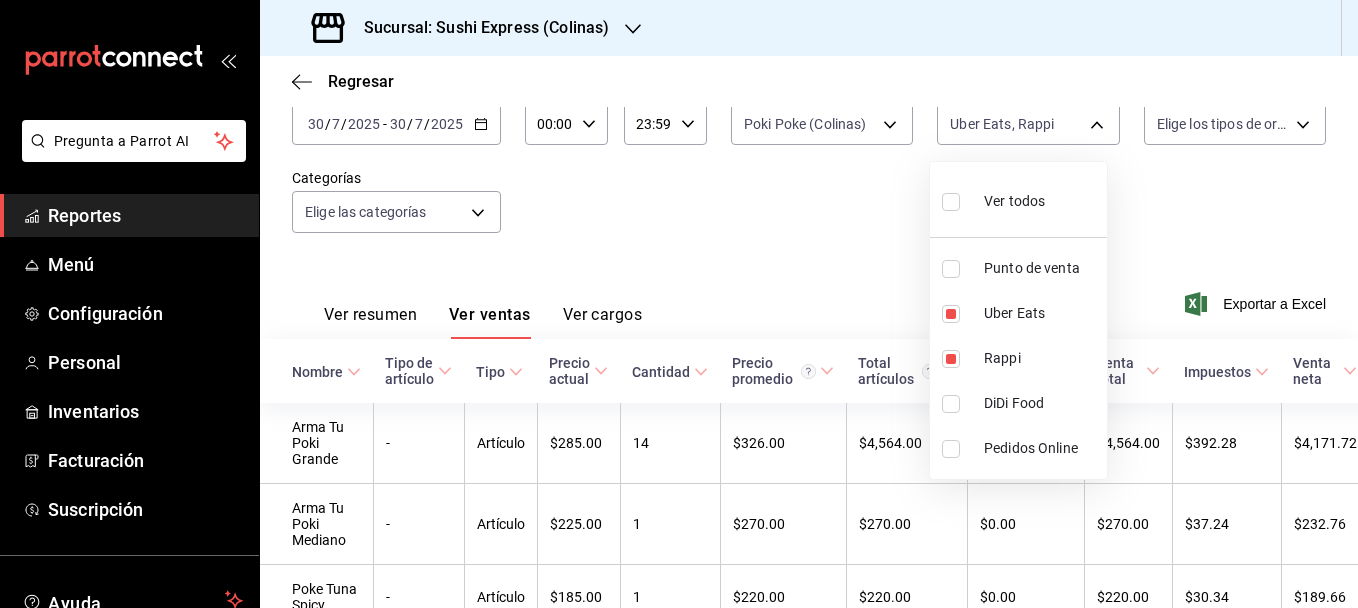 type on "UBER_EATS" 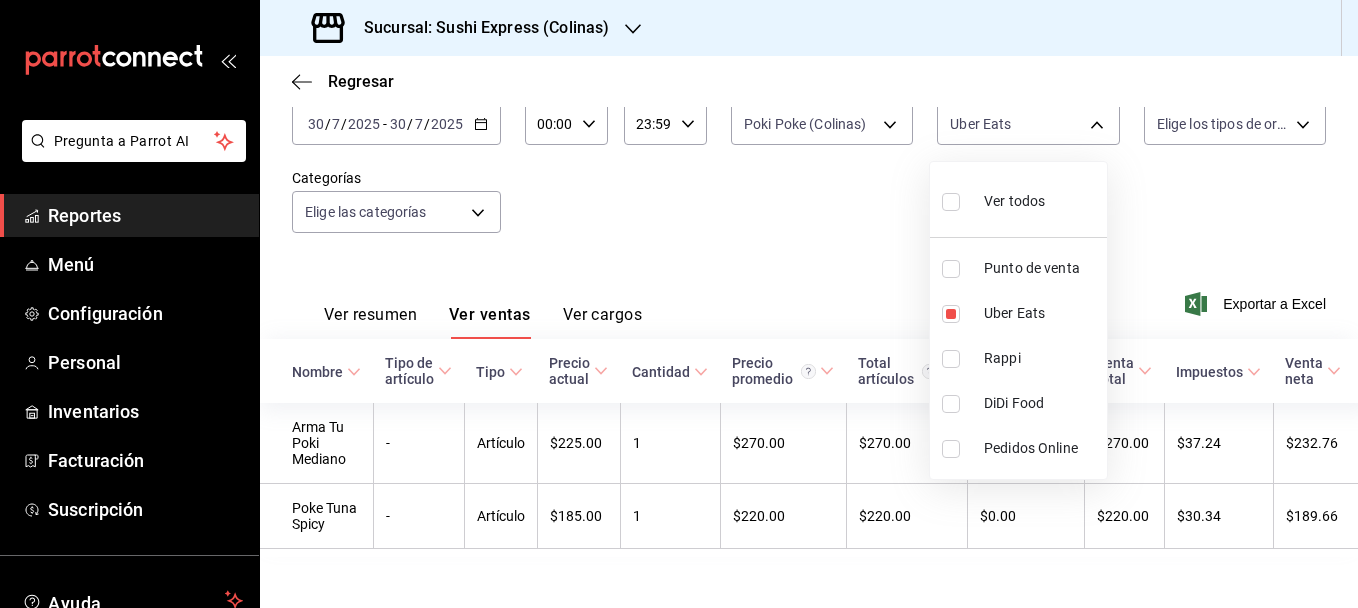 drag, startPoint x: 1347, startPoint y: 296, endPoint x: 1344, endPoint y: 343, distance: 47.095646 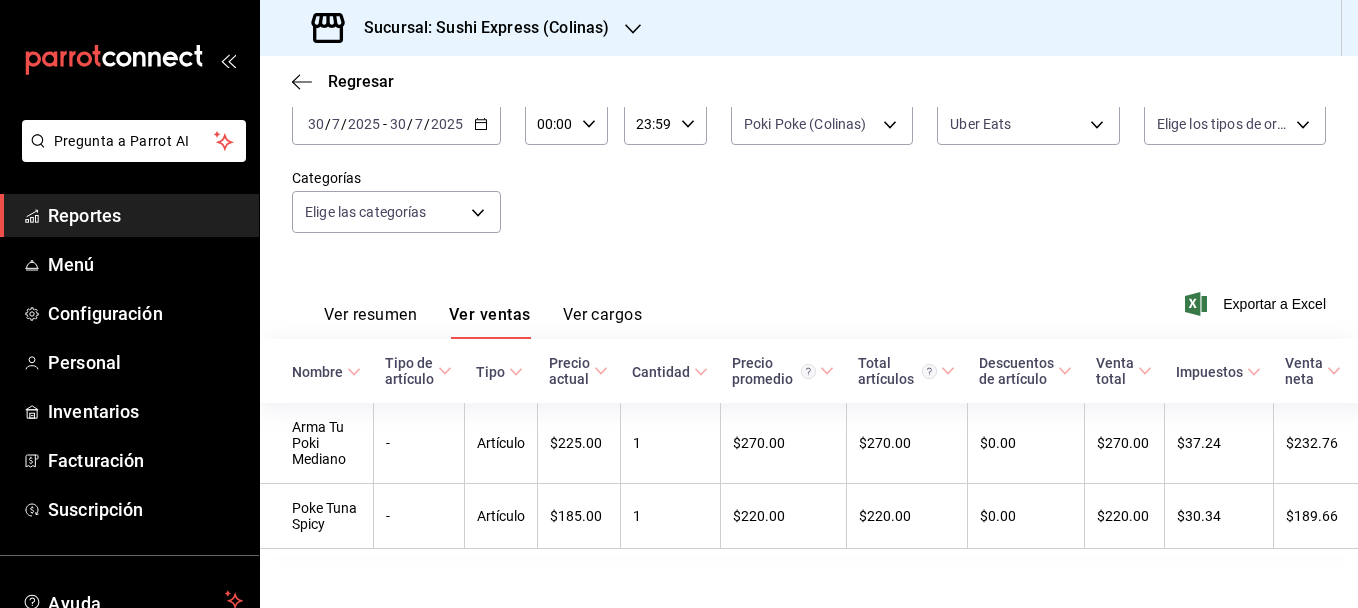 click on "Ver resumen" at bounding box center (370, 322) 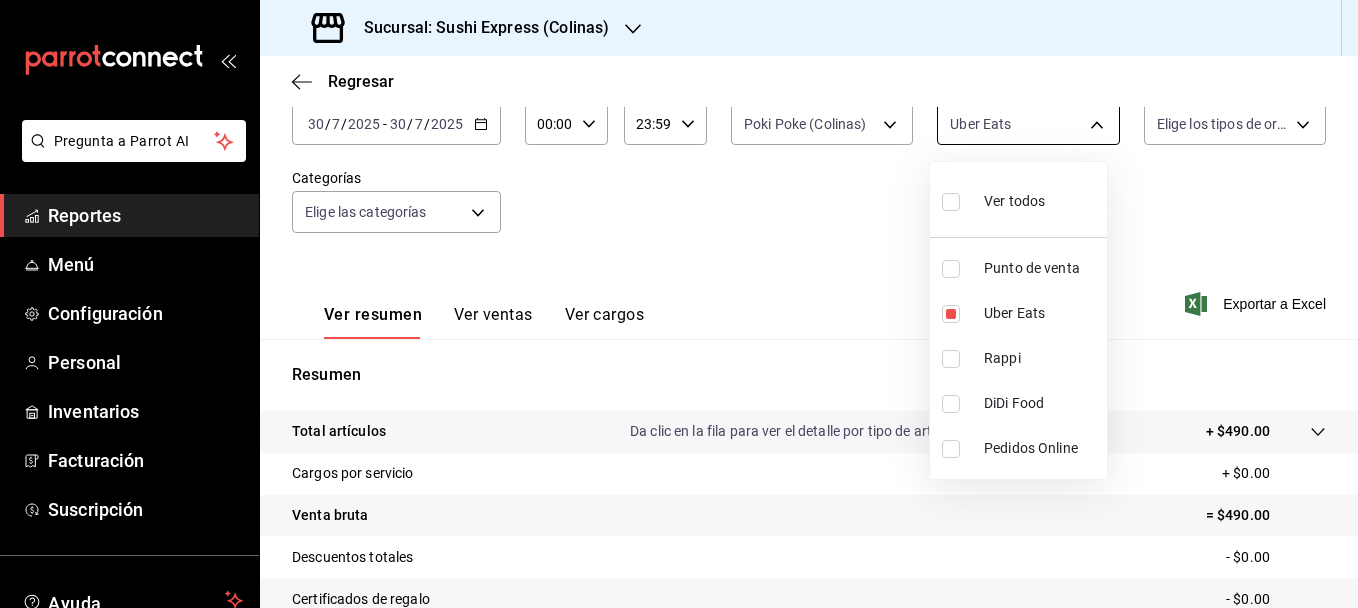 click on "Pregunta a Parrot AI Reportes   Menú   Configuración   Personal   Inventarios   Facturación   Suscripción   Ayuda Recomienda Parrot   [FIRST] [LAST]   Sugerir nueva función   Sucursal: Sushi Express ([CITY]) Regresar Ventas Los artículos listados no incluyen descuentos de orden y el filtro de fechas está limitado a un máximo de 31 días. Fecha [DATE] [DATE] - [DATE] [DATE] Hora inicio [TIME] Hora inicio Hora fin [TIME] Hora fin Marca Poki Poke ([CITY]) [UUID] Canal de venta Uber Eats UBER_EATS Tipo de orden Elige los tipos de orden Categorías Elige las categorías Ver resumen Ver ventas Ver cargos Exportar a Excel Resumen Total artículos Da clic en la fila para ver el detalle por tipo de artículo + $490.00 Cargos por servicio + $0.00 Venta bruta = $490.00 Descuentos totales - $0.00 Certificados de regalo - $0.00 Venta total = $490.00 Impuestos - $67.59 Venta neta = $422.41 GANA 1 MES GRATIS EN TU SUSCRIPCIÓN AQUÍ Ver video tutorial" at bounding box center [679, 304] 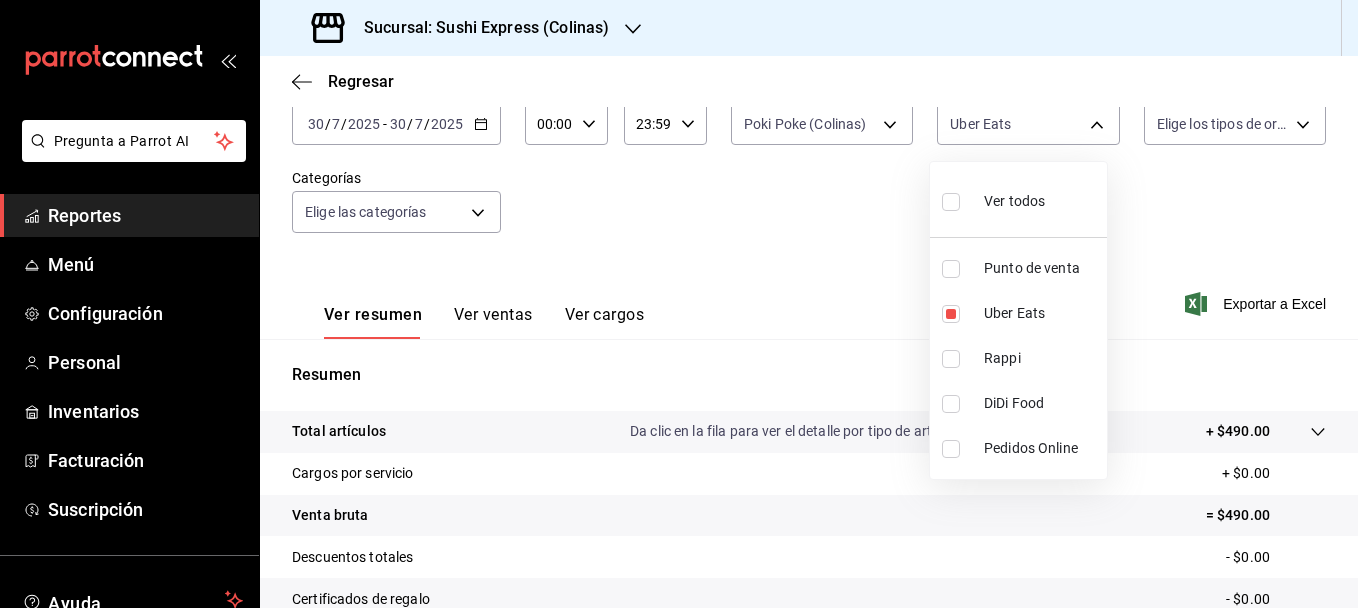 click at bounding box center [951, 269] 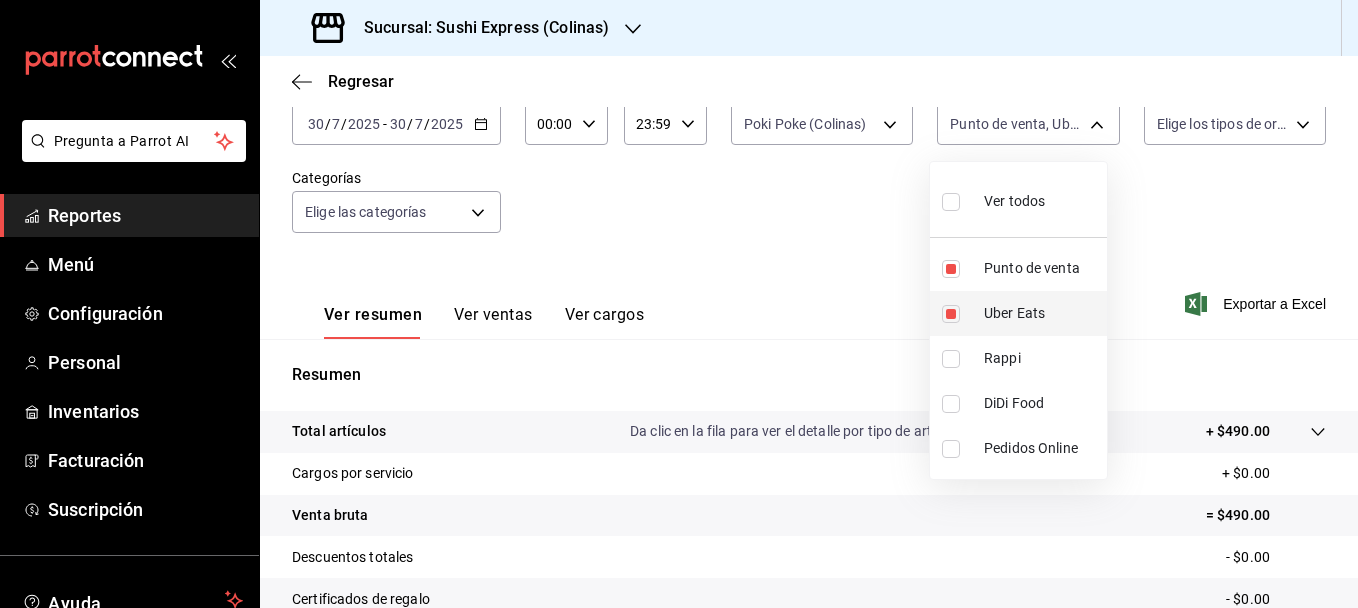 click at bounding box center (951, 314) 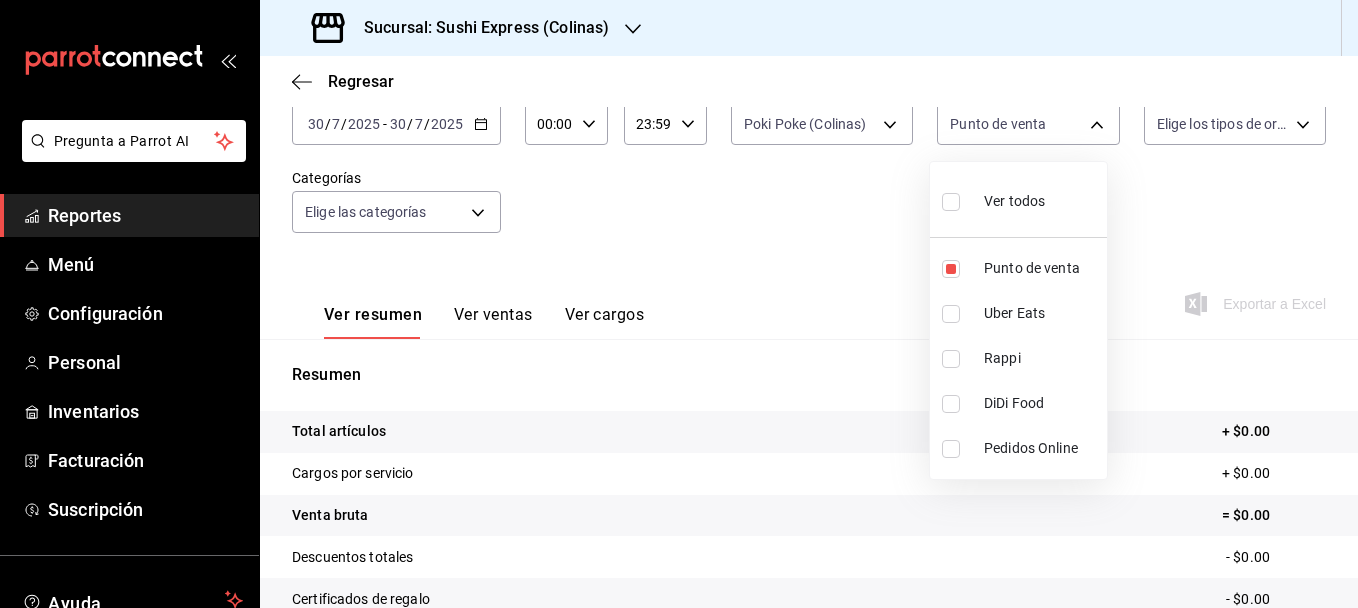 click at bounding box center [679, 304] 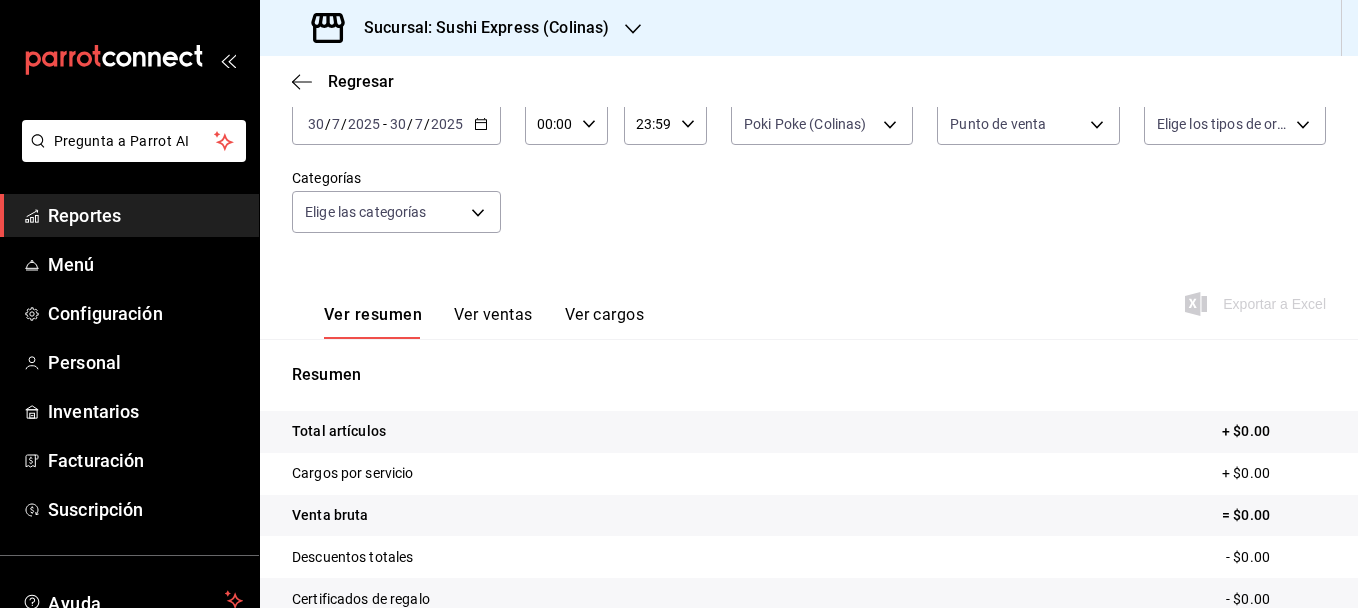 click on "[DATE] [DATE]" at bounding box center (426, 124) 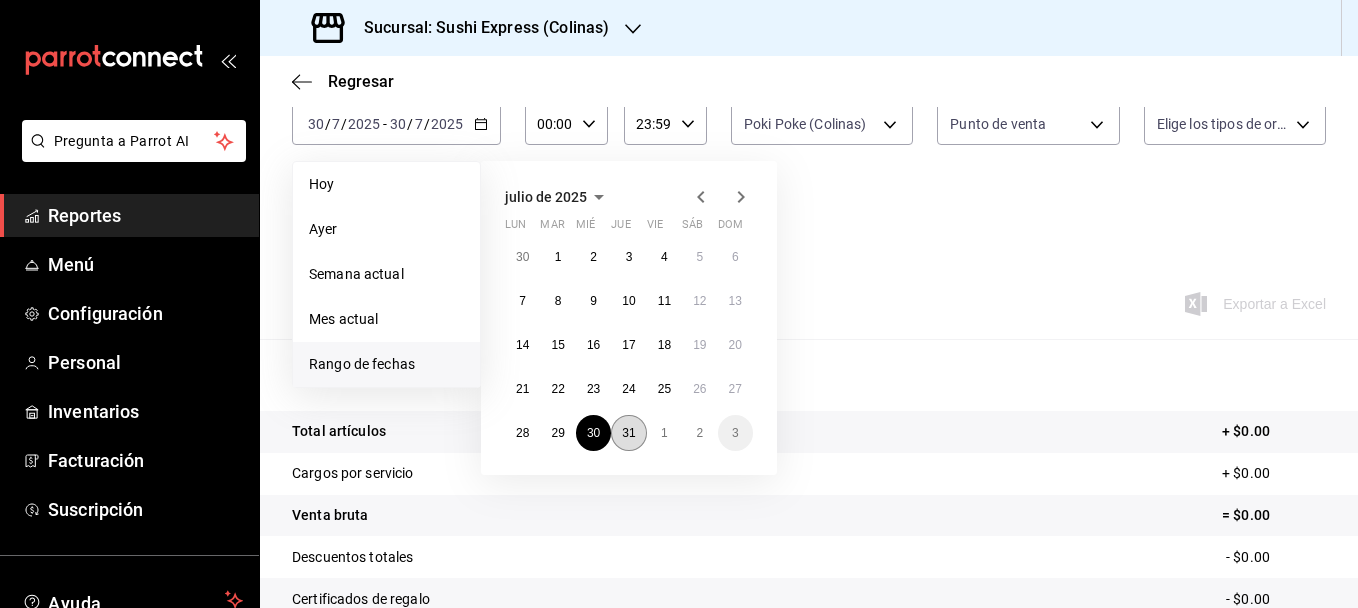 click on "31" at bounding box center [628, 433] 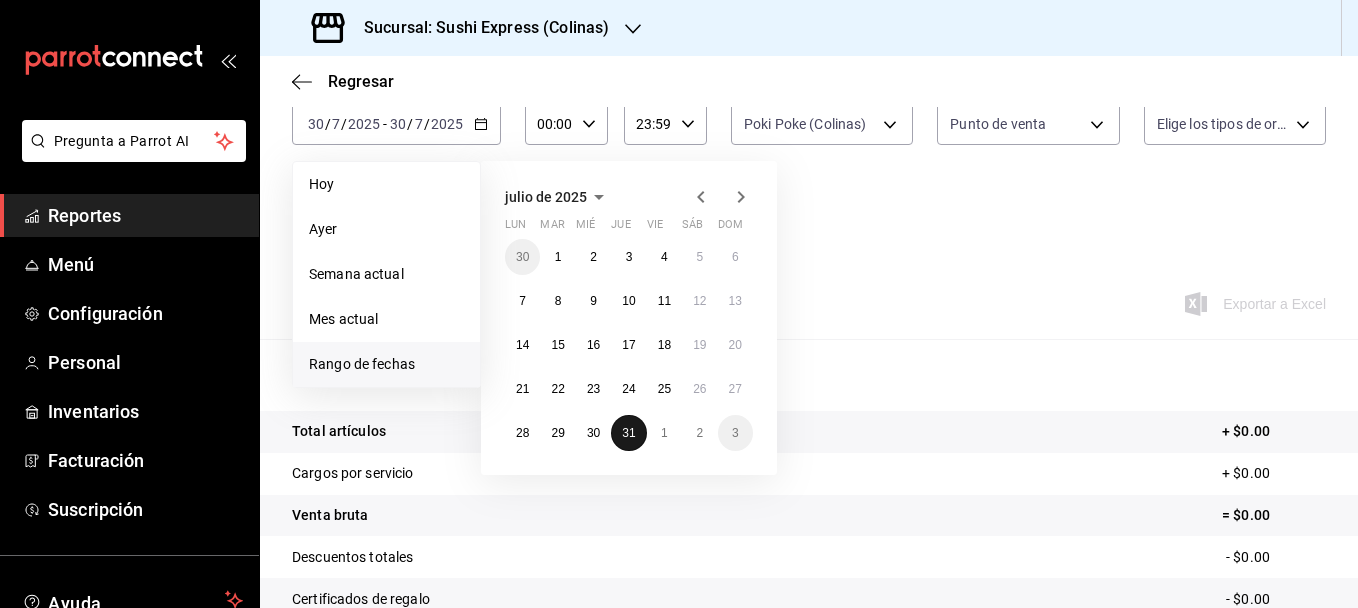 click on "31" at bounding box center [628, 433] 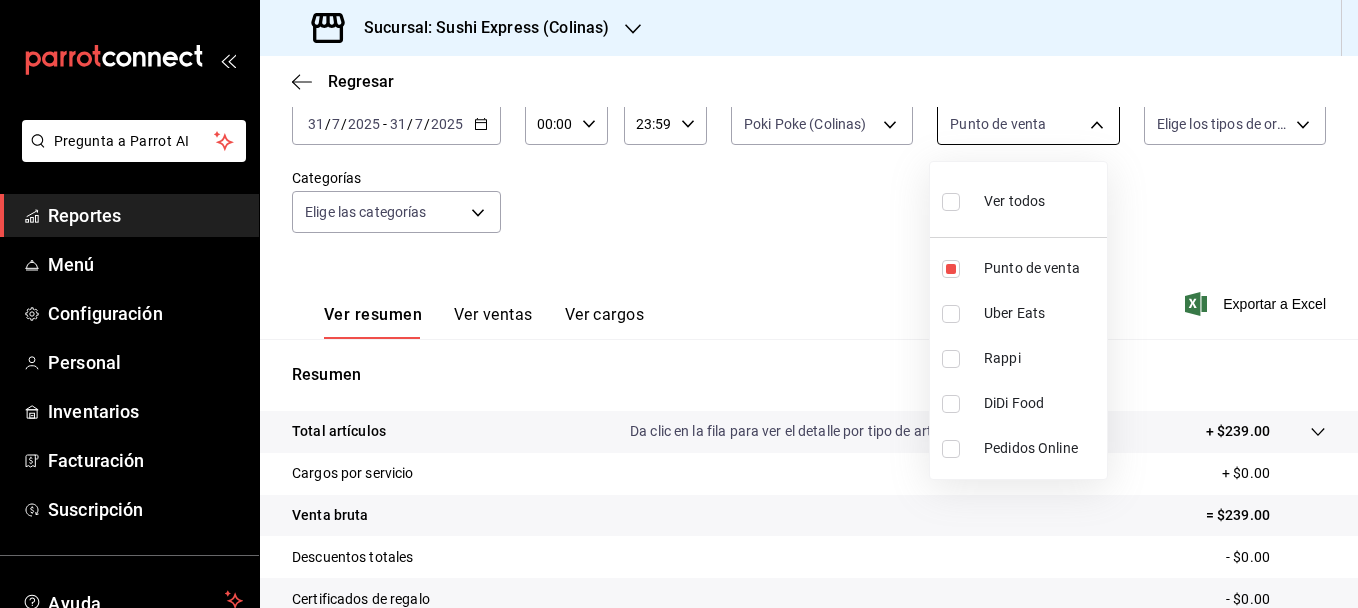 click on "Pregunta a Parrot AI Reportes   Menú   Configuración   Personal   Inventarios   Facturación   Suscripción   Ayuda Recomienda Parrot   [FIRST] [LAST]   Sugerir nueva función   Sucursal: Sushi Express ([CITY]) Regresar Ventas Los artículos listados no incluyen descuentos de orden y el filtro de fechas está limitado a un máximo de 31 días. Fecha [DATE] [DATE] - [DATE] [DATE] Hora inicio [TIME] Hora inicio Hora fin [TIME] Hora fin Marca Poki Poke ([CITY]) [UUID] Canal de venta Punto de venta PARROT Tipo de orden Elige los tipos de orden Categorías Elige las categorías Ver resumen Ver ventas Ver cargos Exportar a Excel Resumen Total artículos Da clic en la fila para ver el detalle por tipo de artículo + $239.00 Cargos por servicio + $0.00 Venta bruta = $239.00 Descuentos totales - $0.00 Certificados de regalo - $0.00 Venta total = $239.00 Impuestos - $32.97 Venta neta = $206.03 GANA 1 MES GRATIS EN TU SUSCRIPCIÓN AQUÍ Ver video tutorial" at bounding box center [679, 304] 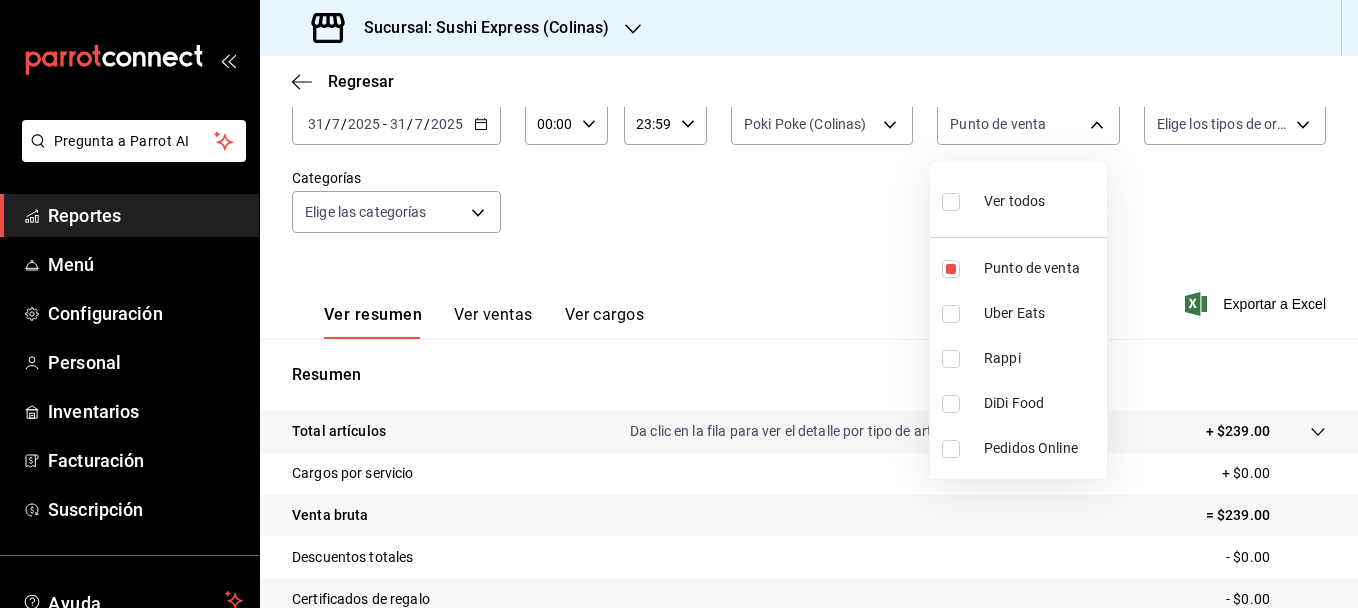 click at bounding box center (951, 314) 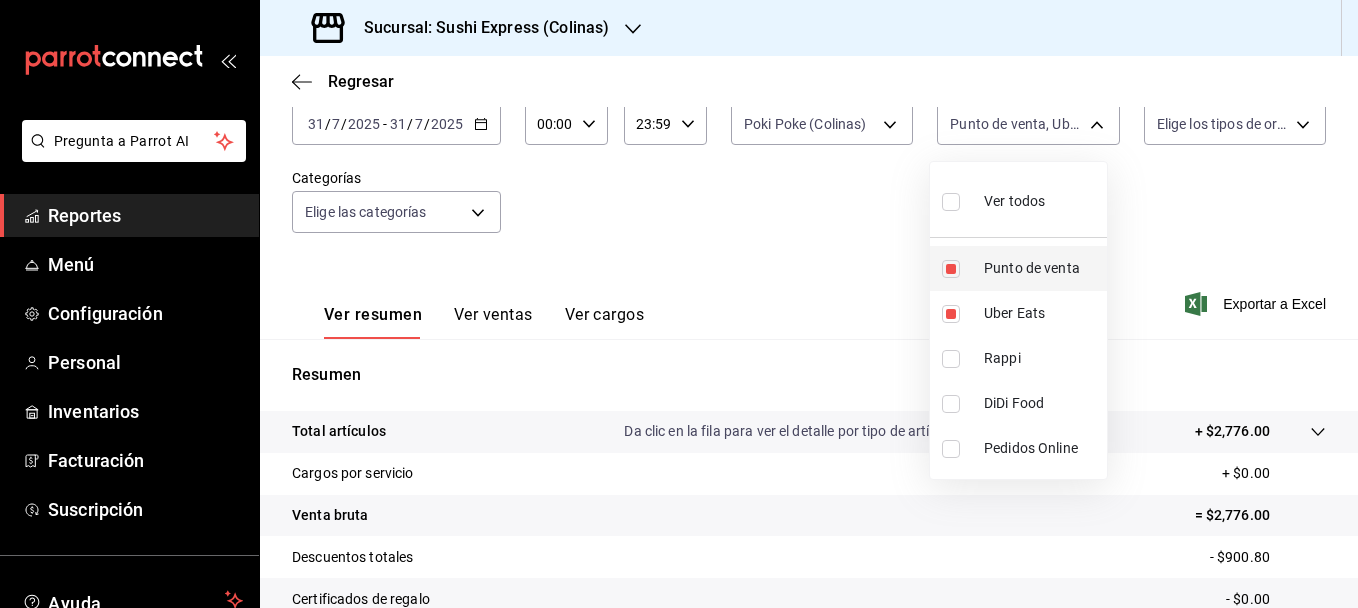click on "Punto de venta" at bounding box center (1018, 268) 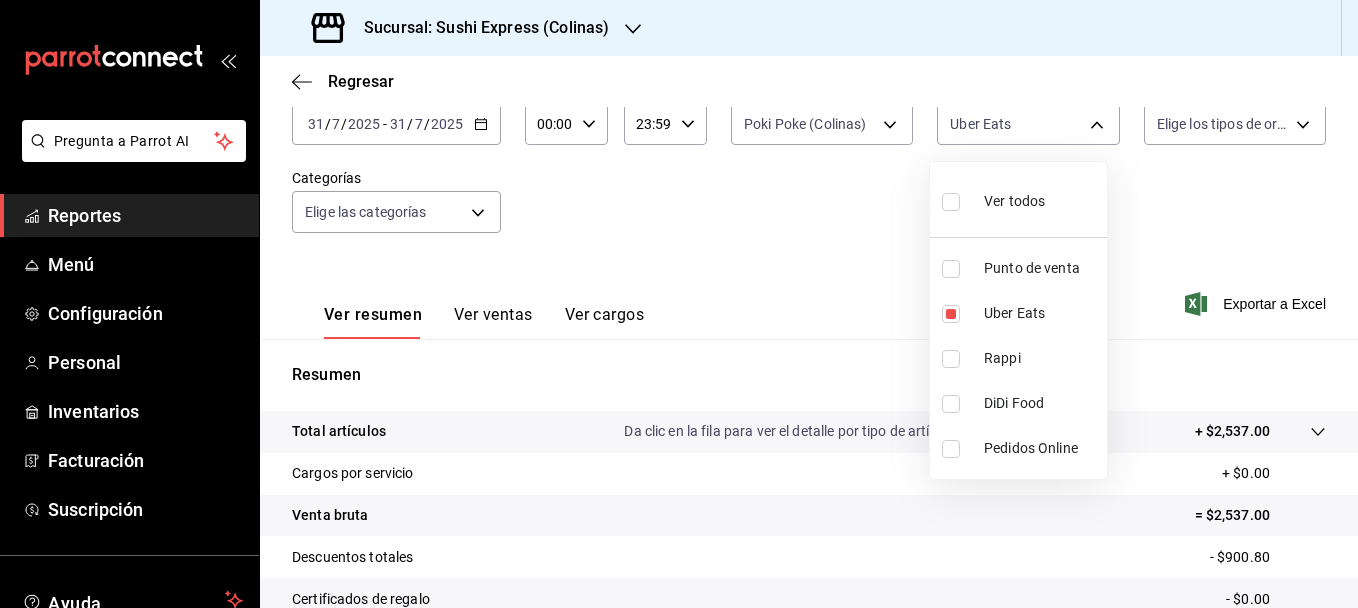 click at bounding box center (679, 304) 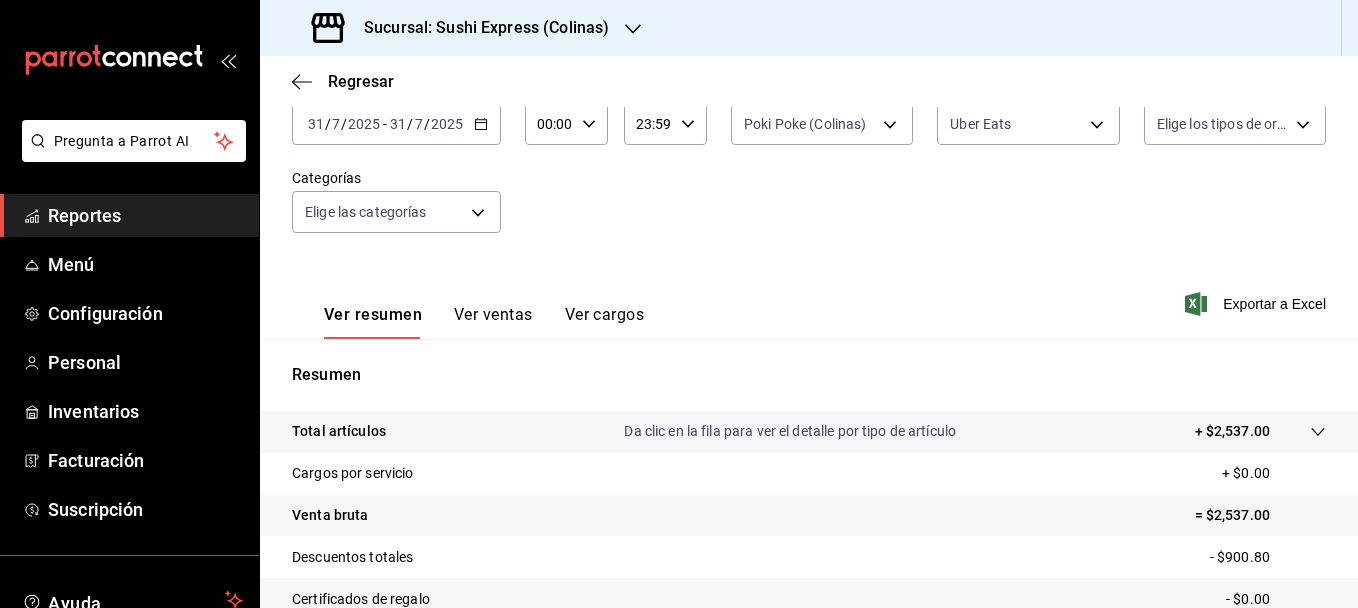 click on "Ver ventas" at bounding box center (493, 322) 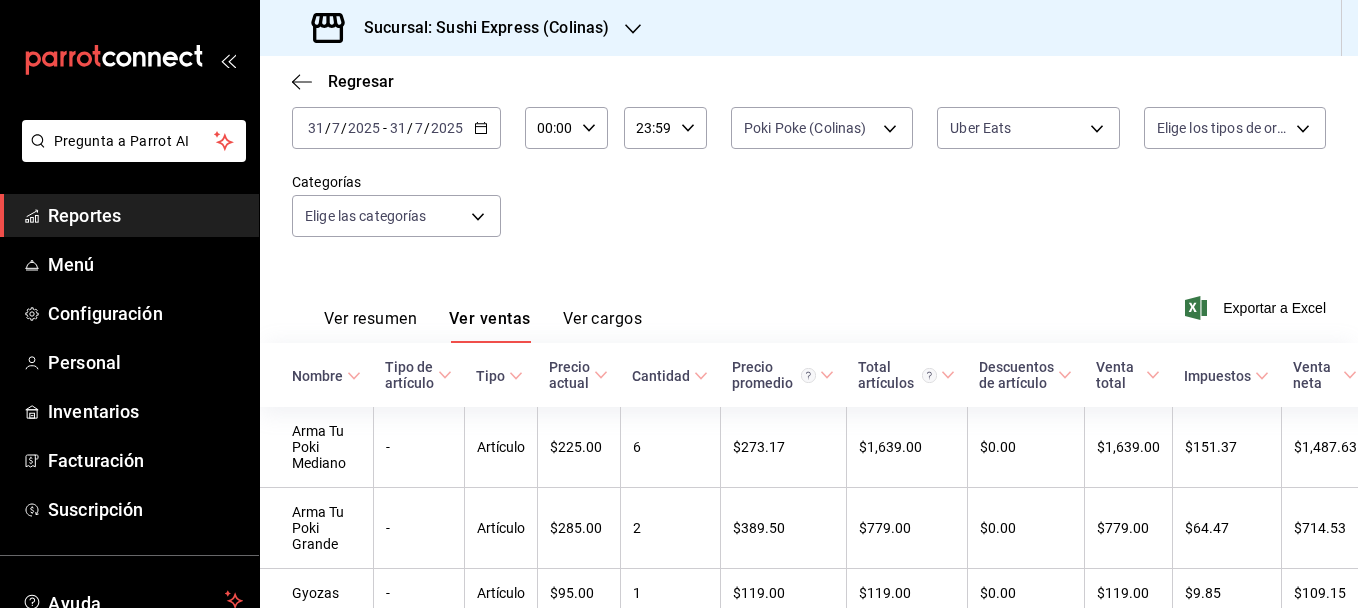 scroll, scrollTop: 122, scrollLeft: 0, axis: vertical 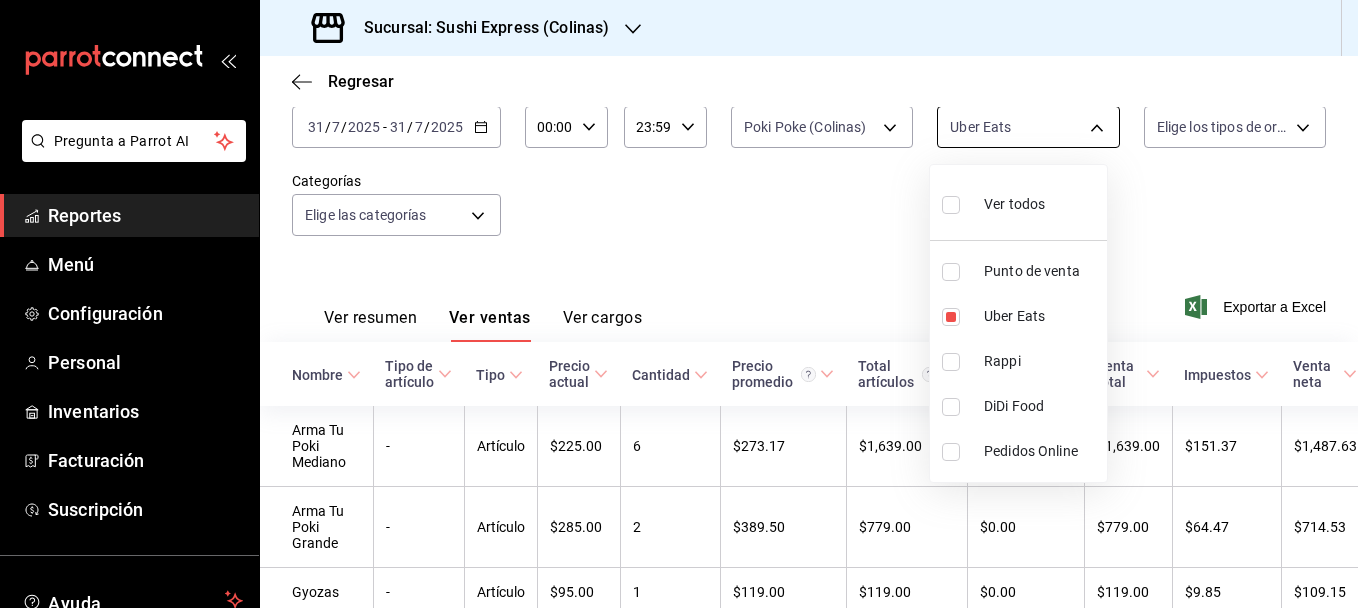 click on "Pregunta a Parrot AI Reportes   Menú   Configuración   Personal   Inventarios   Facturación   Suscripción   Ayuda Recomienda Parrot   [FIRST] [LAST]   Sugerir nueva función   Sucursal: Sushi Express (Colinas) Regresar Ventas Los artículos listados no incluyen descuentos de orden y el filtro de fechas está limitado a un máximo de 31 días. Fecha 2025-07-31 31 / 7 / 2025 - 2025-07-31 31 / 7 / 2025 Hora inicio 00:00 Hora inicio Hora fin 23:59 Hora fin Marca Poki Poke (Colinas) ea9b69b1-9729-43ef-8104-40f76c1ed4d4 Canal de venta Uber Eats UBER_EATS Tipo de orden Elige los tipos de orden Categorías Elige las categorías Ver resumen Ver ventas Ver cargos Exportar a Excel Nombre Tipo de artículo Tipo Precio actual Cantidad Precio promedio   Total artículos   Descuentos de artículo Venta total Impuestos Venta neta Arma Tu Poki Mediano - Artículo $225.00 6 $273.17 $1,639.00 $0.00 $1,639.00 $151.37 $1,487.63 Arma Tu Poki Grande - Artículo $285.00 2 $389.50 $779.00 $0.00 $779.00 $64.47 $714.53 - 1" at bounding box center [679, 304] 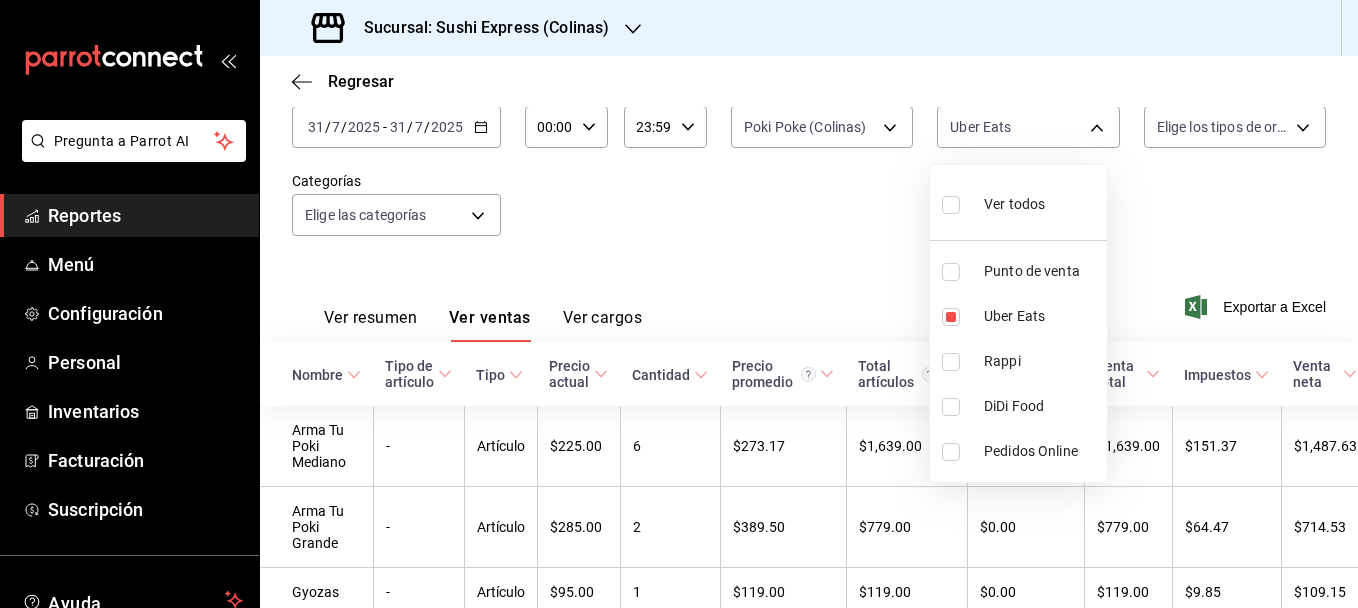 click at bounding box center [951, 362] 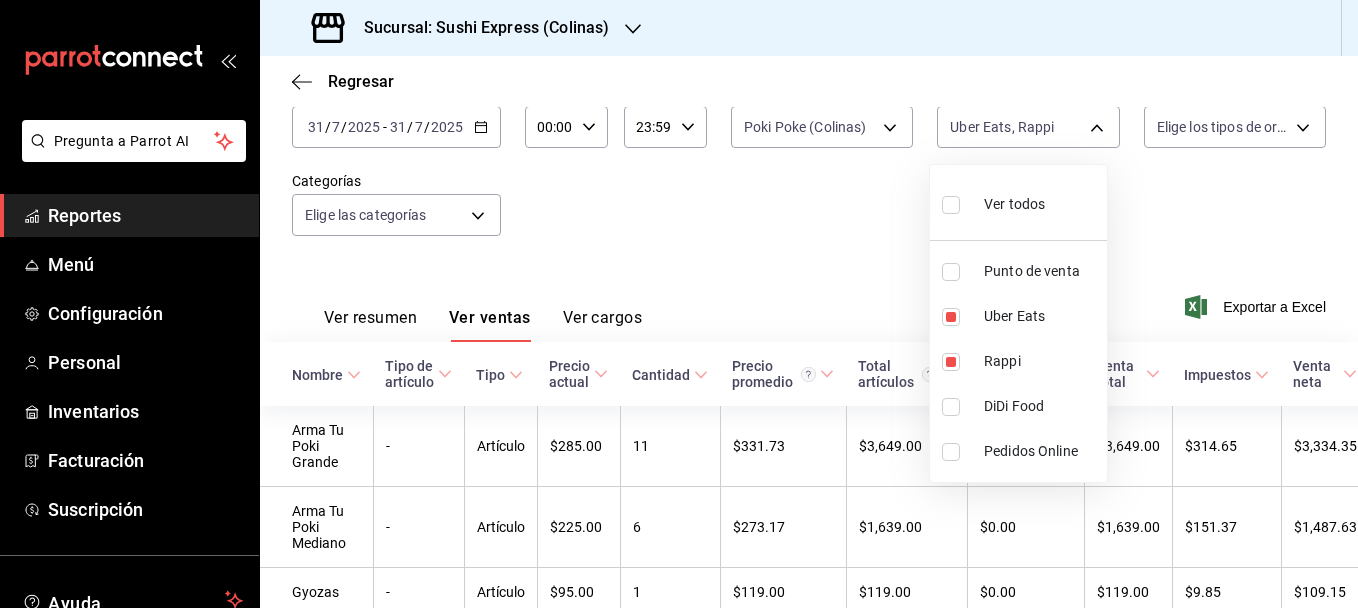 click on "Ver todos Punto de venta Uber Eats Rappi DiDi Food Pedidos Online" at bounding box center [1018, 323] 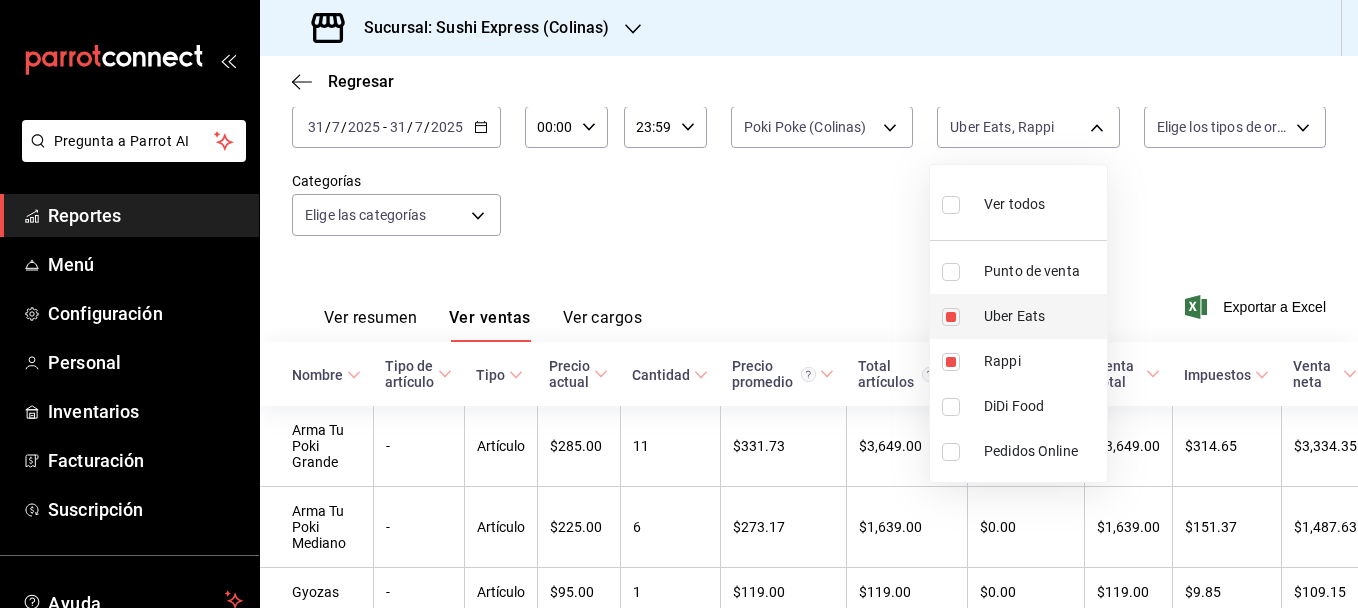 click at bounding box center [951, 317] 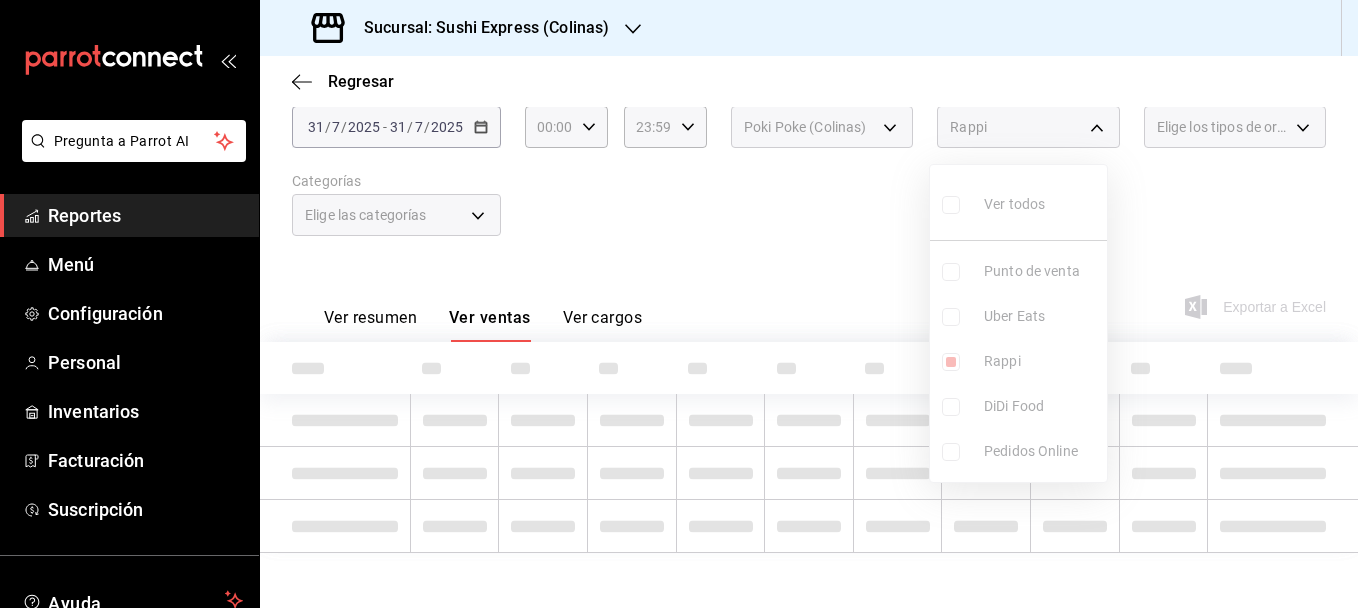 click at bounding box center [679, 304] 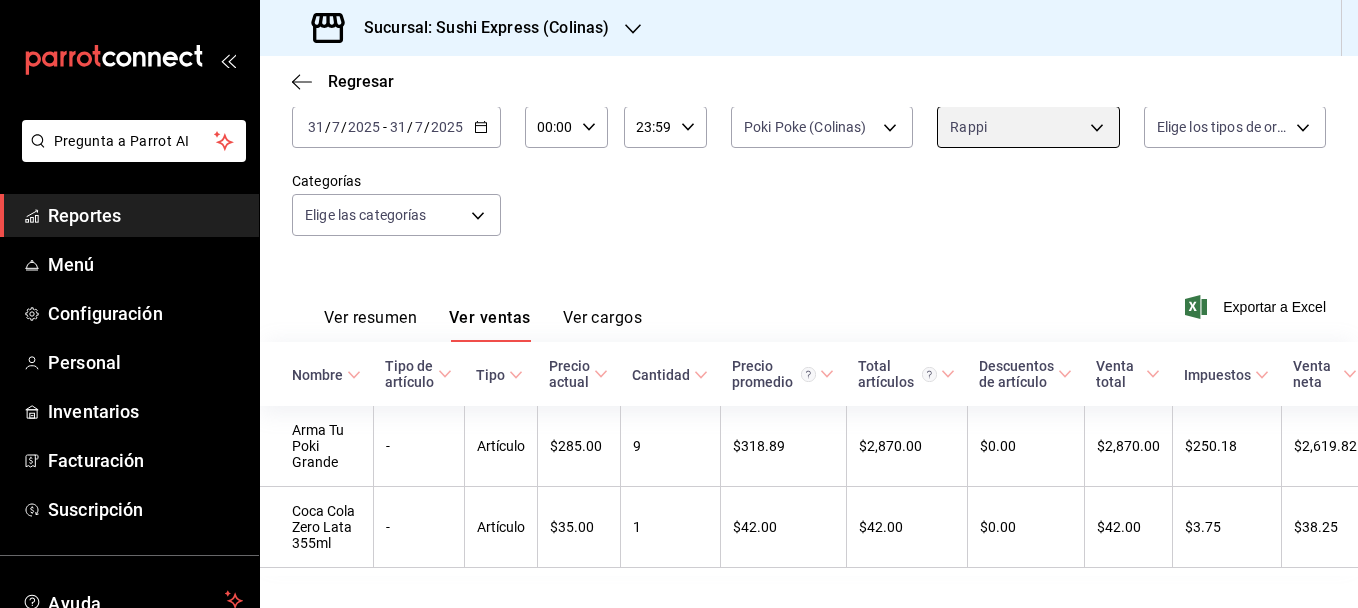 scroll, scrollTop: 177, scrollLeft: 0, axis: vertical 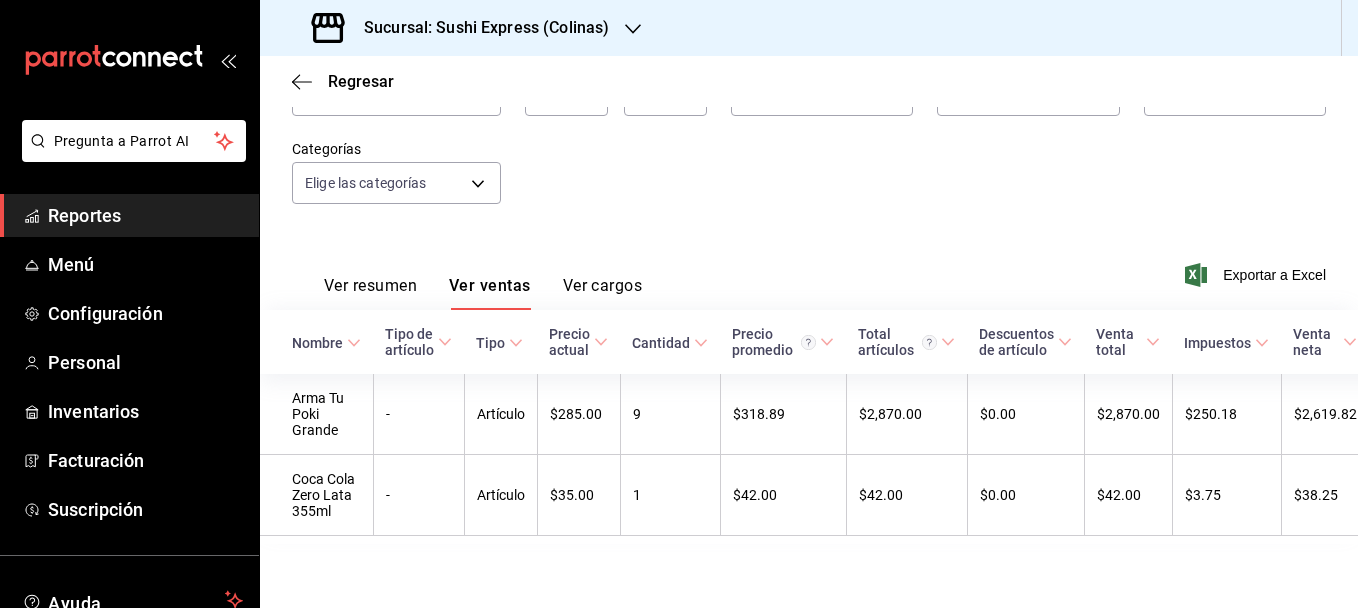click on "Ver resumen Ver ventas Ver cargos" at bounding box center (467, 281) 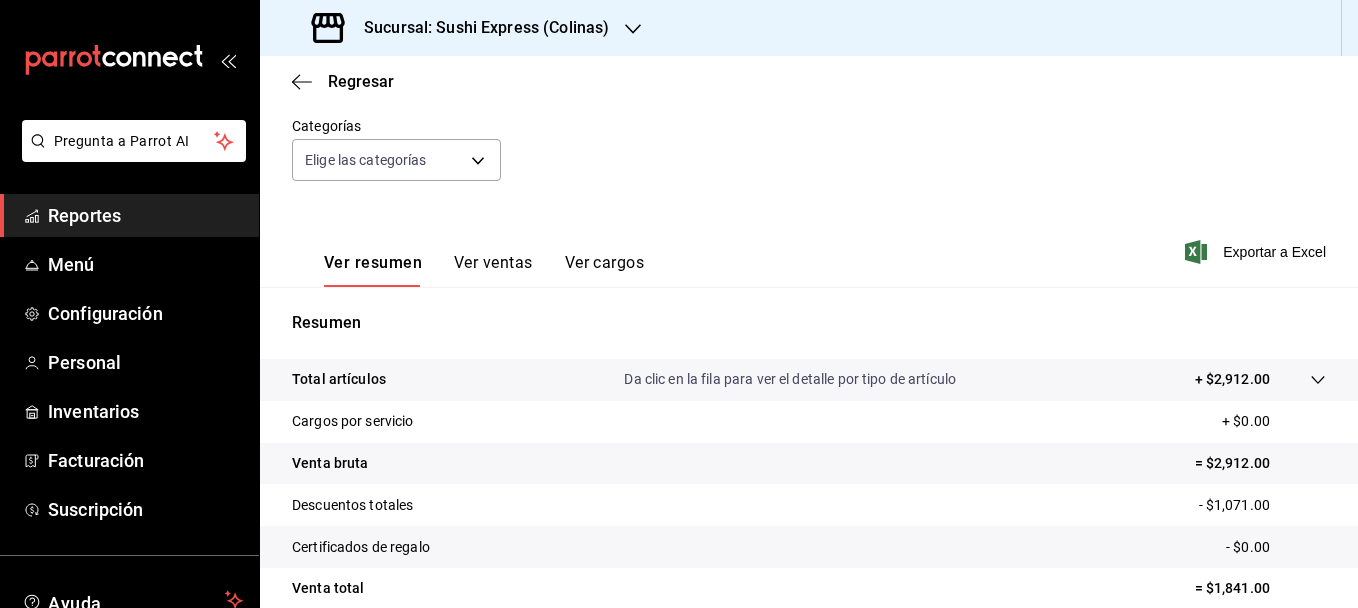 scroll, scrollTop: 0, scrollLeft: 0, axis: both 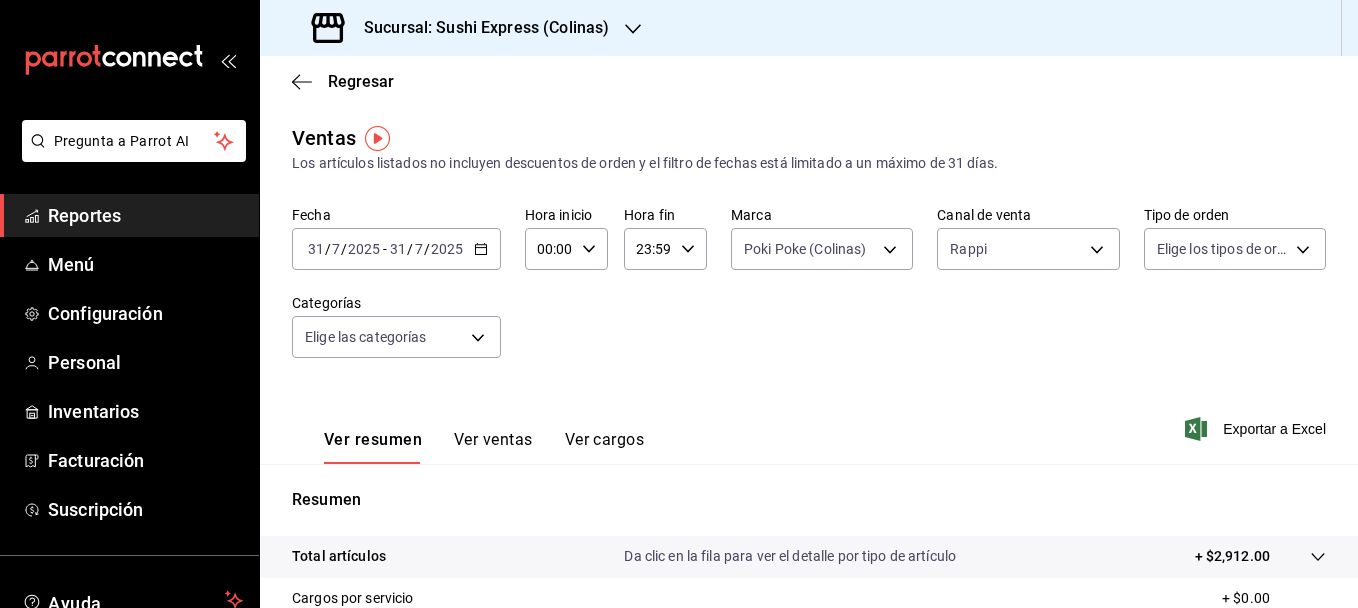 click 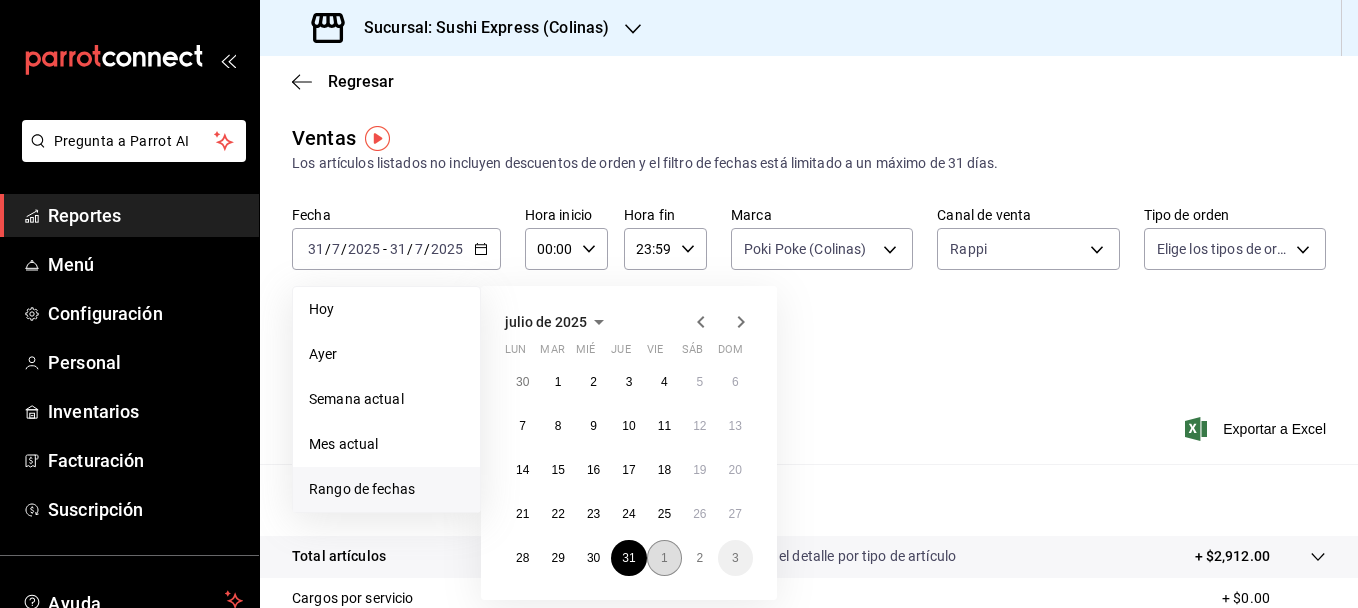 click on "1" at bounding box center (664, 558) 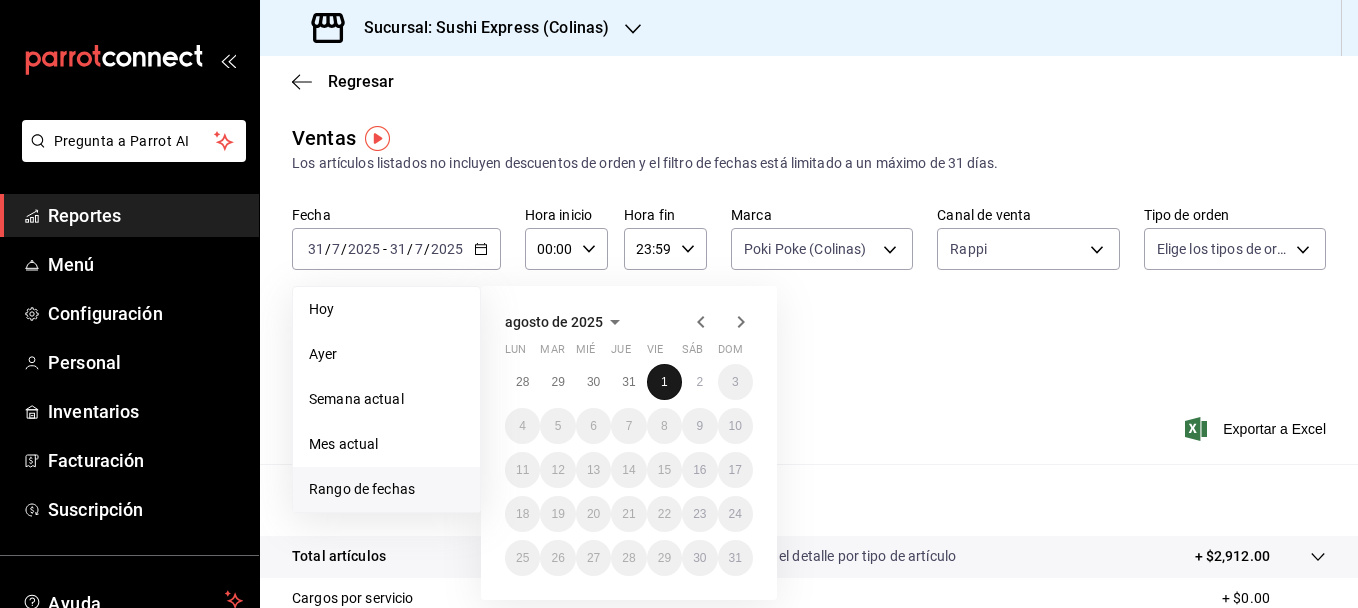 click on "1" at bounding box center (664, 382) 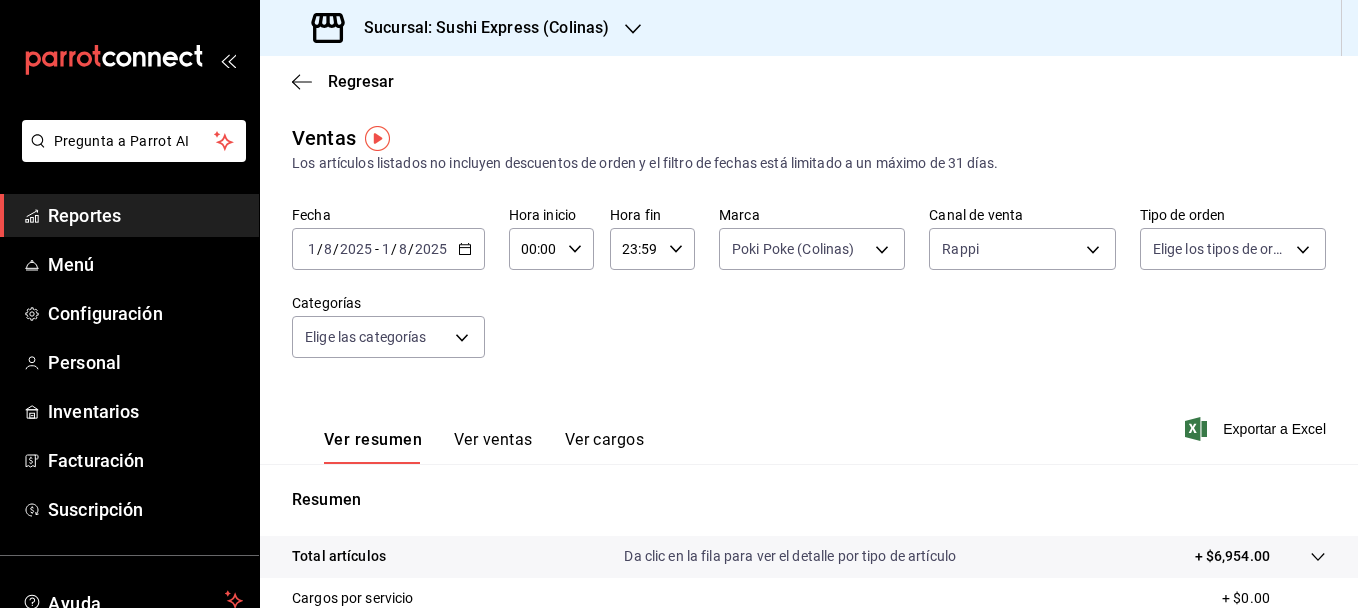 click on "Ver ventas" at bounding box center (493, 447) 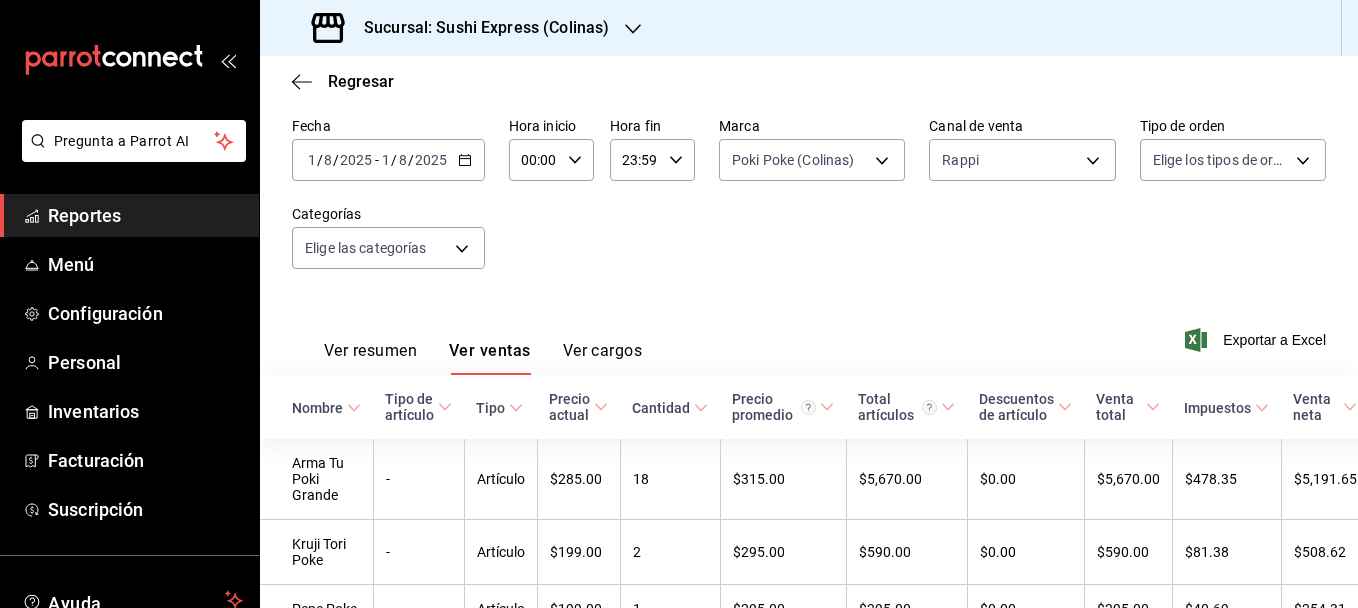 scroll, scrollTop: 70, scrollLeft: 0, axis: vertical 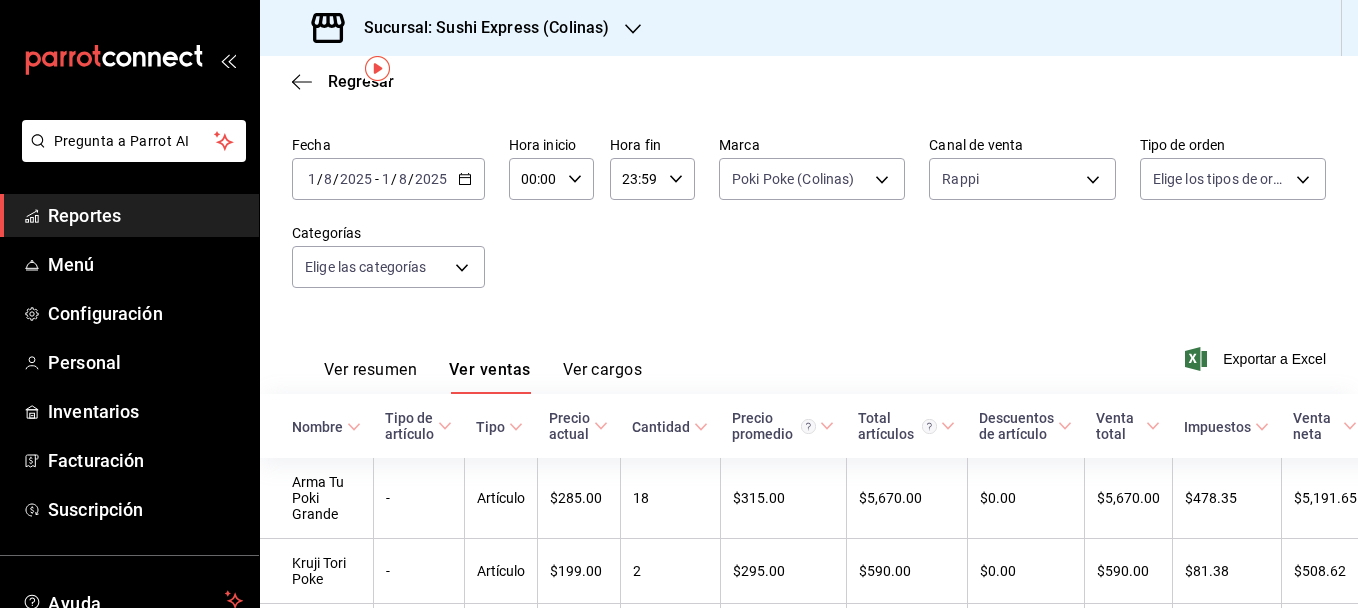 click on "Ver resumen" at bounding box center (370, 377) 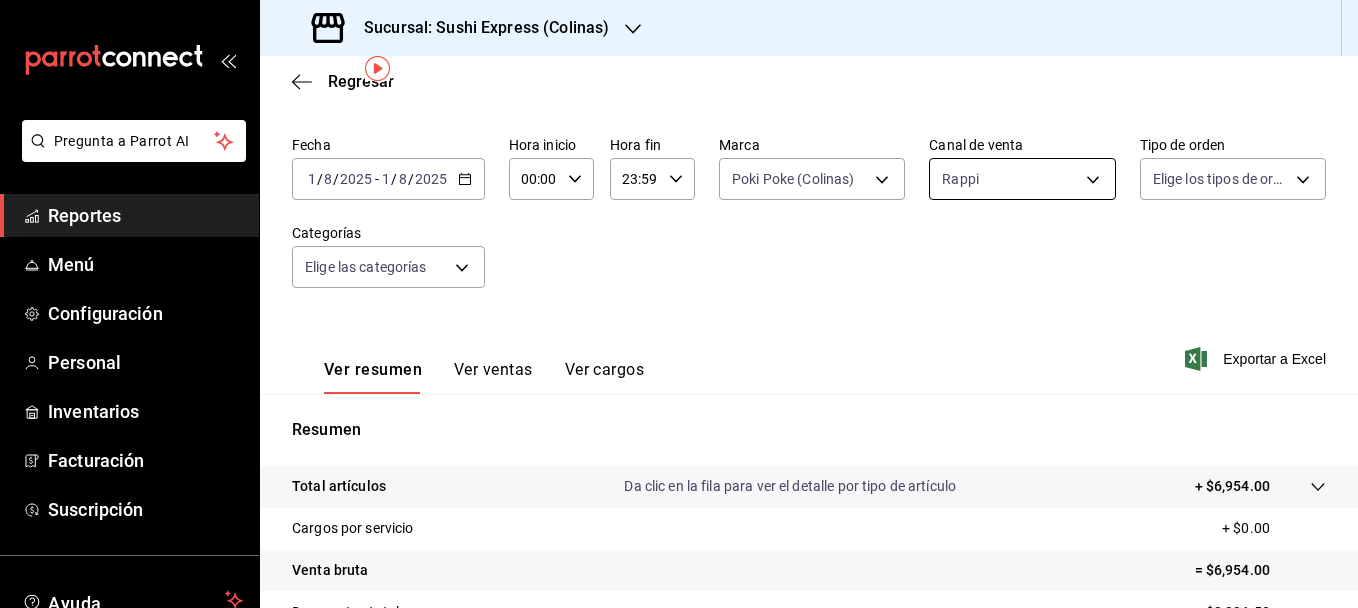 click on "Pregunta a Parrot AI Reportes   Menú   Configuración   Personal   Inventarios   Facturación   Suscripción   Ayuda Recomienda Parrot   [FIRST] [LAST]   Sugerir nueva función   Sucursal: Sushi Express (Colinas) Regresar Ventas Los artículos listados no incluyen descuentos de orden y el filtro de fechas está limitado a un máximo de 31 días. Fecha 2025-08-01 1 / 8 / 2025 - 2025-08-01 1 / 8 / 2025 Hora inicio 00:00 Hora inicio Hora fin 23:59 Hora fin Marca Poki Poke (Colinas) ea9b69b1-9729-43ef-8104-40f76c1ed4d4 Canal de venta Rappi RAPPI Tipo de orden Elige los tipos de orden Categorías Elige las categorías Ver resumen Ver ventas Ver cargos Exportar a Excel Resumen Total artículos Da clic en la fila para ver el detalle por tipo de artículo + $6,954.00 Cargos por servicio + $0.00 Venta bruta = $6,954.00 Descuentos totales - $2,236.50 Certificados de regalo - $0.00 Venta total = $4,717.50 Impuestos - $650.69 Venta neta = $4,066.81 GANA 1 MES GRATIS EN TU SUSCRIPCIÓN AQUÍ Ver video tutorial" at bounding box center [679, 304] 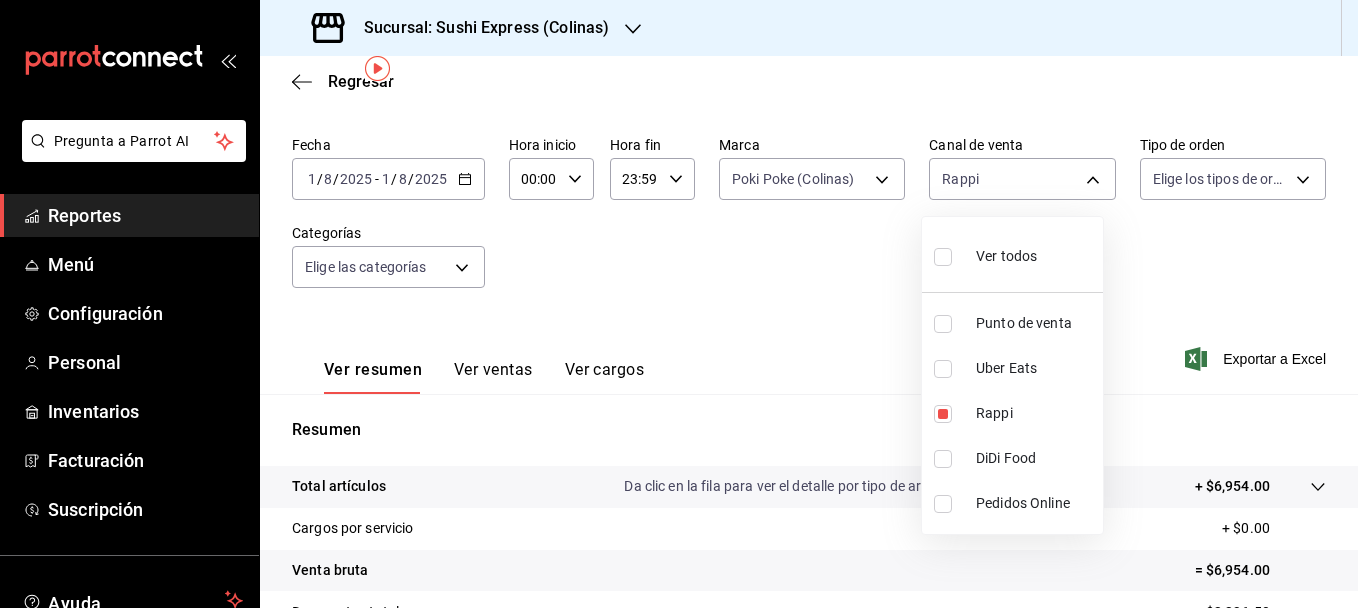 click at bounding box center [943, 369] 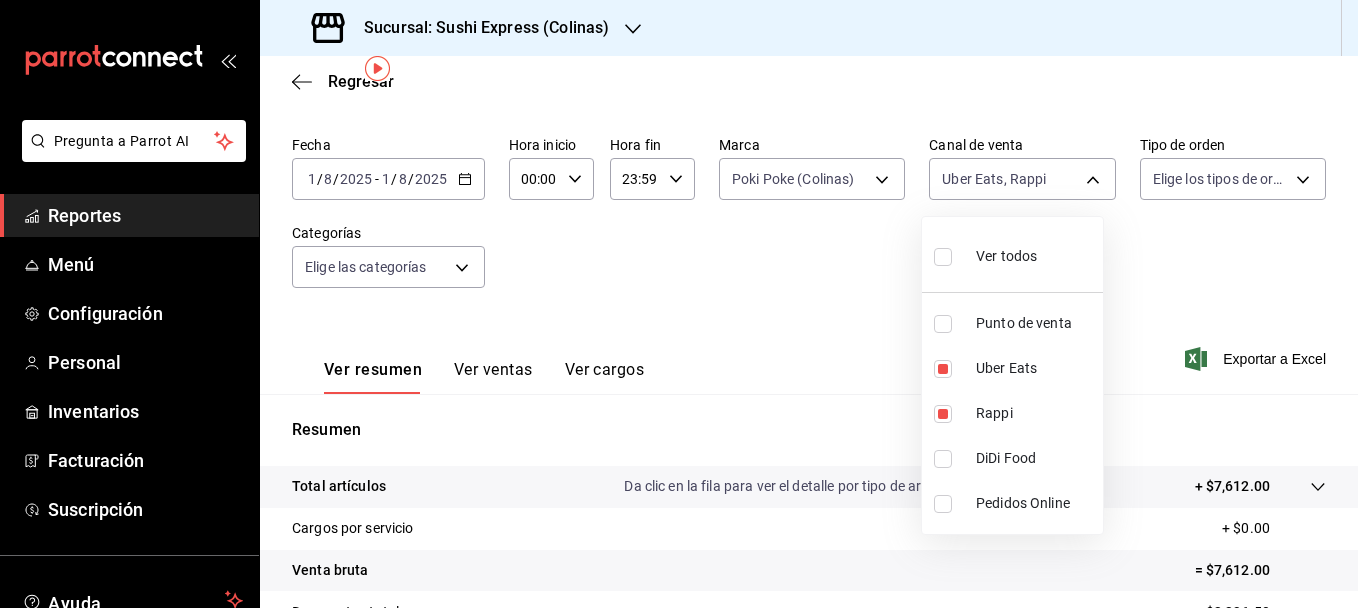 click at bounding box center (943, 414) 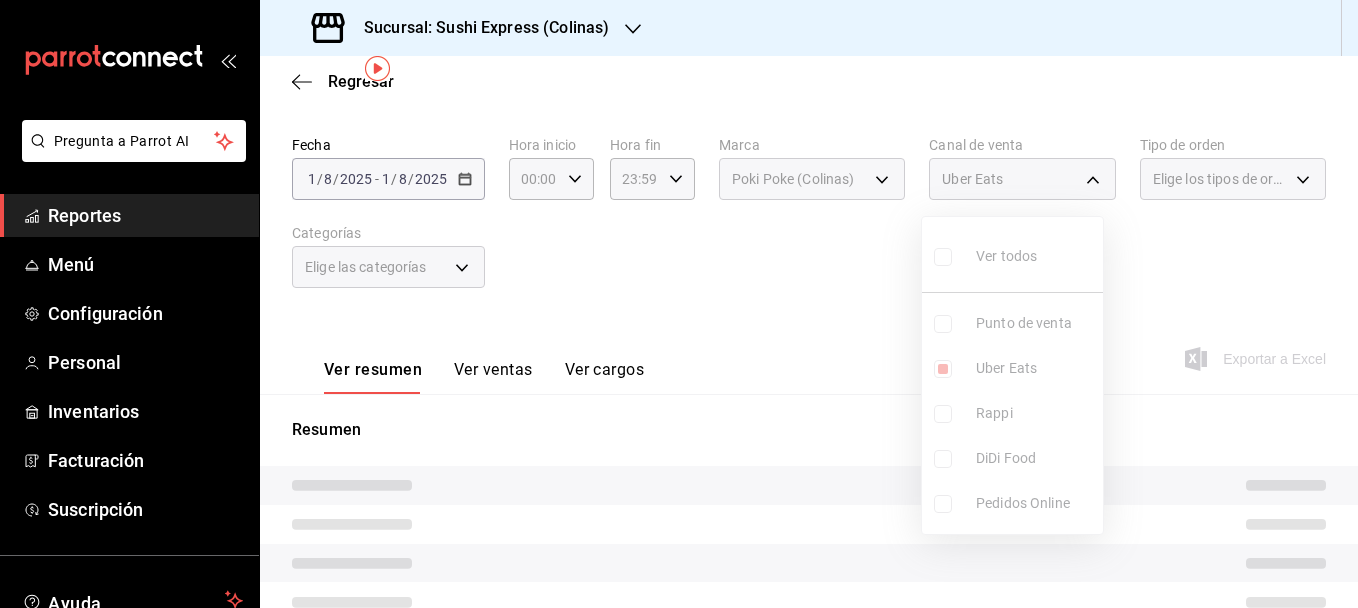click at bounding box center (679, 304) 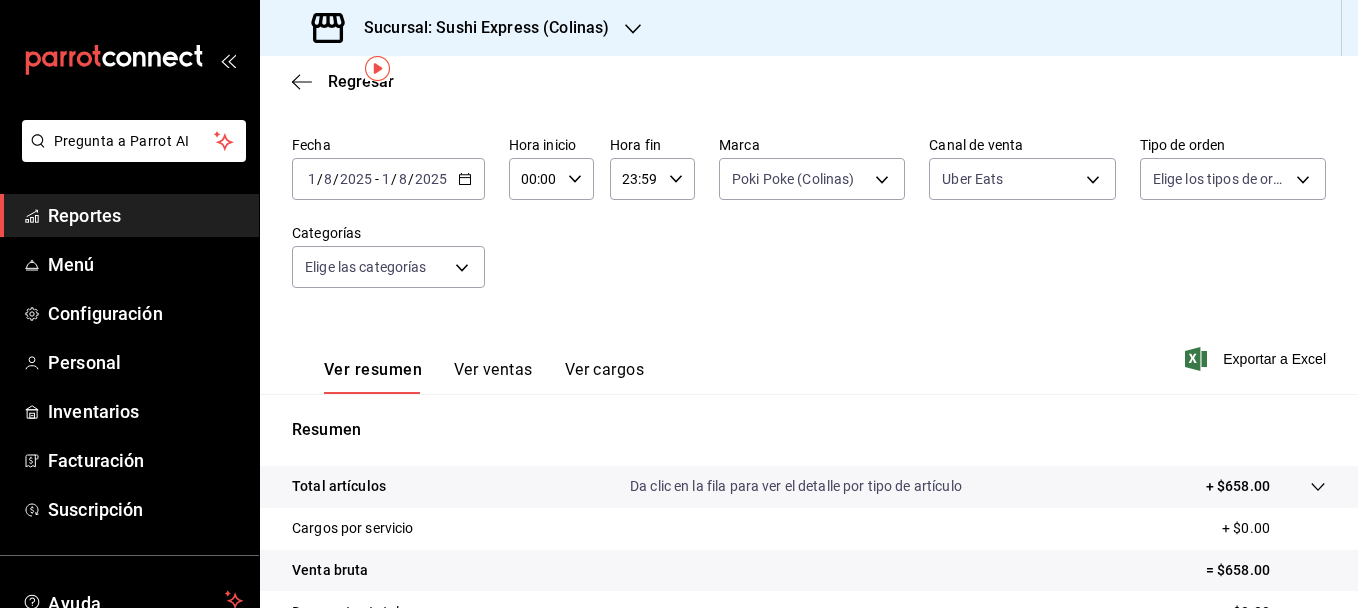 click on "Ver ventas" at bounding box center (493, 377) 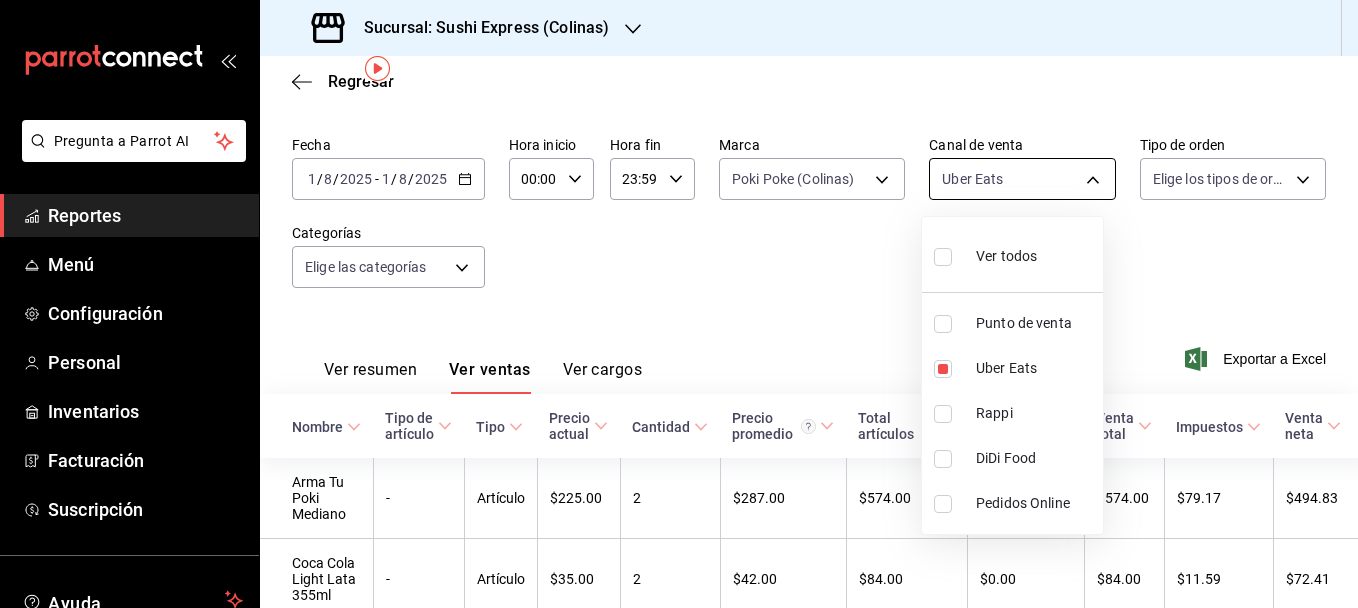 click on "Pregunta a Parrot AI Reportes   Menú   Configuración   Personal   Inventarios   Facturación   Suscripción   Ayuda Recomienda Parrot   [FIRST] [LAST]   Sugerir nueva función   Sucursal: Sushi Express (Colinas) Regresar Ventas Los artículos listados no incluyen descuentos de orden y el filtro de fechas está limitado a un máximo de 31 días. Fecha 2025-08-01 1 / 8 / 2025 - 2025-08-01 1 / 8 / 2025 Hora inicio 00:00 Hora inicio Hora fin 23:59 Hora fin Marca Poki Poke (Colinas) ea9b69b1-9729-43ef-8104-40f76c1ed4d4 Canal de venta Uber Eats UBER_EATS Tipo de orden Elige los tipos de orden Categorías Elige las categorías Ver resumen Ver ventas Ver cargos Exportar a Excel Nombre Tipo de artículo Tipo Precio actual Cantidad Precio promedio   Total artículos   Descuentos de artículo Venta total Impuestos Venta neta Arma Tu Poki Mediano - Artículo $225.00 2 $287.00 $574.00 $0.00 $574.00 $79.17 $494.83 Coca Cola Light Lata 355ml - Artículo $35.00 2 $42.00 $84.00 $0.00 $84.00 $11.59 $72.41 Ir a video" at bounding box center (679, 304) 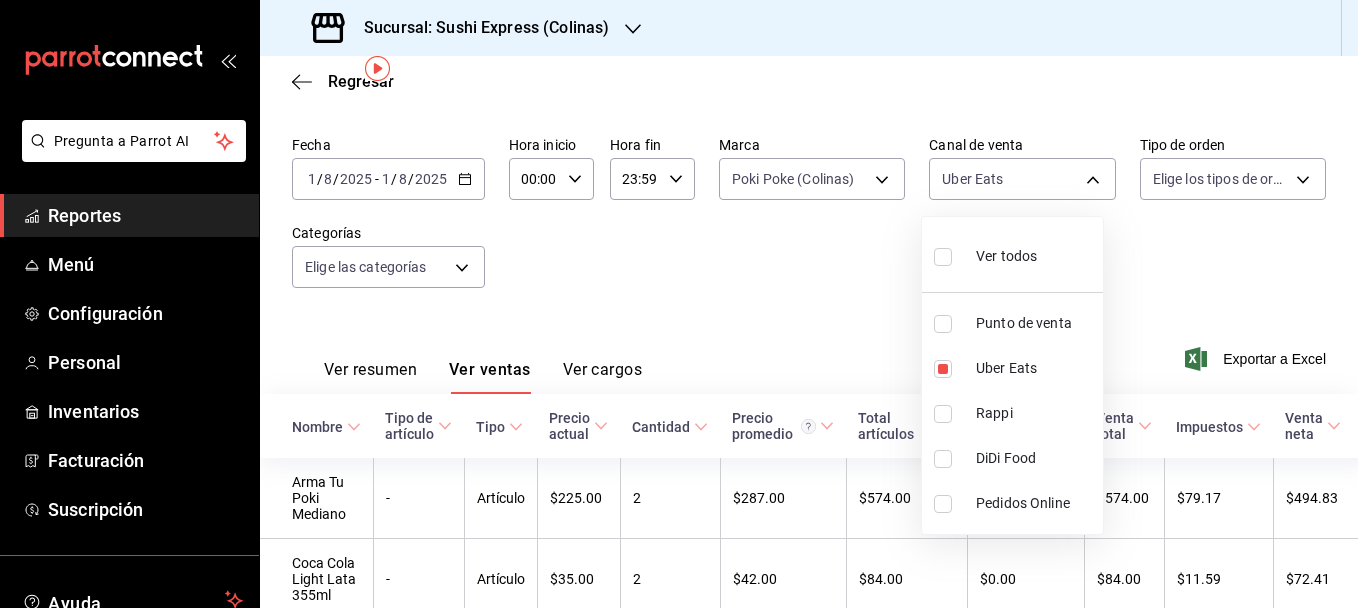 click at bounding box center [943, 324] 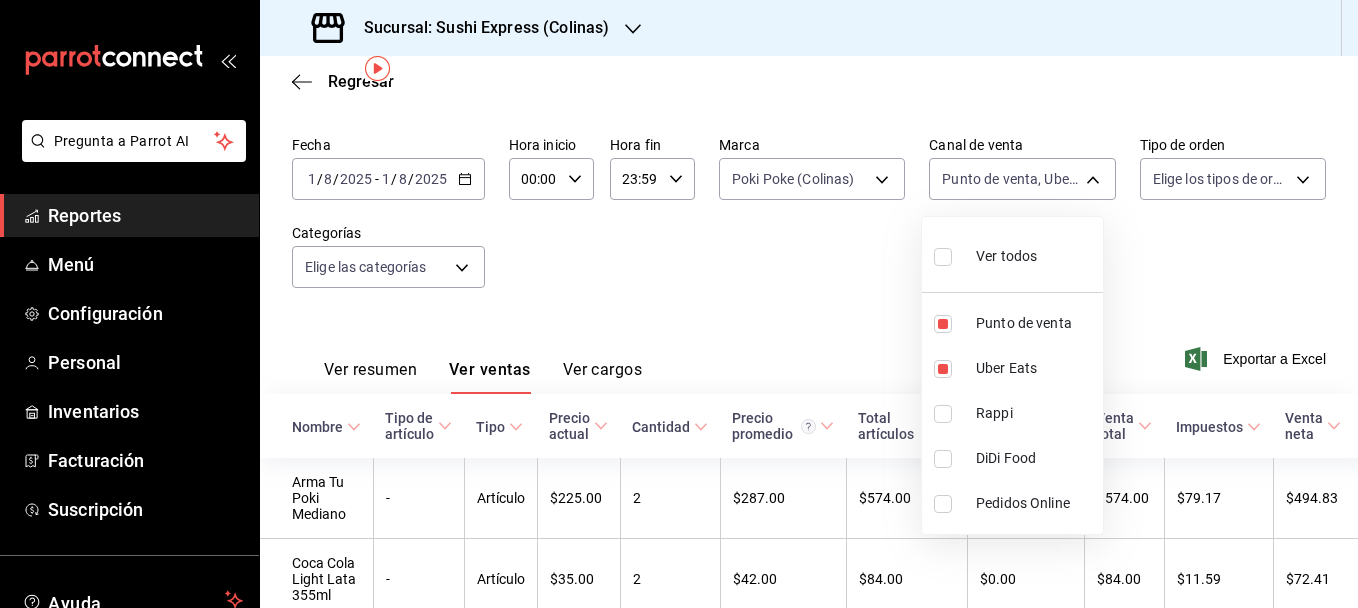 click at bounding box center (943, 369) 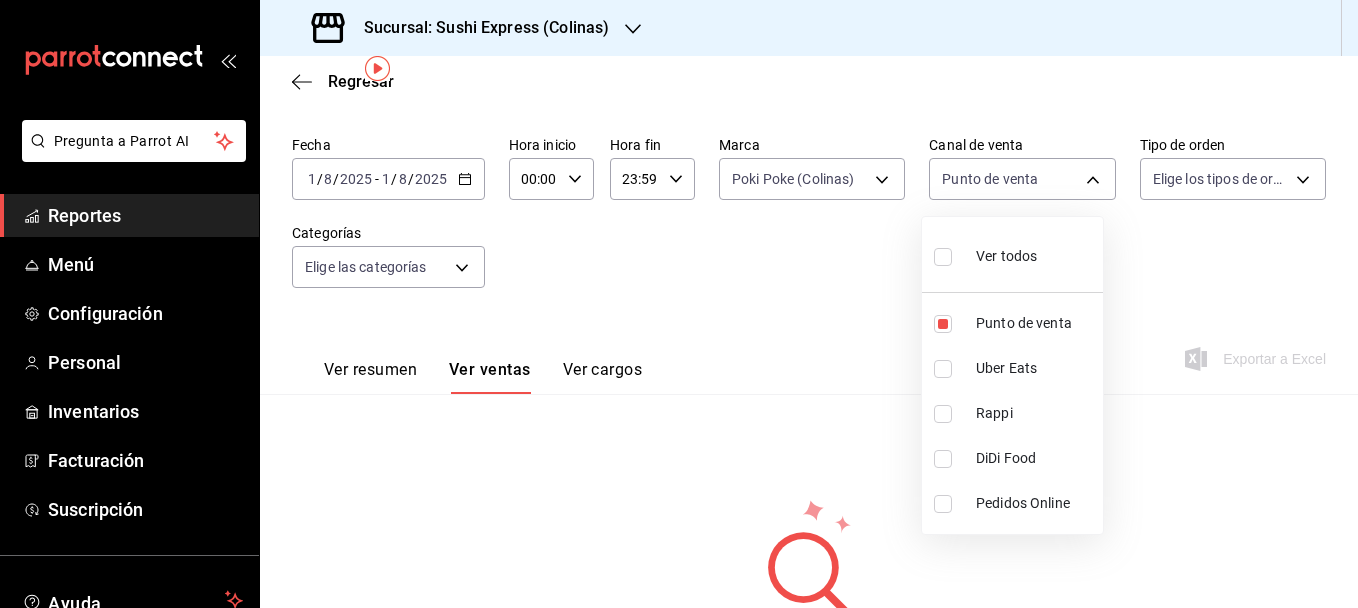 click at bounding box center (679, 304) 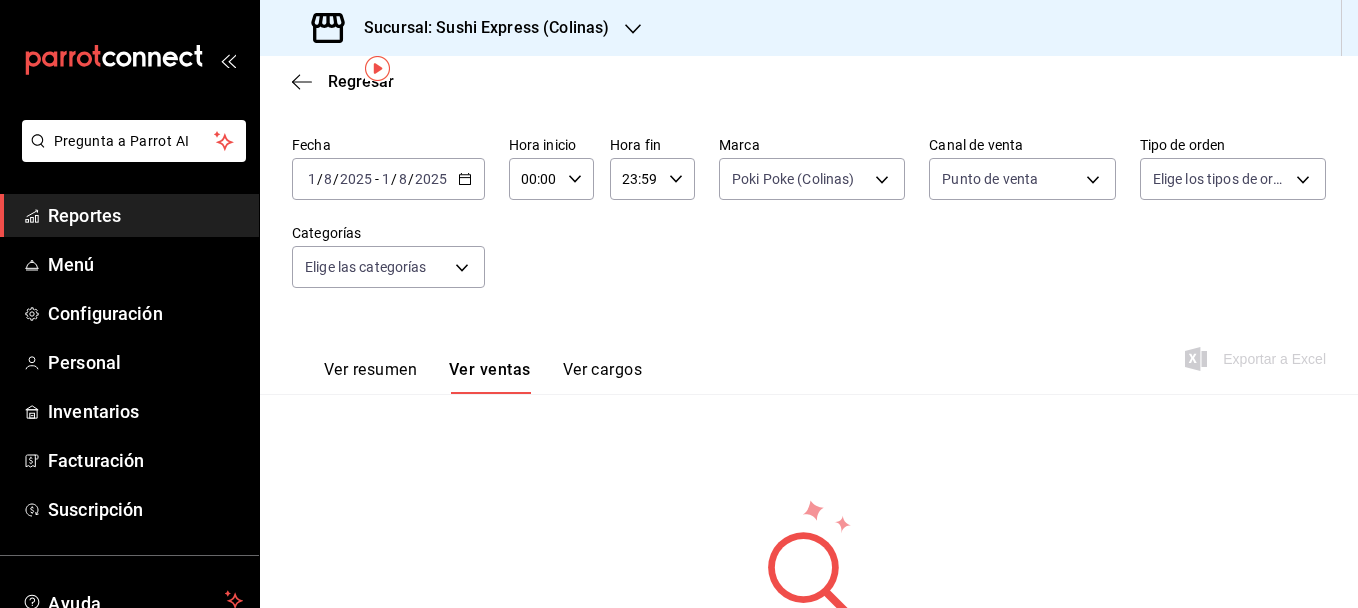 click at bounding box center (633, 28) 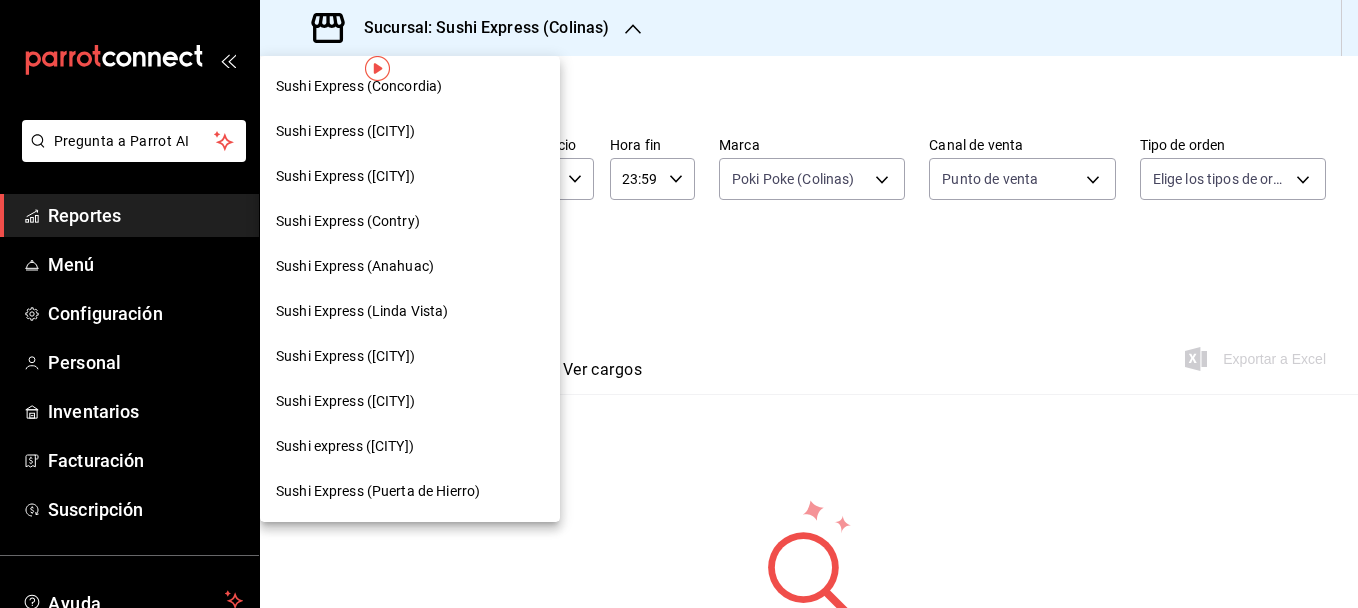 click on "Sushi Express (Concordia)" at bounding box center (359, 86) 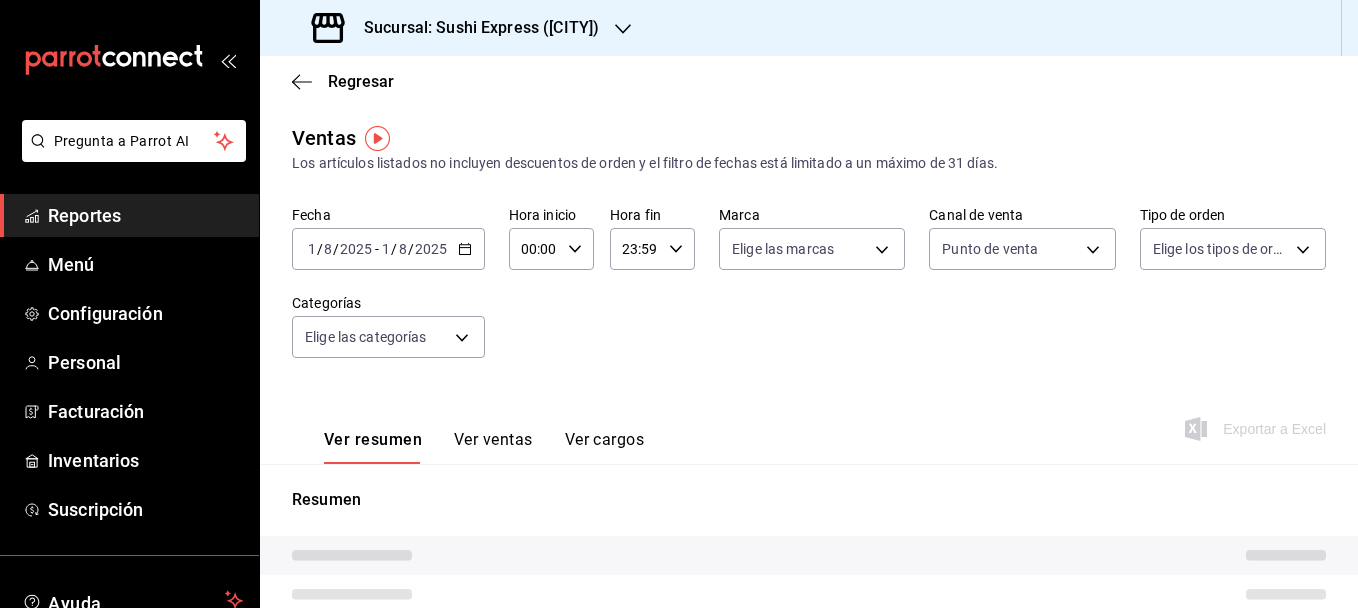 type on "PARROT" 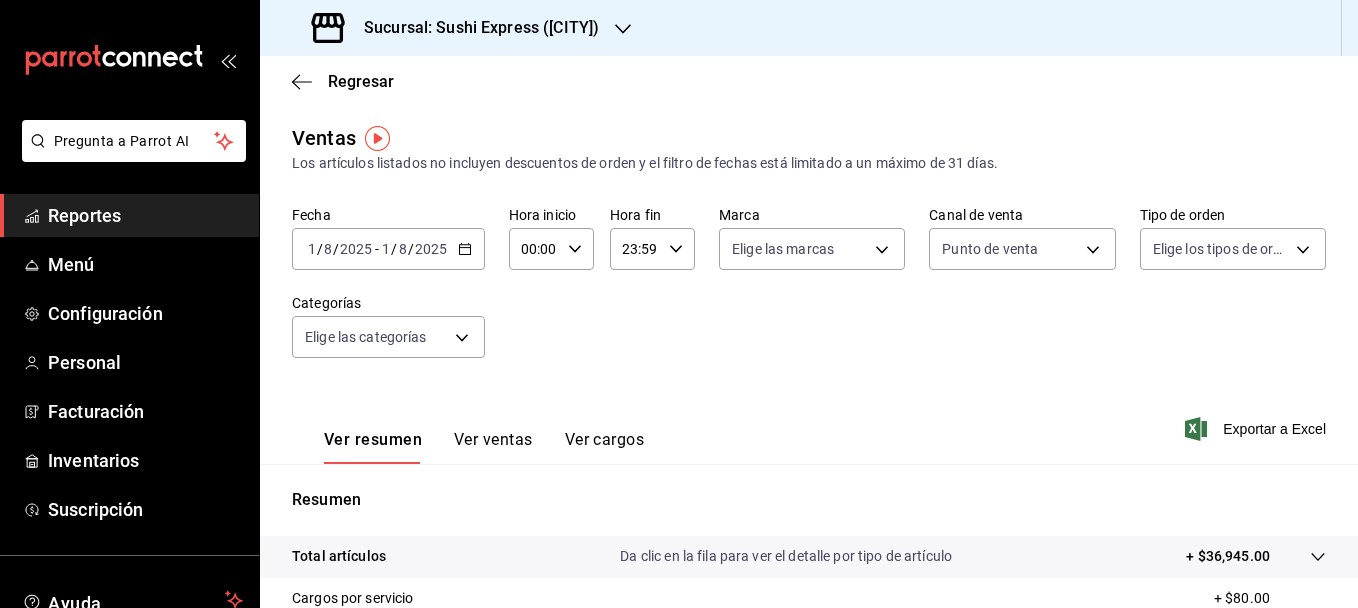click 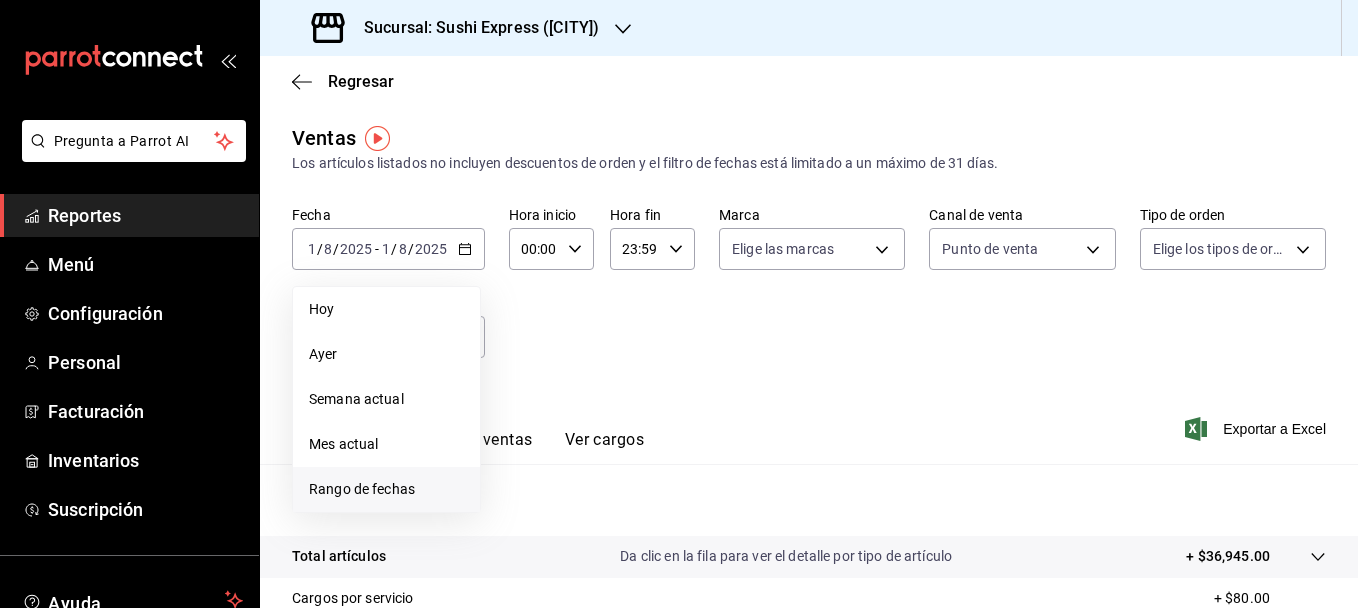 click on "Rango de fechas" at bounding box center (386, 489) 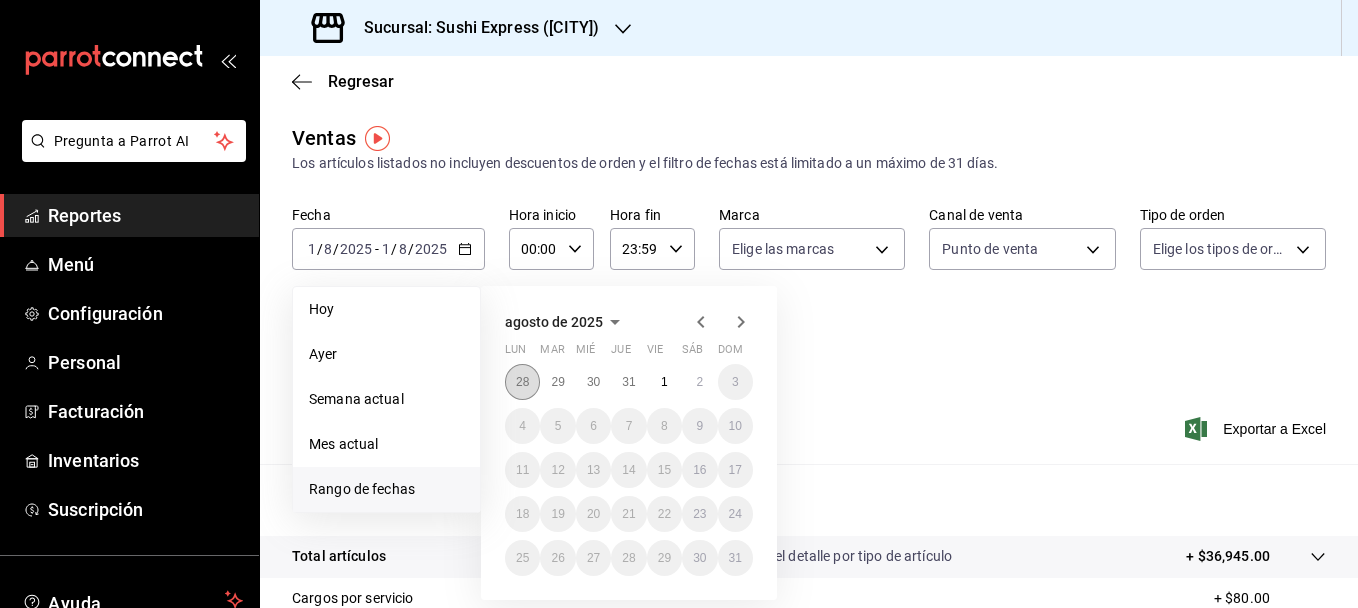 click on "28" at bounding box center [522, 382] 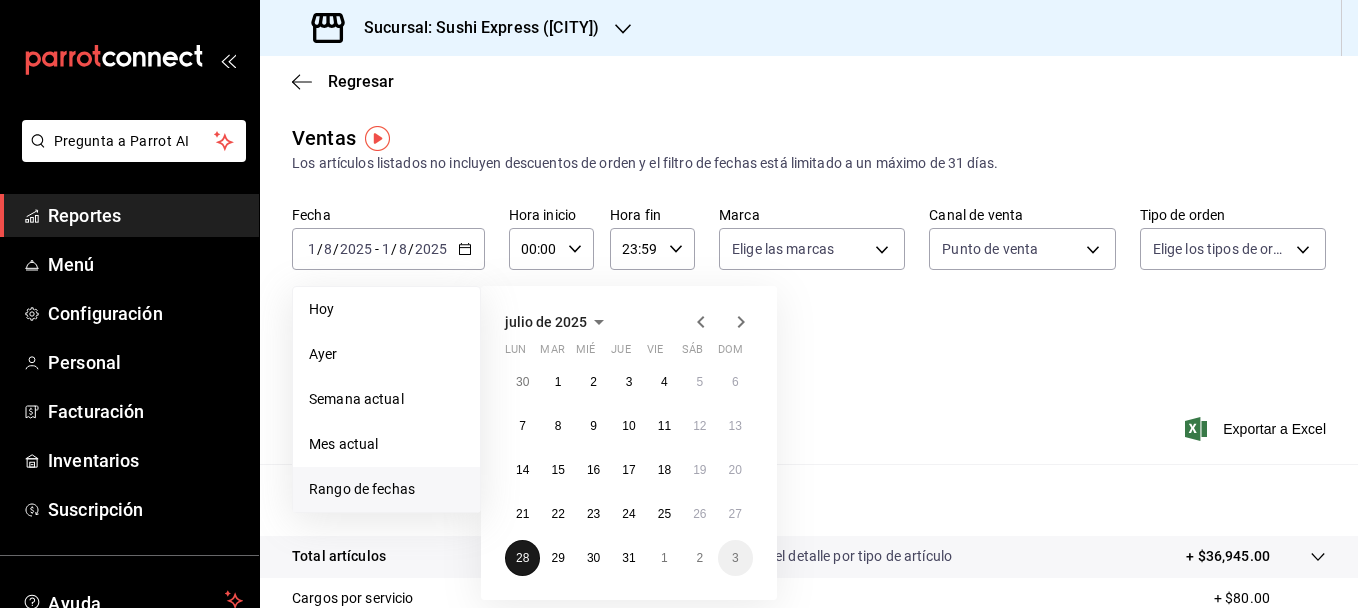 click on "28" at bounding box center [522, 558] 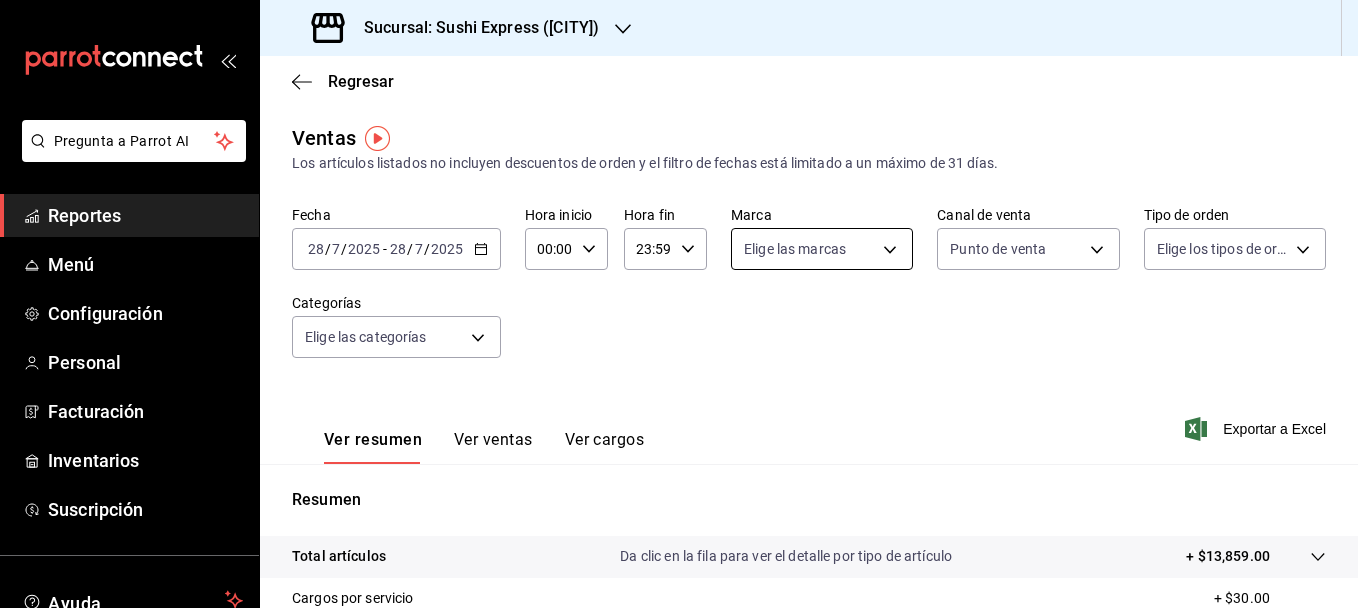 click on "Sucursal: Sushi Express (Concordia)" at bounding box center (679, 304) 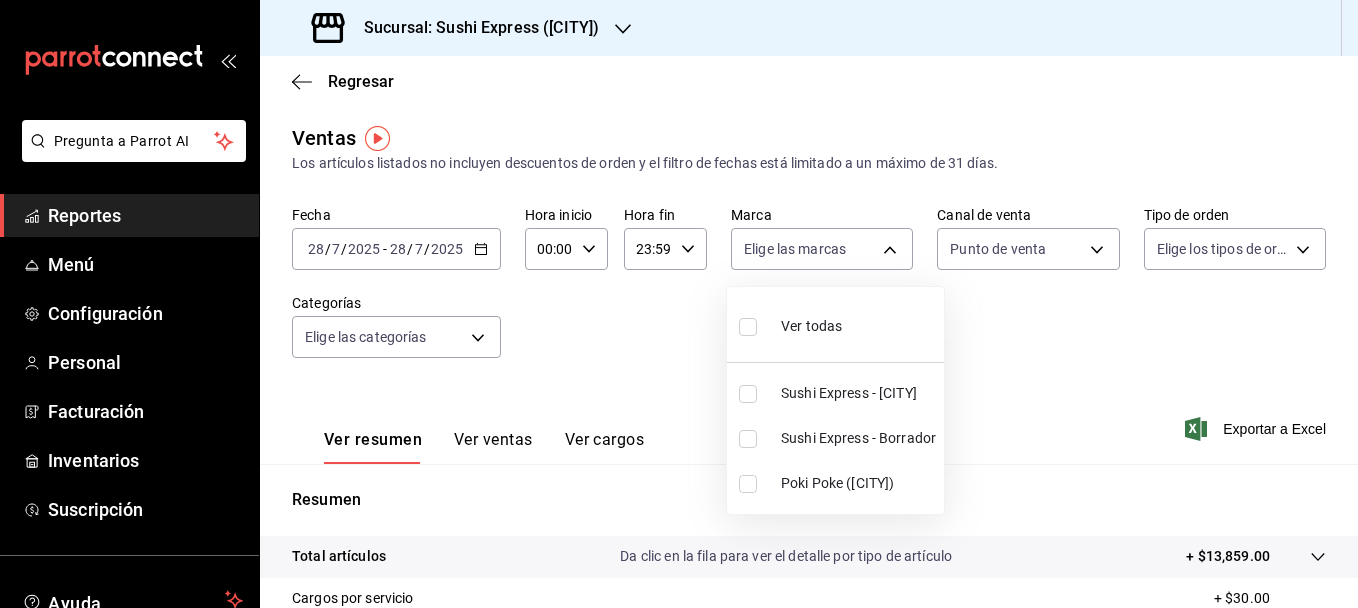 click at bounding box center (748, 484) 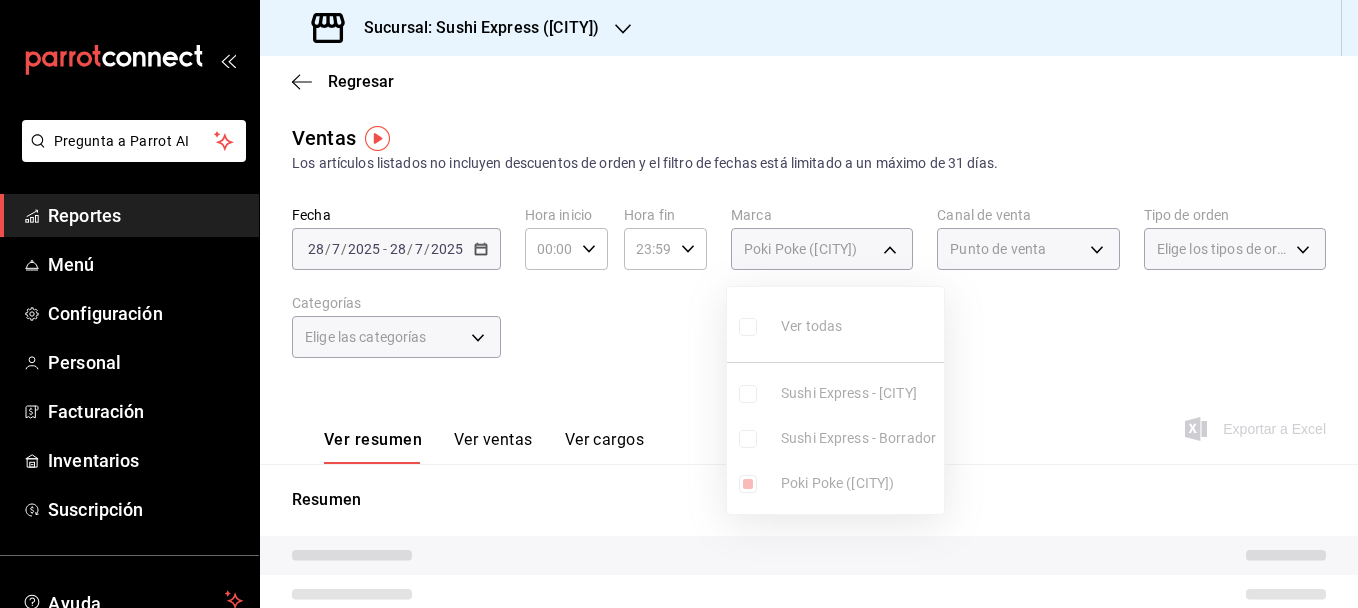 click at bounding box center [679, 304] 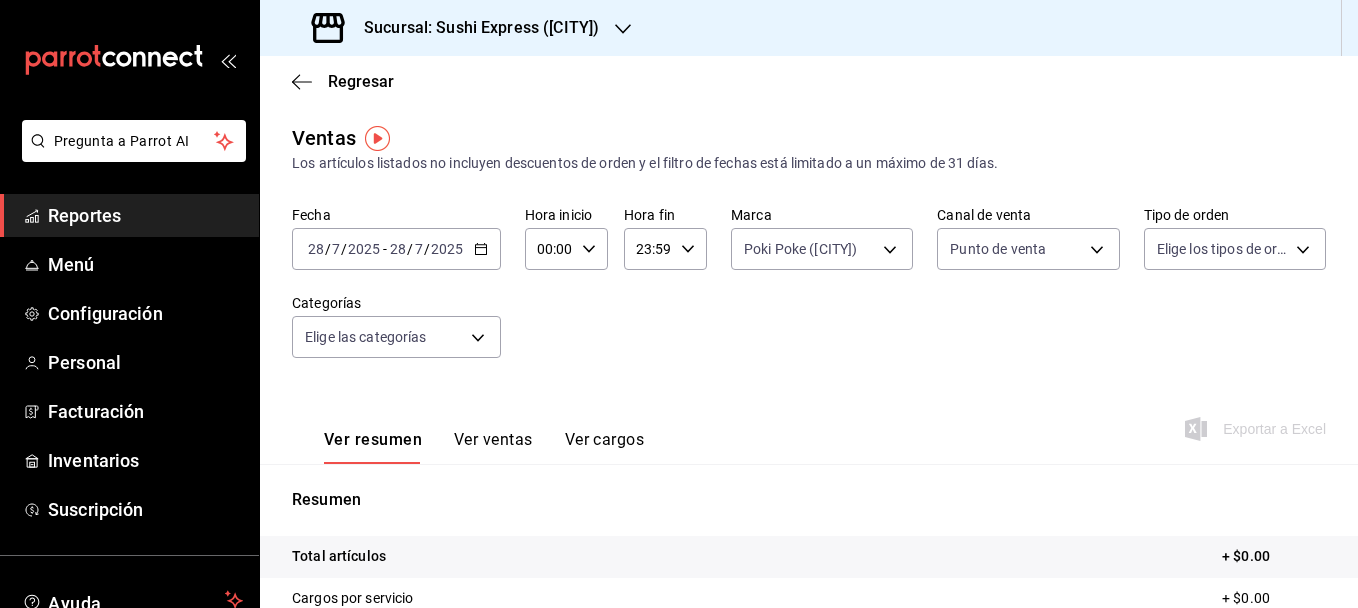 click 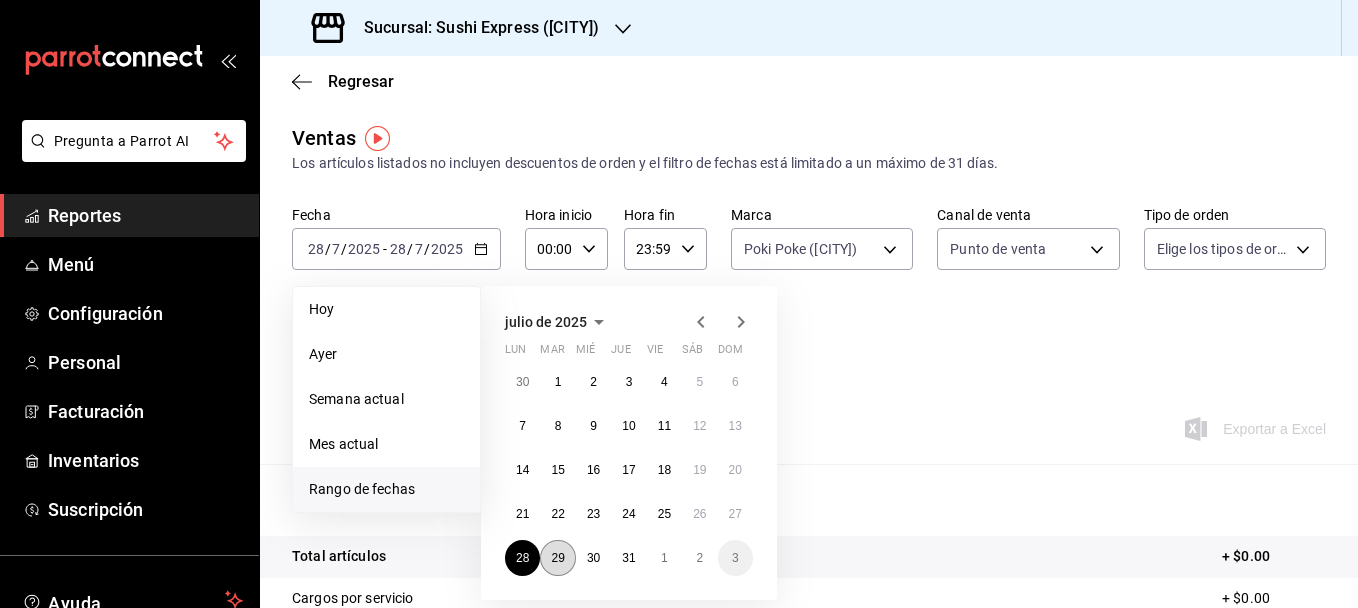 click on "29" at bounding box center [557, 558] 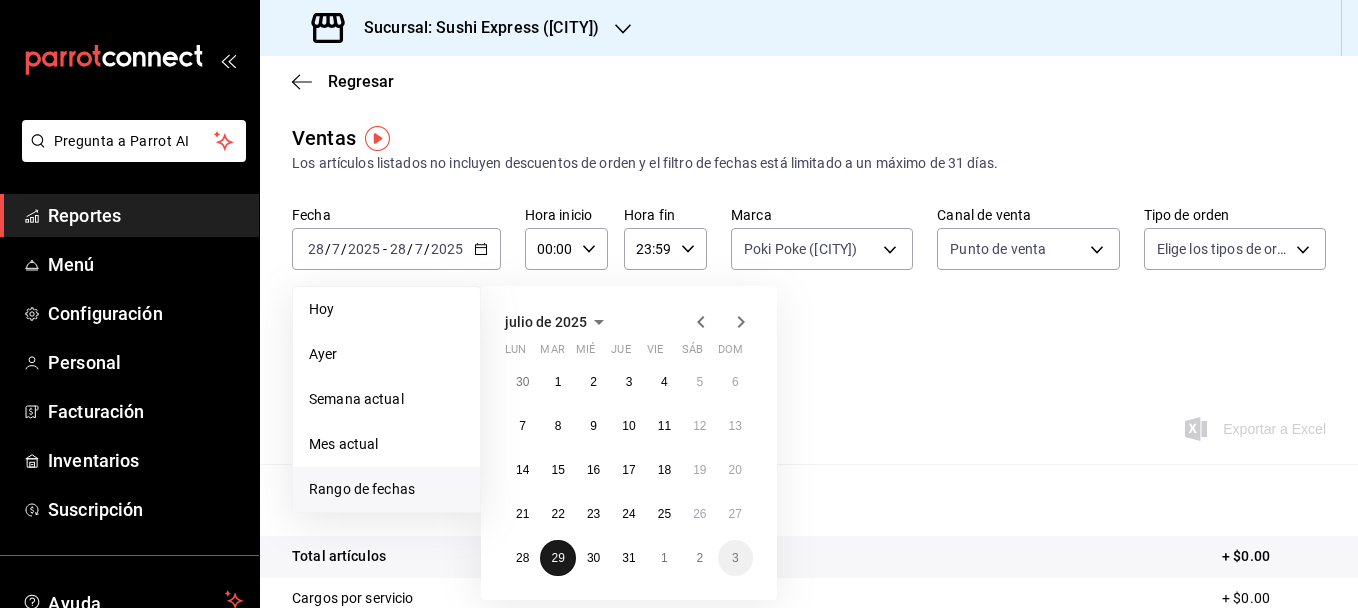 click on "29" at bounding box center (557, 558) 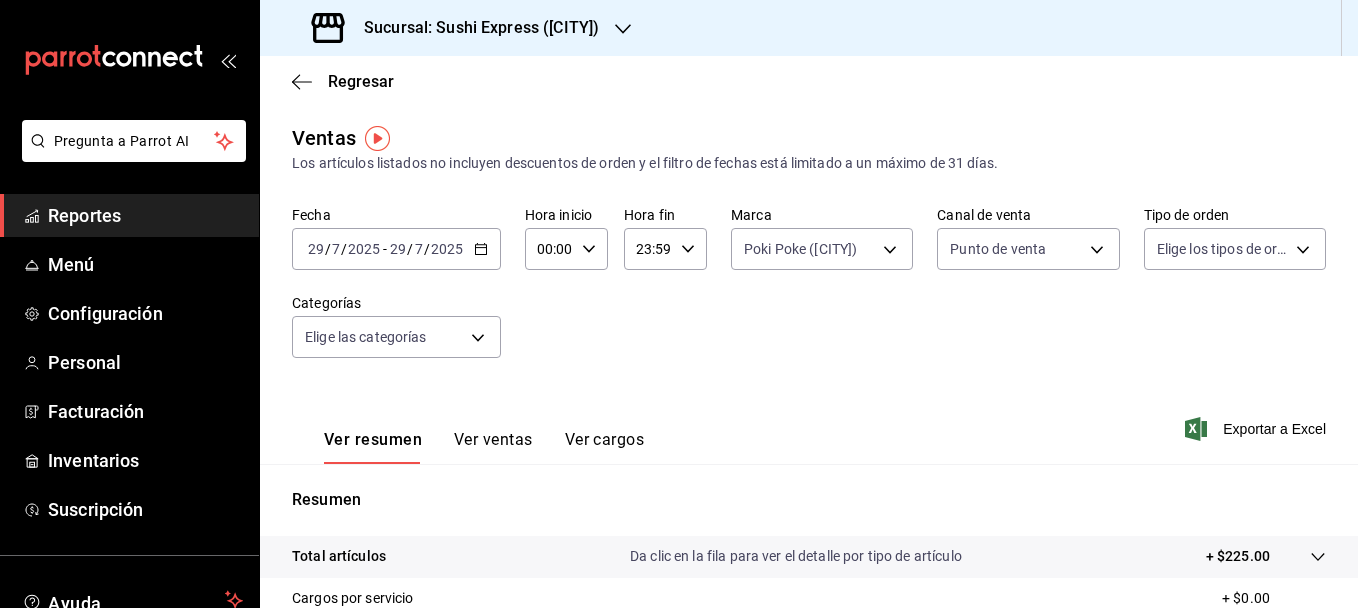 click 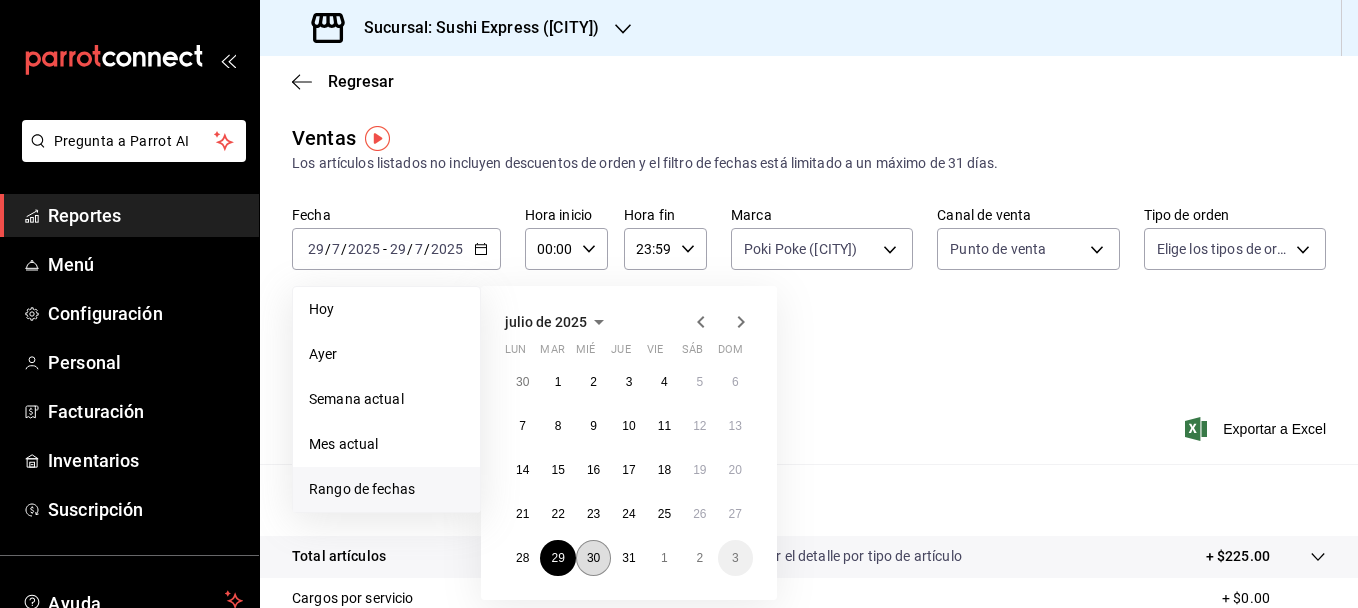 click on "30" at bounding box center [593, 558] 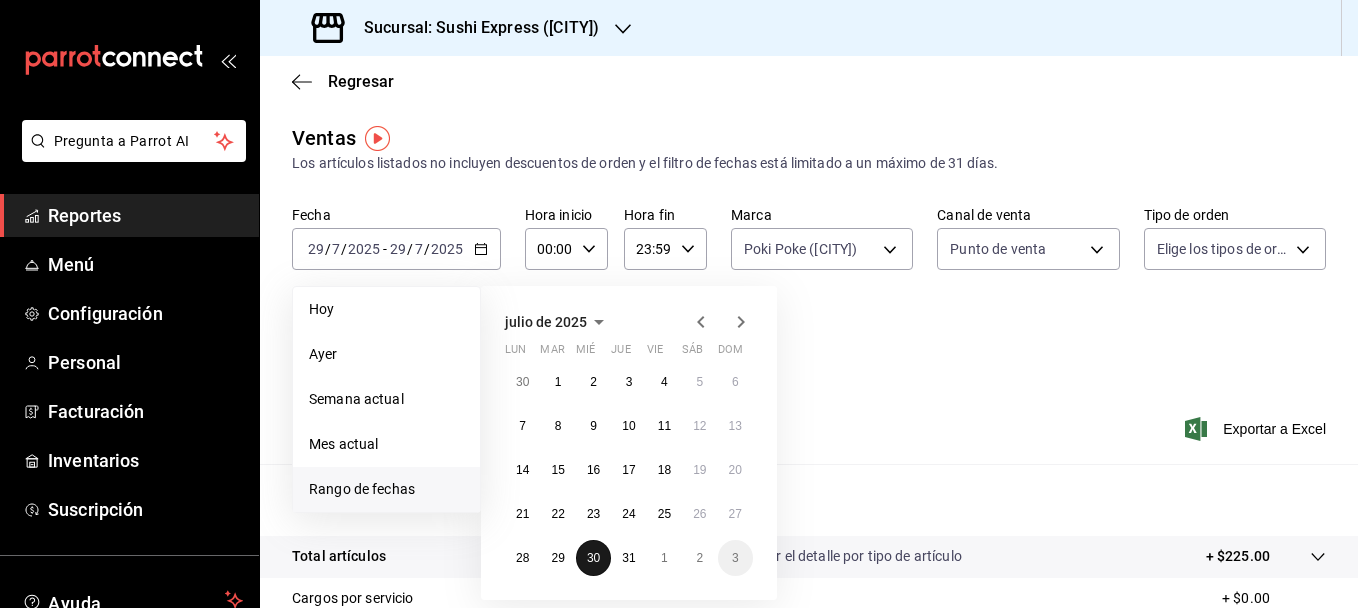 click on "30" at bounding box center [593, 558] 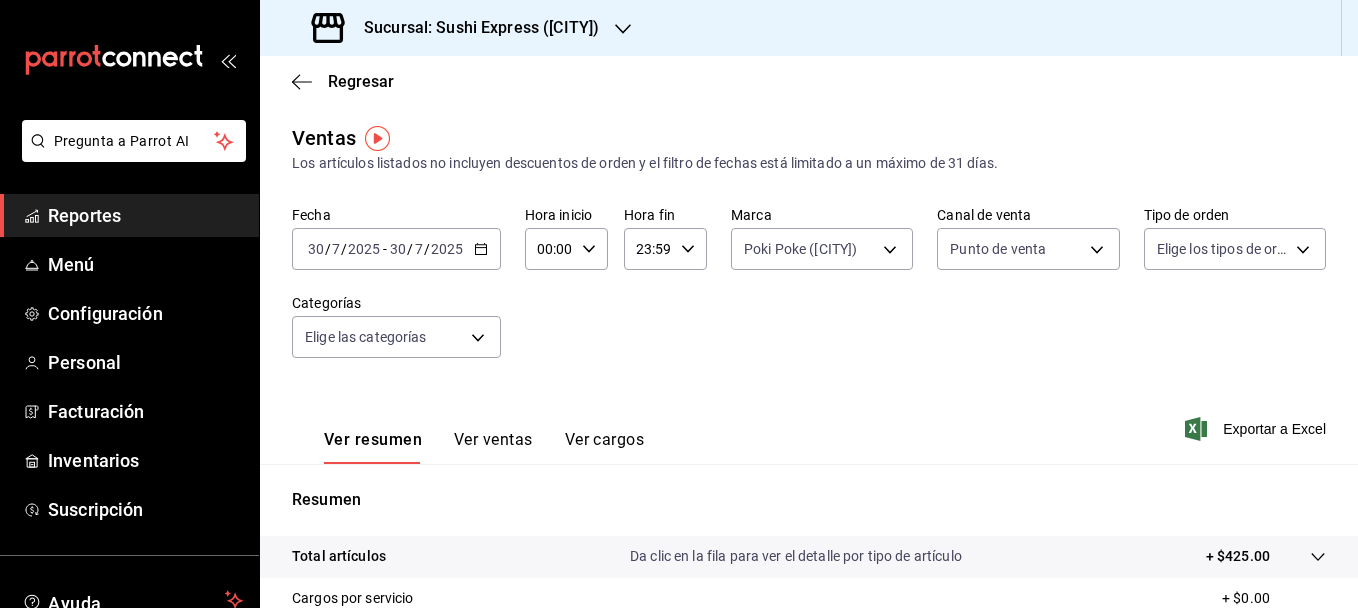 click on "2025-07-30 30 / 7 / 2025 - 2025-07-30 30 / 7 / 2025" at bounding box center (396, 249) 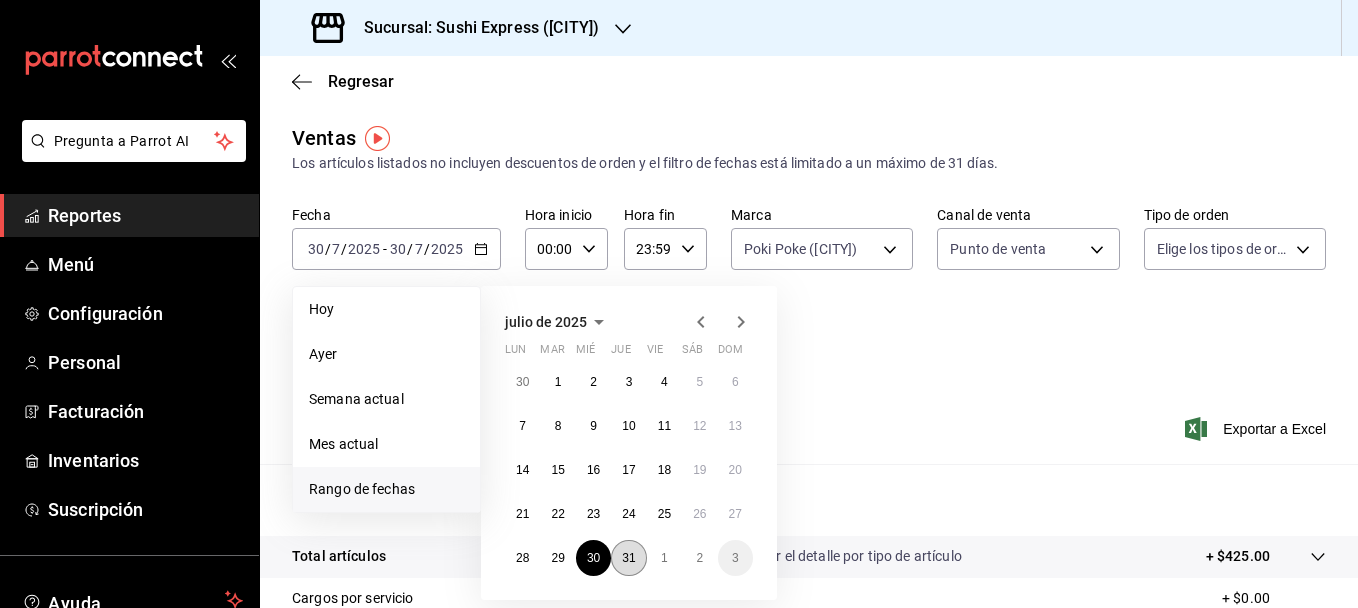 click on "31" at bounding box center [628, 558] 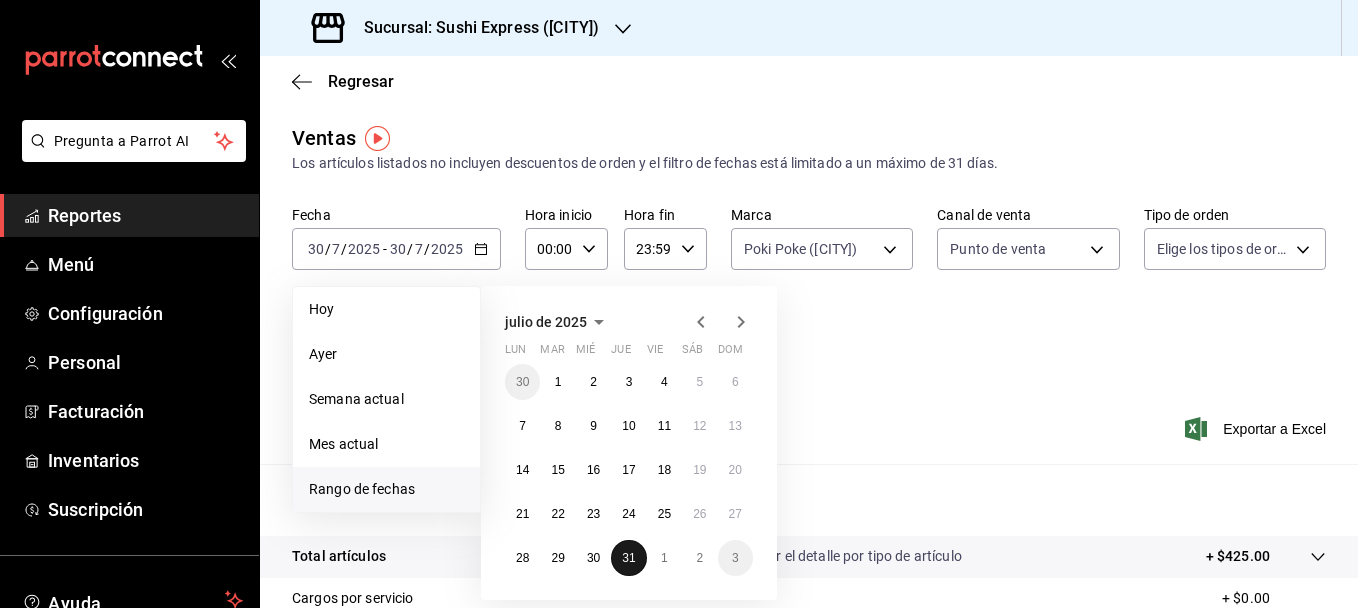 click on "31" at bounding box center [628, 558] 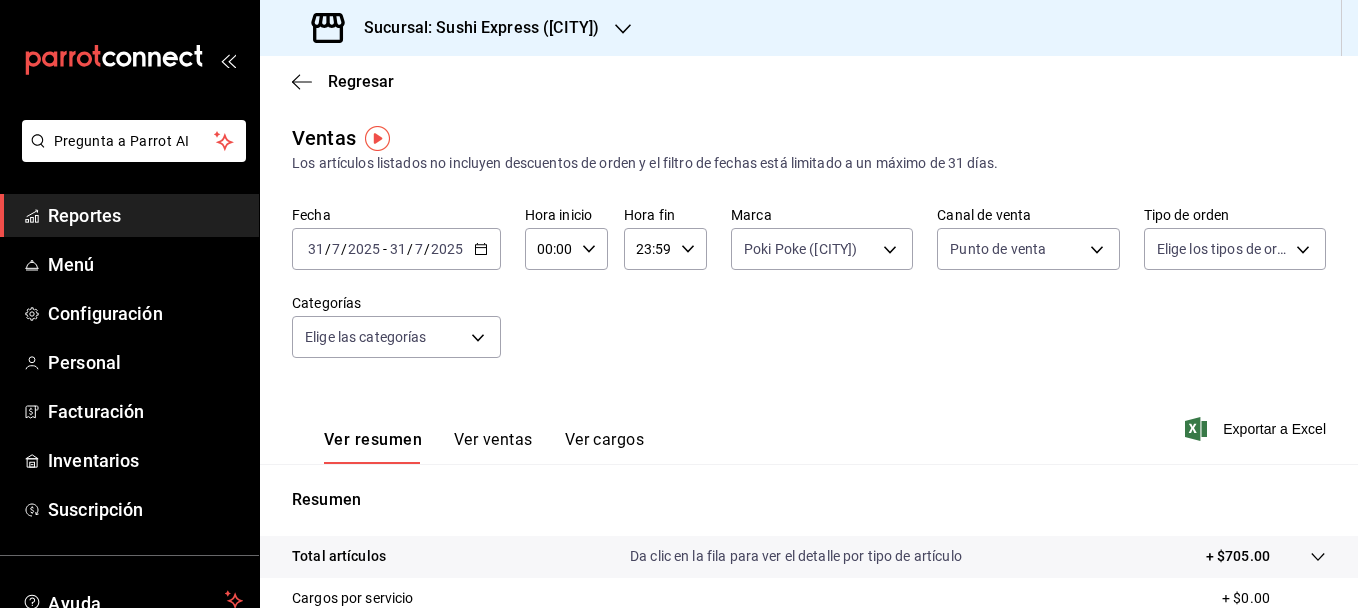 click on "Ver ventas" at bounding box center [493, 447] 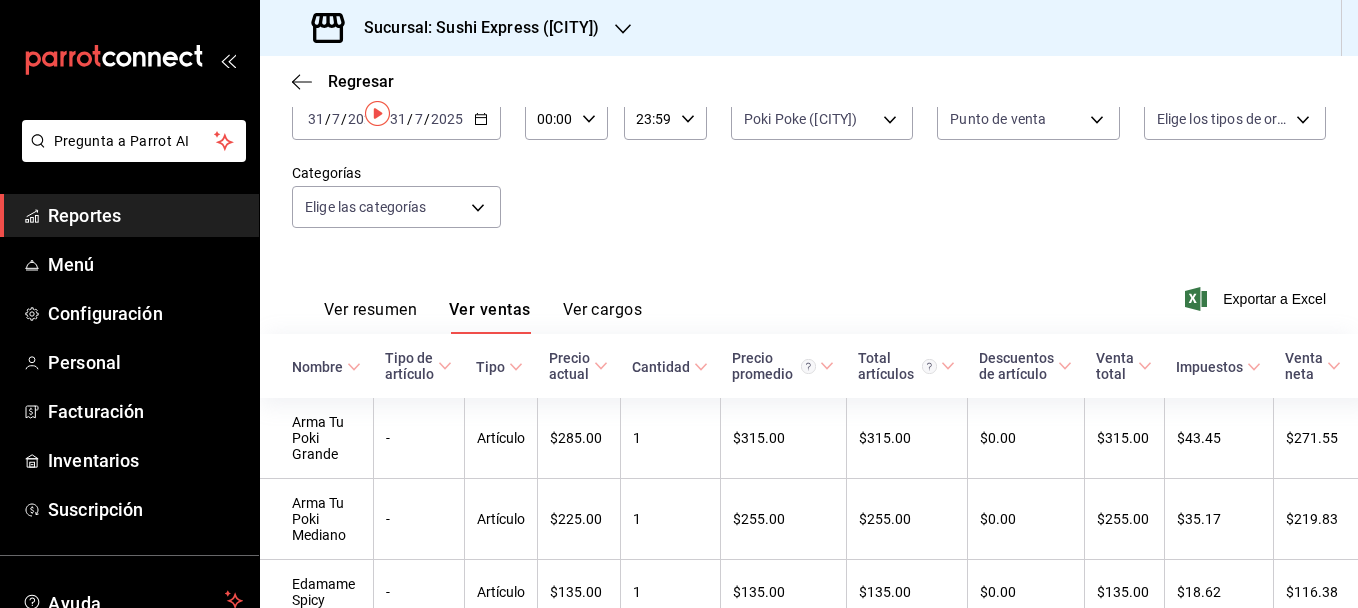 scroll, scrollTop: 0, scrollLeft: 0, axis: both 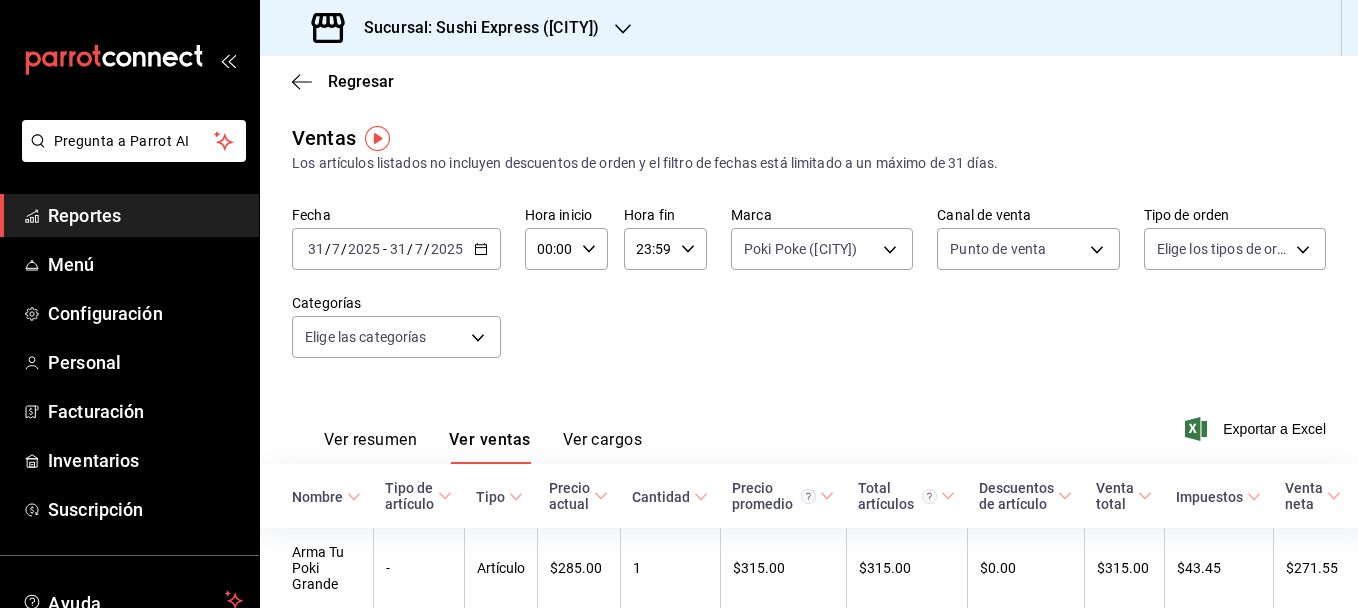 click on "2025-07-31 31 / 7 / 2025 - 2025-07-31 31 / 7 / 2025" at bounding box center [396, 249] 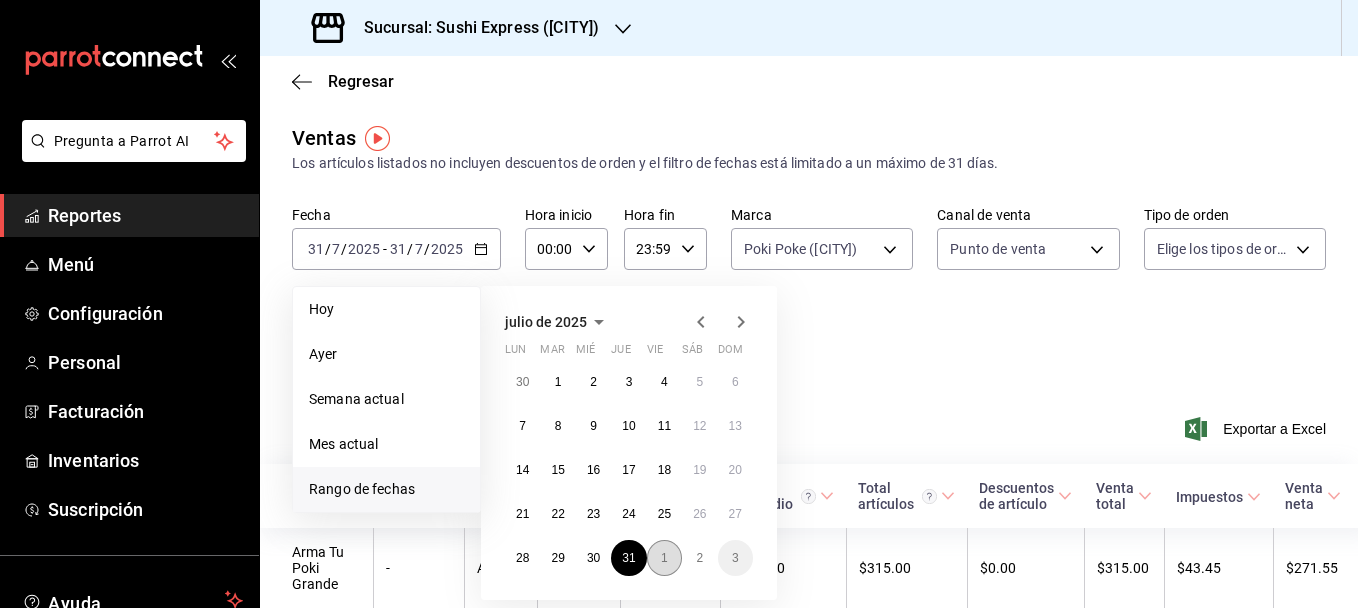 click on "1" at bounding box center (664, 558) 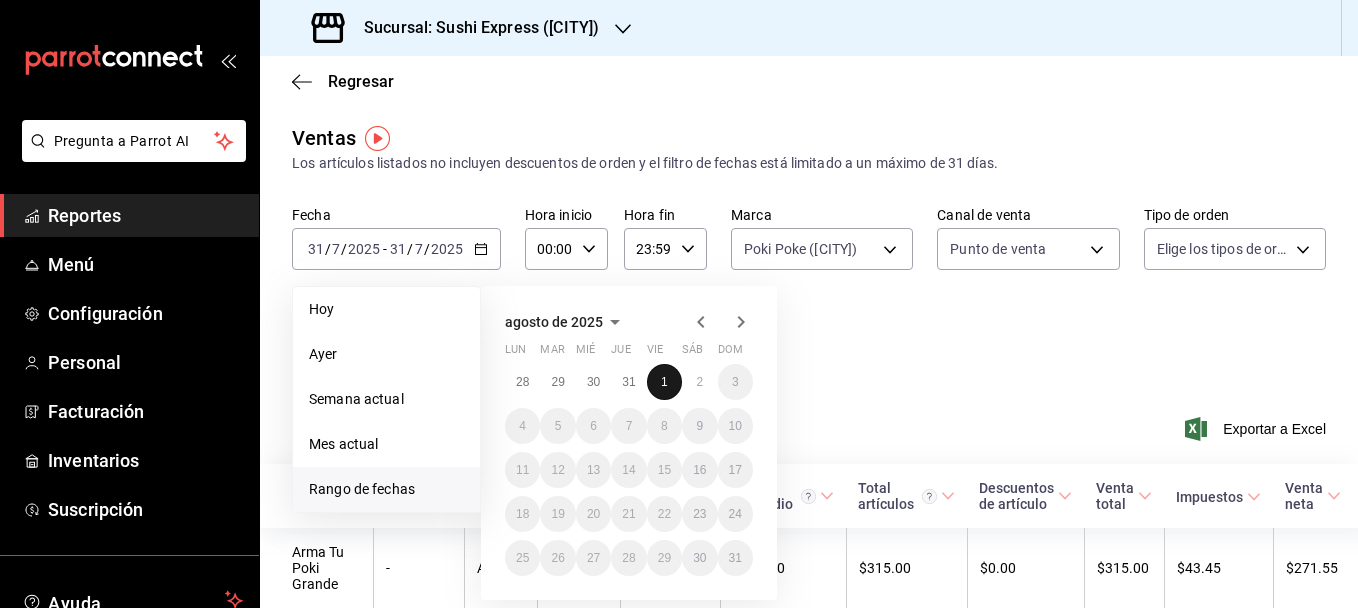 click on "1" at bounding box center [664, 382] 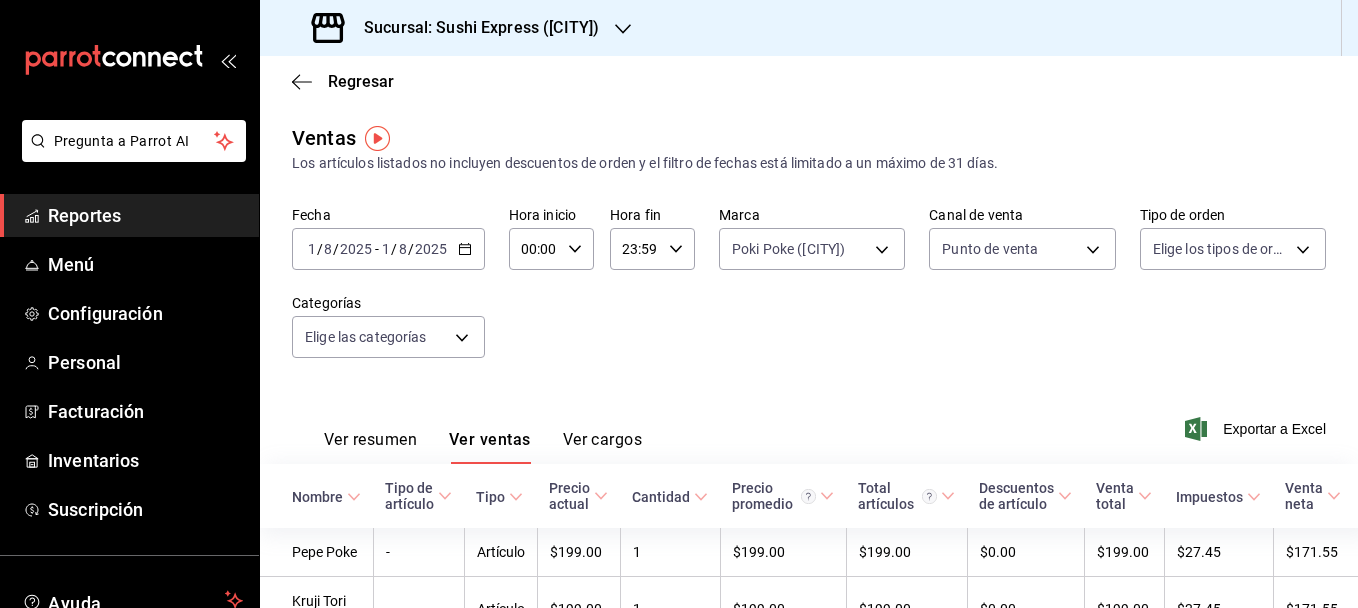 click on "Ver resumen" at bounding box center [370, 447] 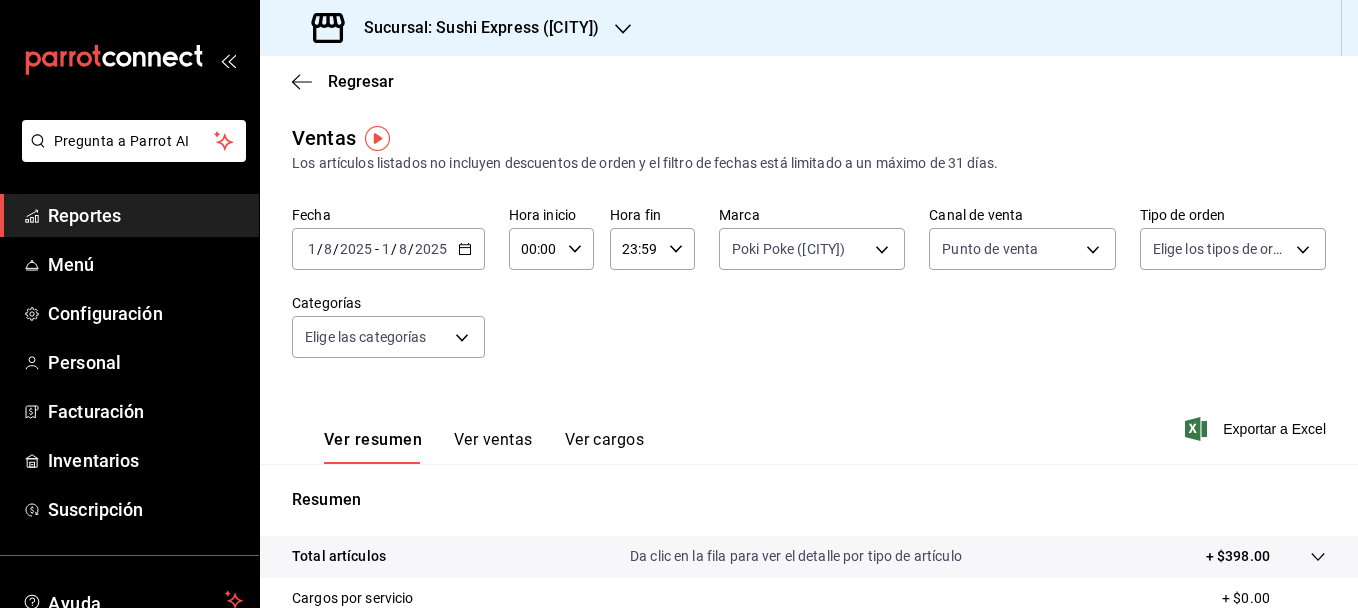 click on "Ver ventas" at bounding box center [493, 447] 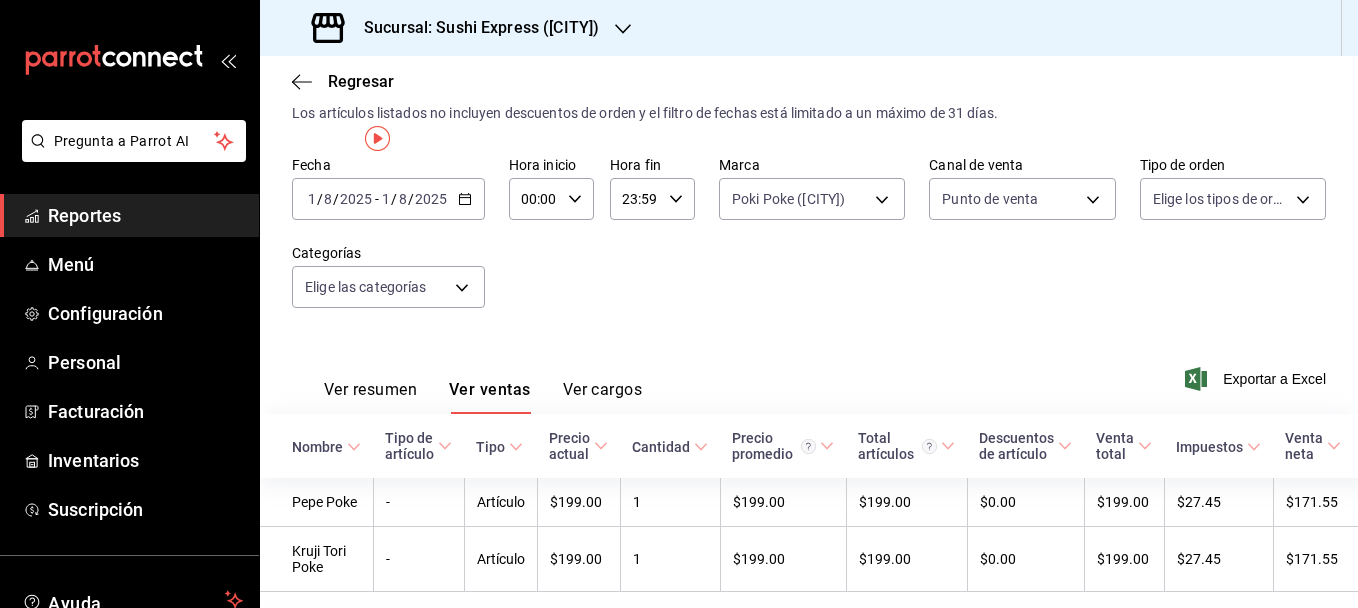 scroll, scrollTop: 0, scrollLeft: 0, axis: both 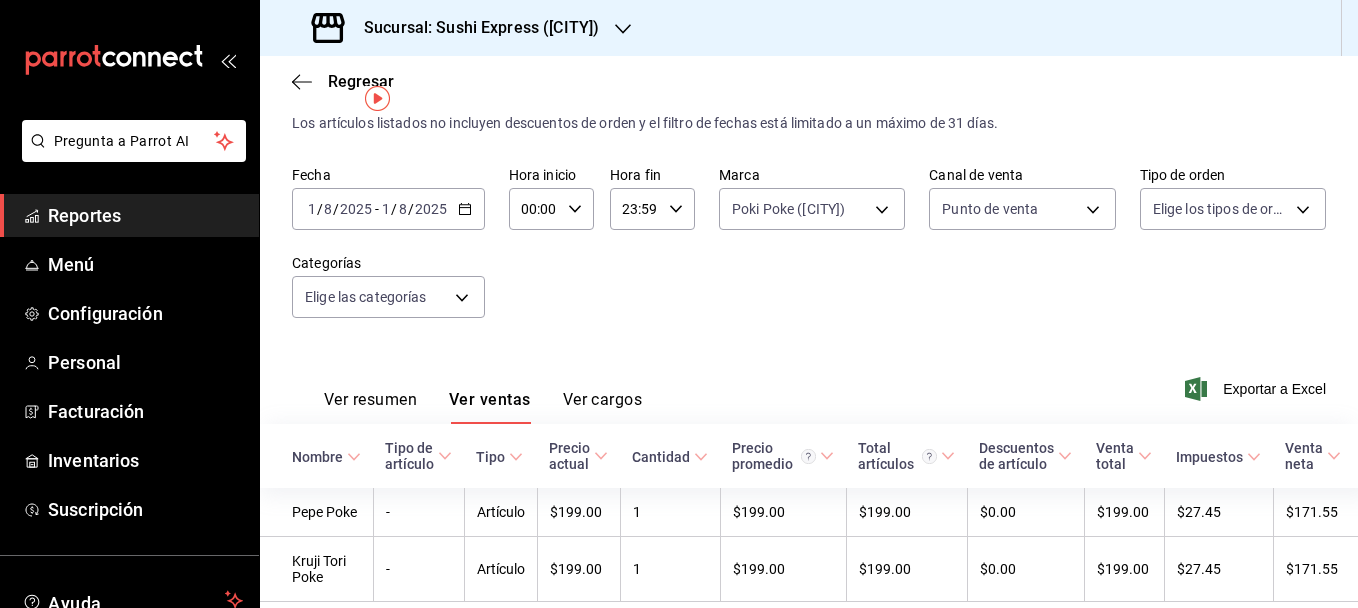 click 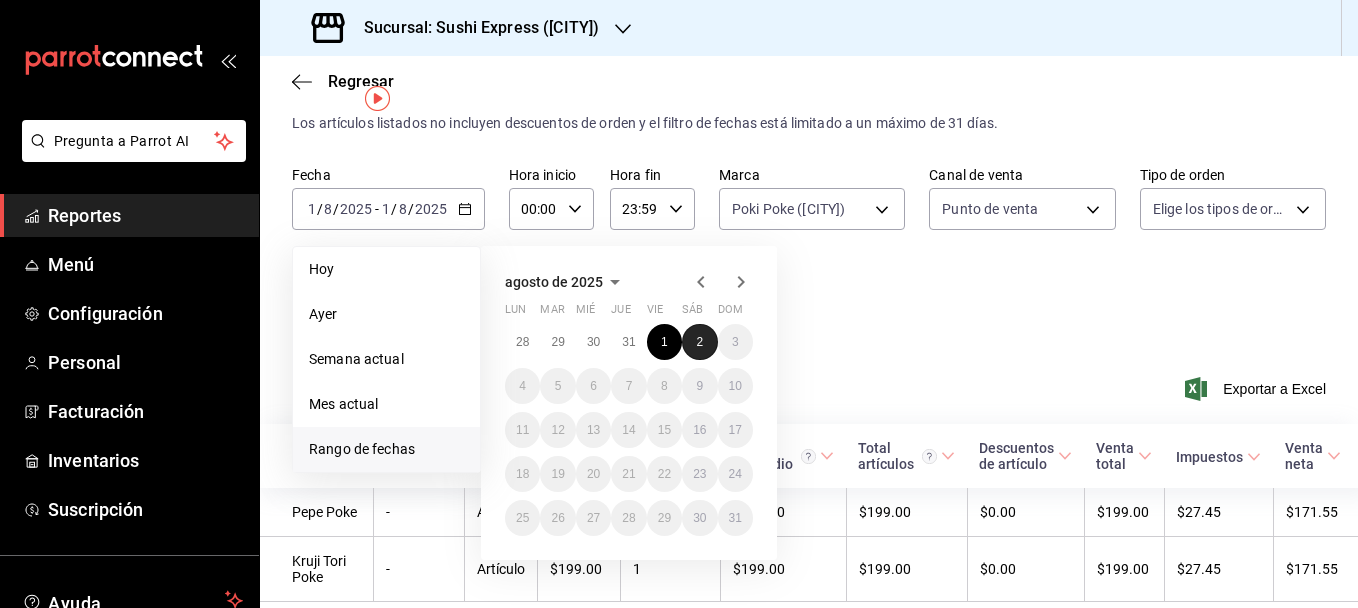 click on "2" at bounding box center [699, 342] 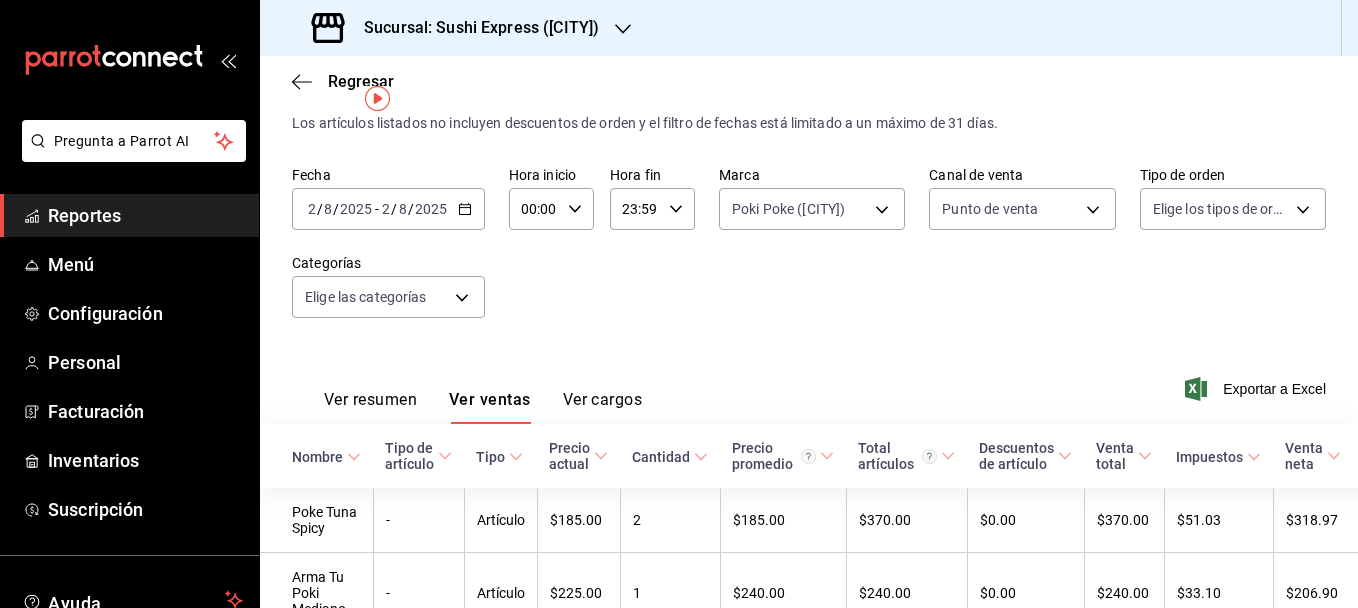 click on "Ver resumen Ver ventas Ver cargos Exportar a Excel" at bounding box center (809, 383) 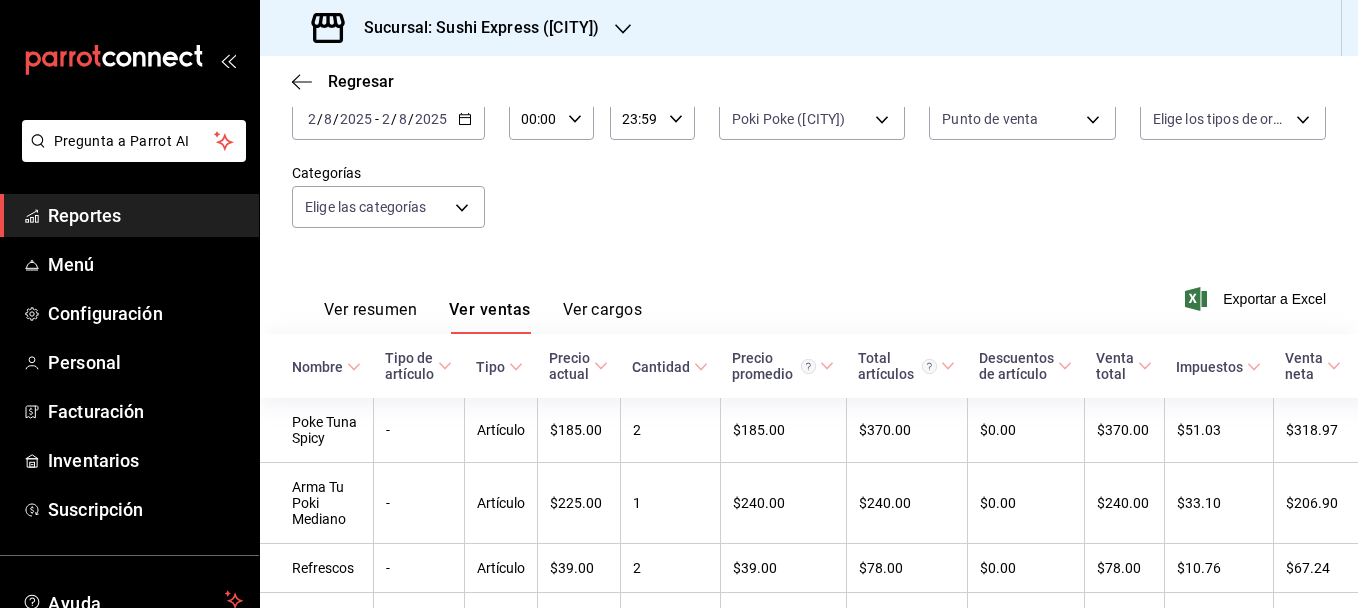 scroll, scrollTop: 125, scrollLeft: 0, axis: vertical 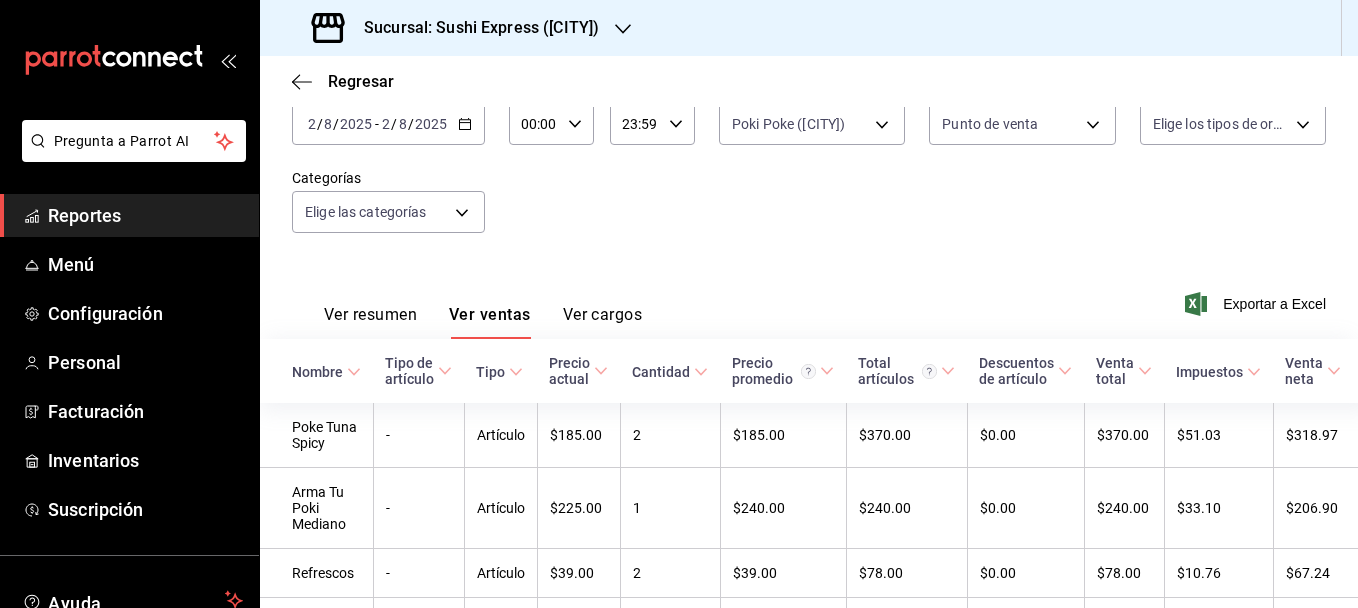 click on "Ver resumen" at bounding box center (370, 322) 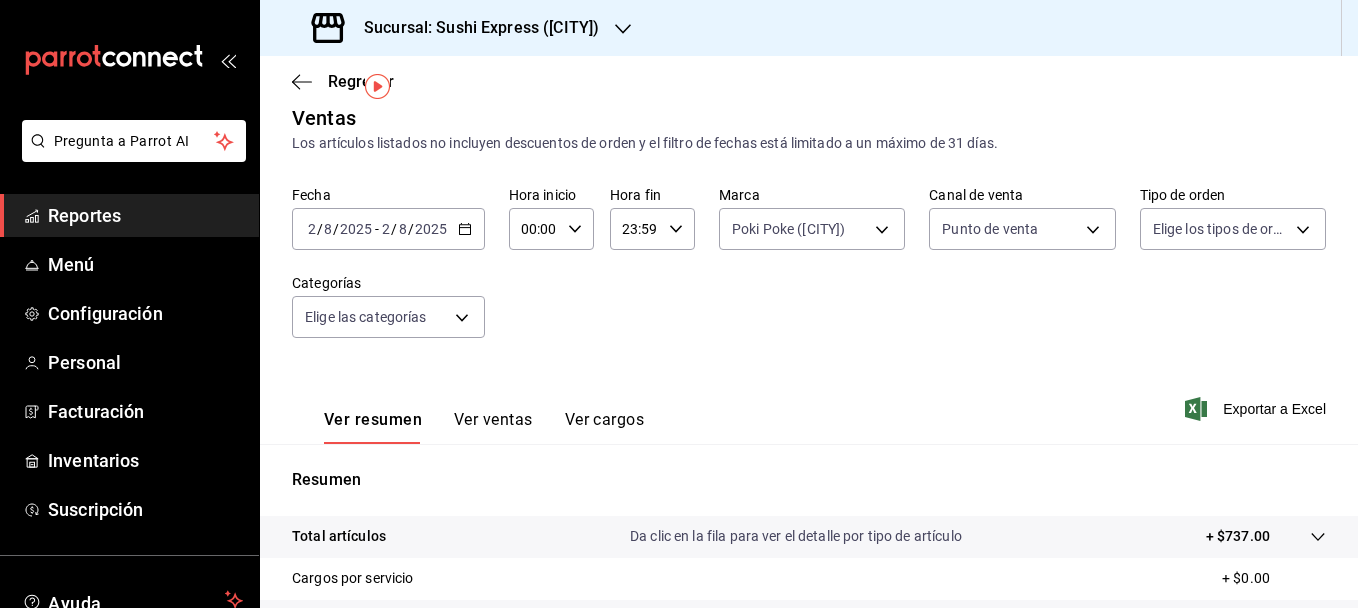 scroll, scrollTop: 0, scrollLeft: 0, axis: both 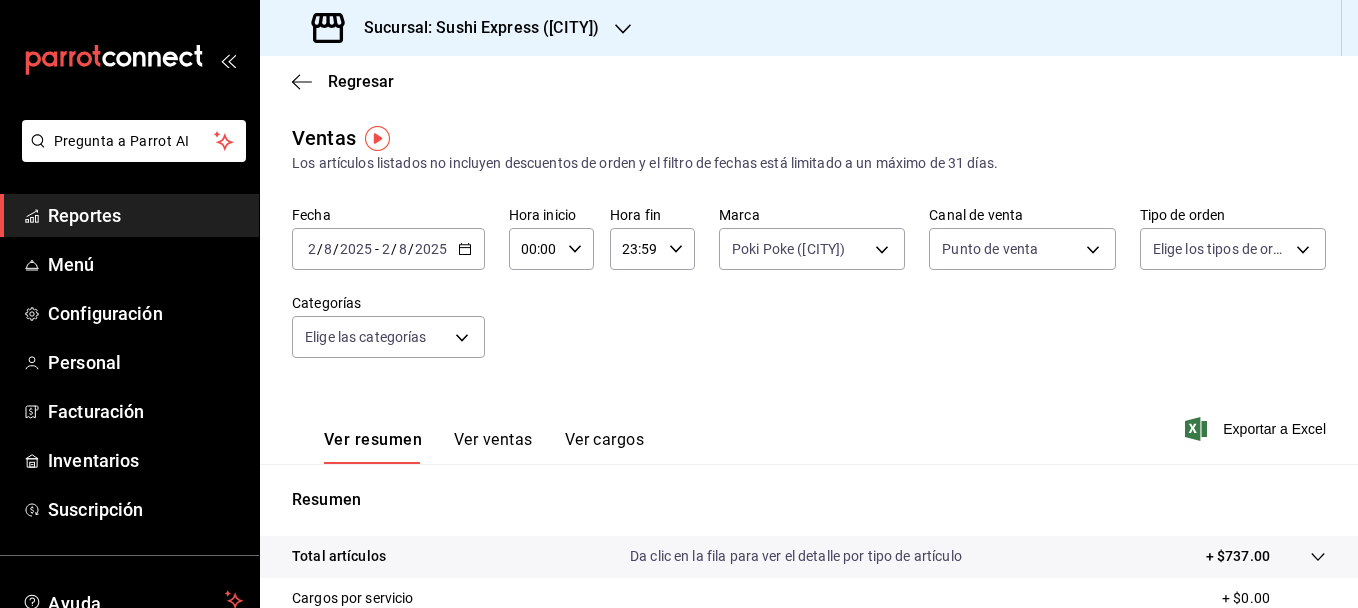 click 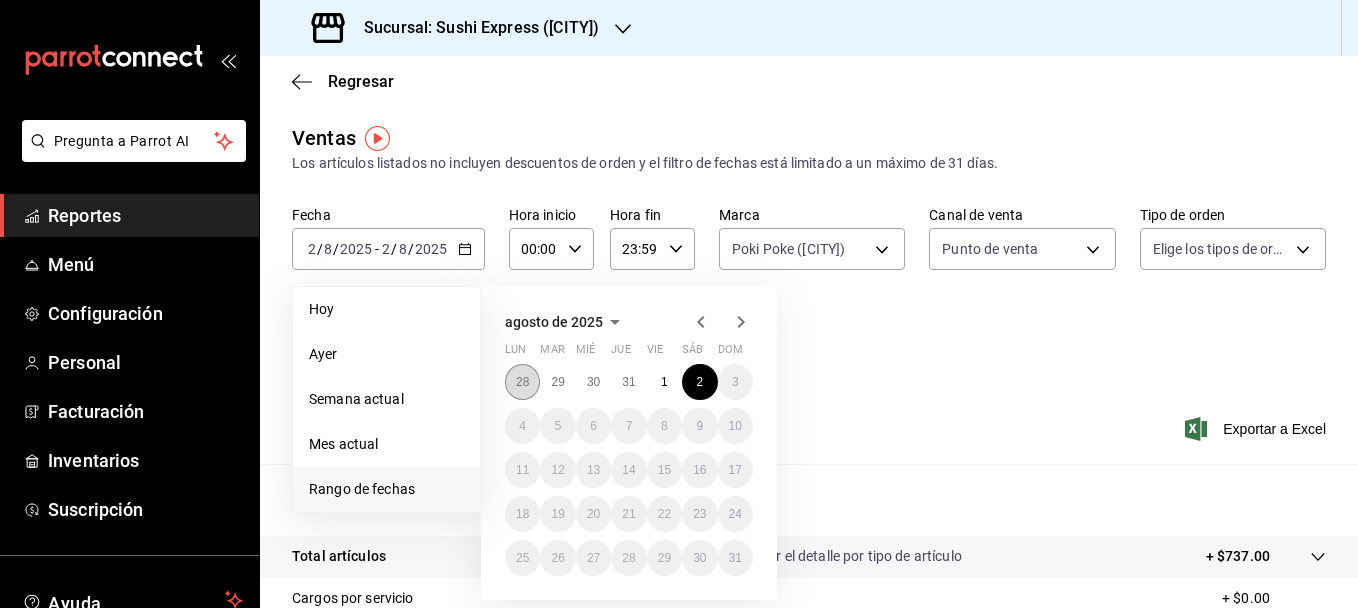 click on "28" at bounding box center [522, 382] 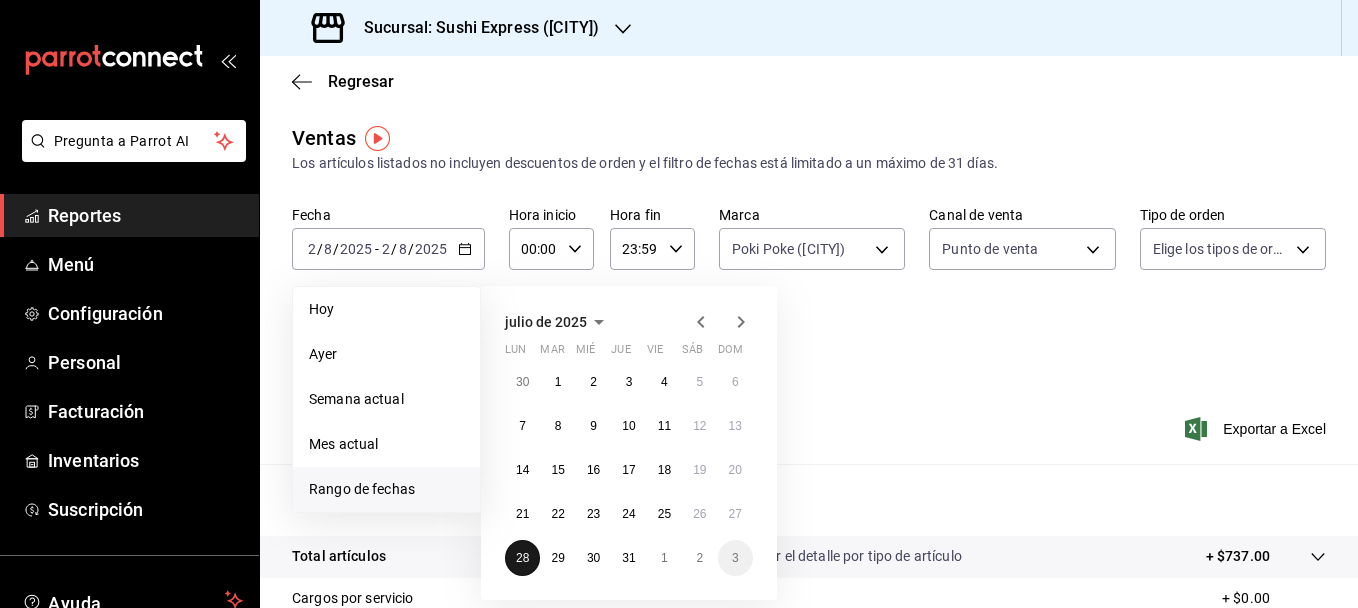 click on "28" at bounding box center (522, 558) 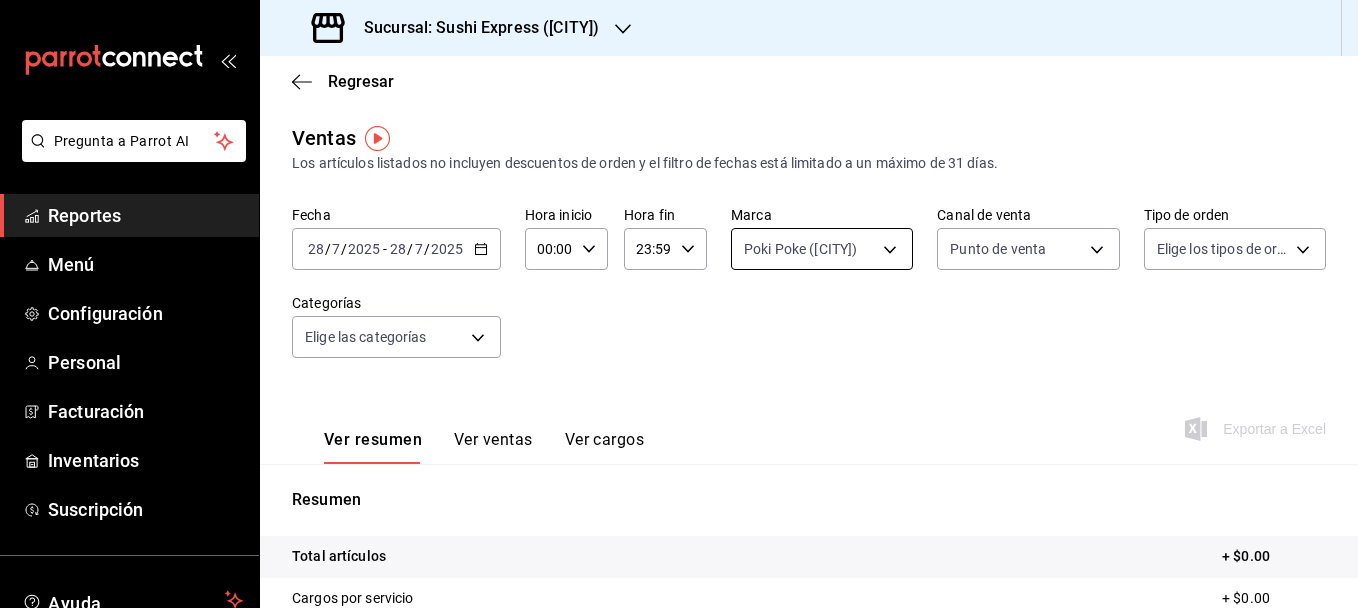 click on "Pregunta a Parrot AI Reportes   Menú   Configuración   Personal   Facturación   Inventarios   Suscripción   Ayuda Recomienda Parrot   [FIRST] [LAST]   Sugerir nueva función   Sucursal: Sushi Express (Concordia) Regresar Ventas Los artículos listados no incluyen descuentos de orden y el filtro de fechas está limitado a un máximo de 31 días. Fecha [DATE] [DATE] - [DATE] [DATE] Hora inicio 00:00 Hora inicio Hora fin 23:59 Hora fin Marca Poki Poke (Concordia) [UUID] Canal de venta Punto de venta PARROT Tipo de orden Elige los tipos de orden Categorías Elige las categorías Ver resumen Ver ventas Ver cargos Exportar a Excel Resumen Total artículos + $0.00 Cargos por servicio + $0.00 Venta bruta = $0.00 Descuentos totales - $0.00 Certificados de regalo - $0.00 Venta total = $0.00 Impuestos - $0.00 Venta neta = $0.00 GANA 1 MES GRATIS EN TU SUSCRIPCIÓN AQUÍ Ver video tutorial Ir a video Pregunta a Parrot AI Reportes   Menú   Configuración" at bounding box center (679, 304) 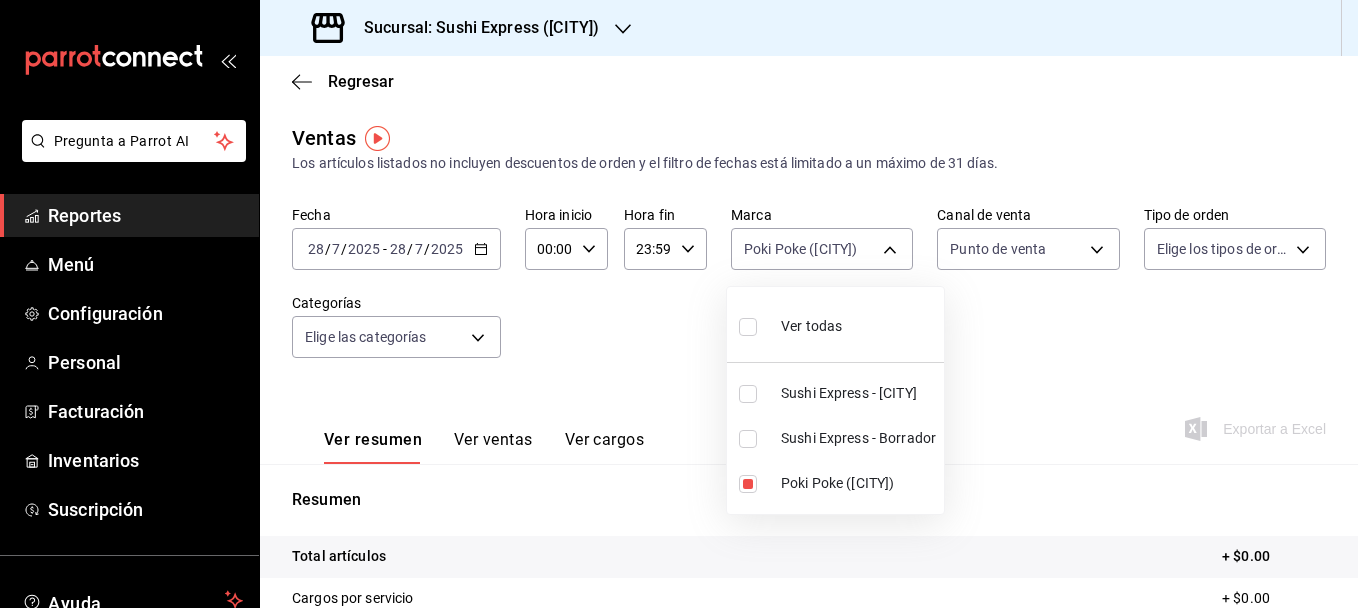 click at bounding box center [748, 394] 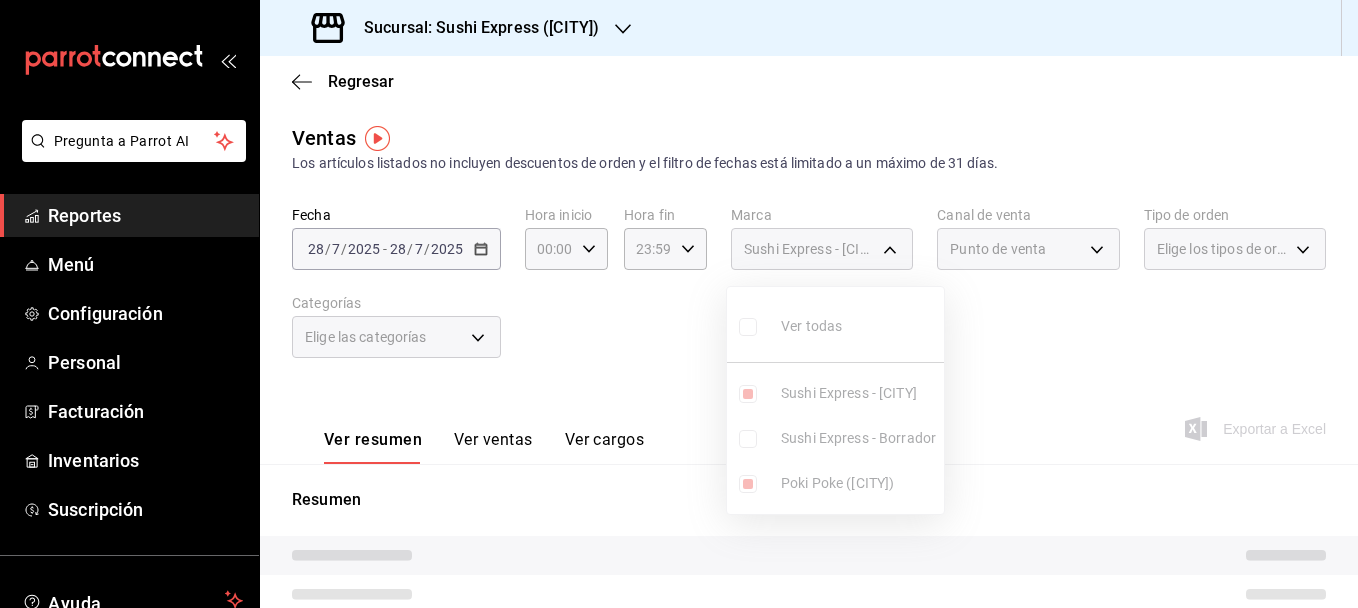 click at bounding box center [679, 304] 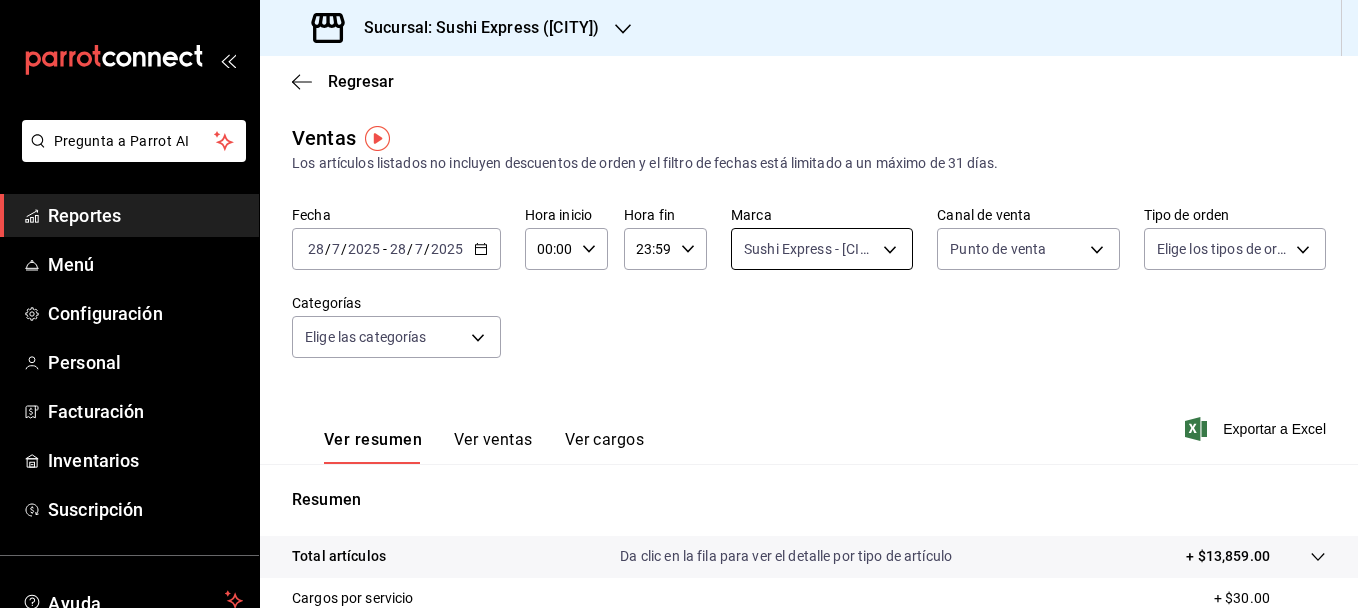 click on "Pregunta a Parrot AI Reportes   Menú   Configuración   Personal   Facturación   Inventarios   Suscripción   Ayuda Recomienda Parrot   [FIRST] [LAST]   Sugerir nueva función   Sucursal: Sushi Express ([CITY]) Regresar Ventas Los artículos listados no incluyen descuentos de orden y el filtro de fechas está limitado a un máximo de 31 días. Fecha [DATE] [DATE] - [DATE] [DATE] Hora inicio [TIME] Hora inicio Hora fin [TIME] Hora fin Marca Sushi Express - [CITY], Poki Poke ([CITY]) [UUID],[UUID] Canal de venta Punto de venta PARROT Tipo de orden Elige los tipos de orden Categorías Elige las categorías Ver resumen Ver ventas Ver cargos Exportar a Excel Resumen Total artículos Da clic en la fila para ver el detalle por tipo de artículo + $13,859.00 Cargos por servicio + $30.00 Venta bruta = $13,889.00 Descuentos totales - $0.00 Certificados de regalo - $0.00 Venta total = $13,889.00 Impuestos - $1,915.72" at bounding box center (679, 304) 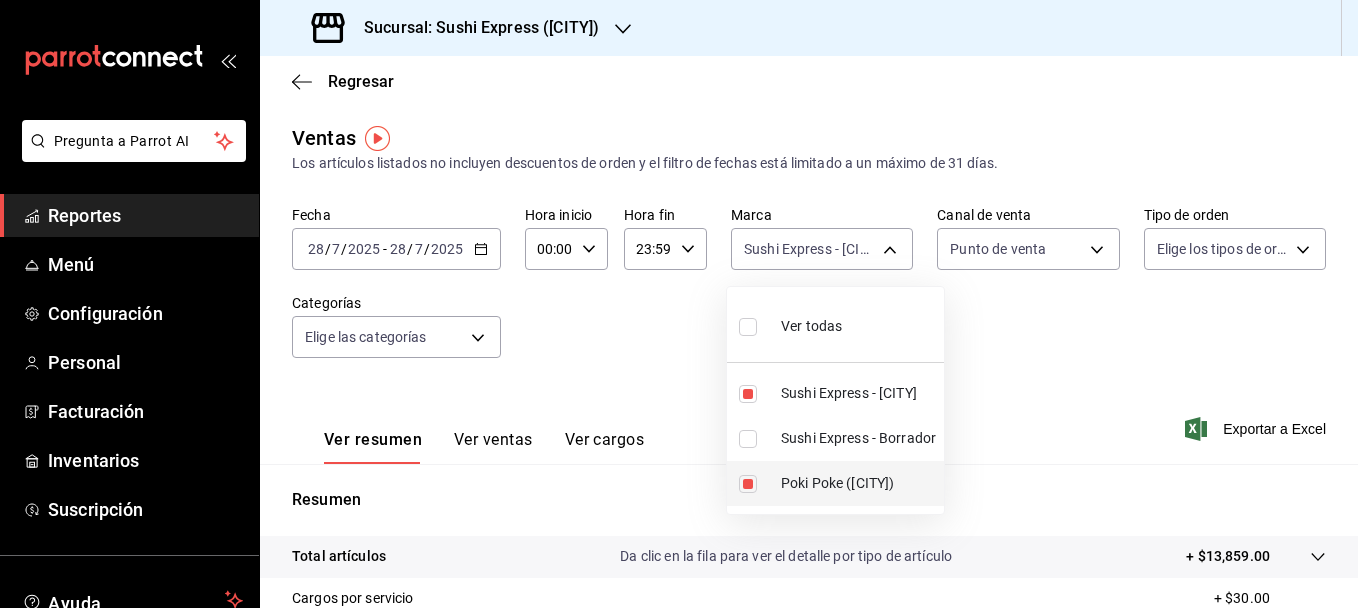 click at bounding box center [748, 484] 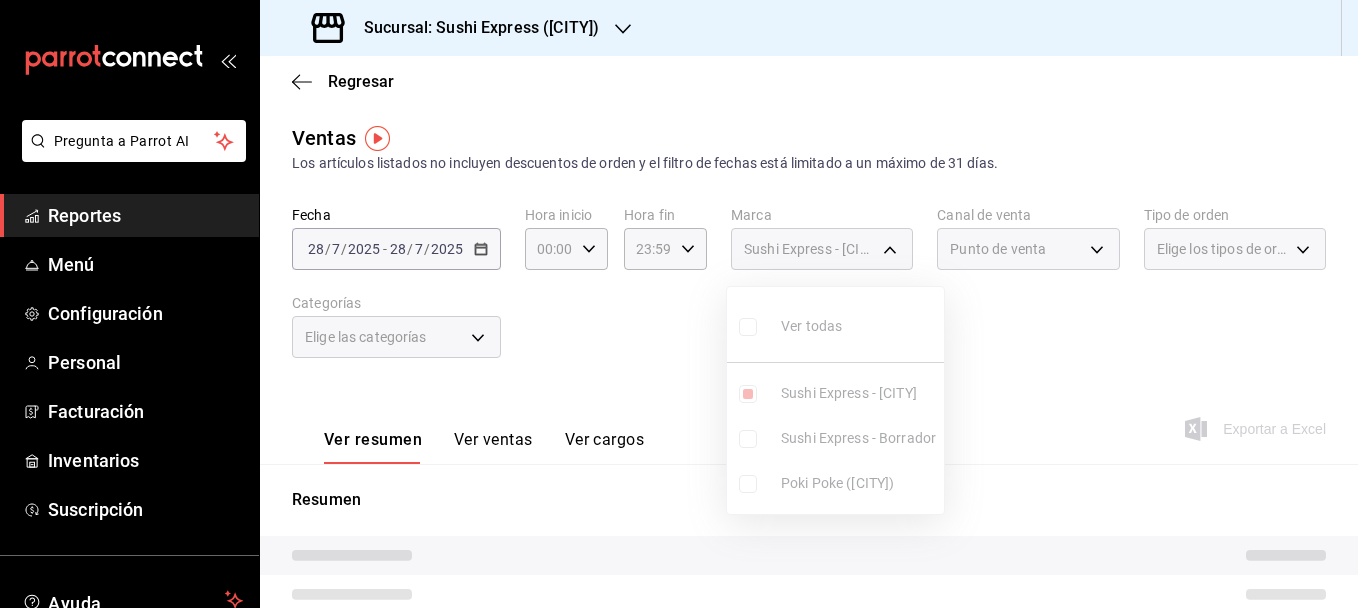 click at bounding box center (679, 304) 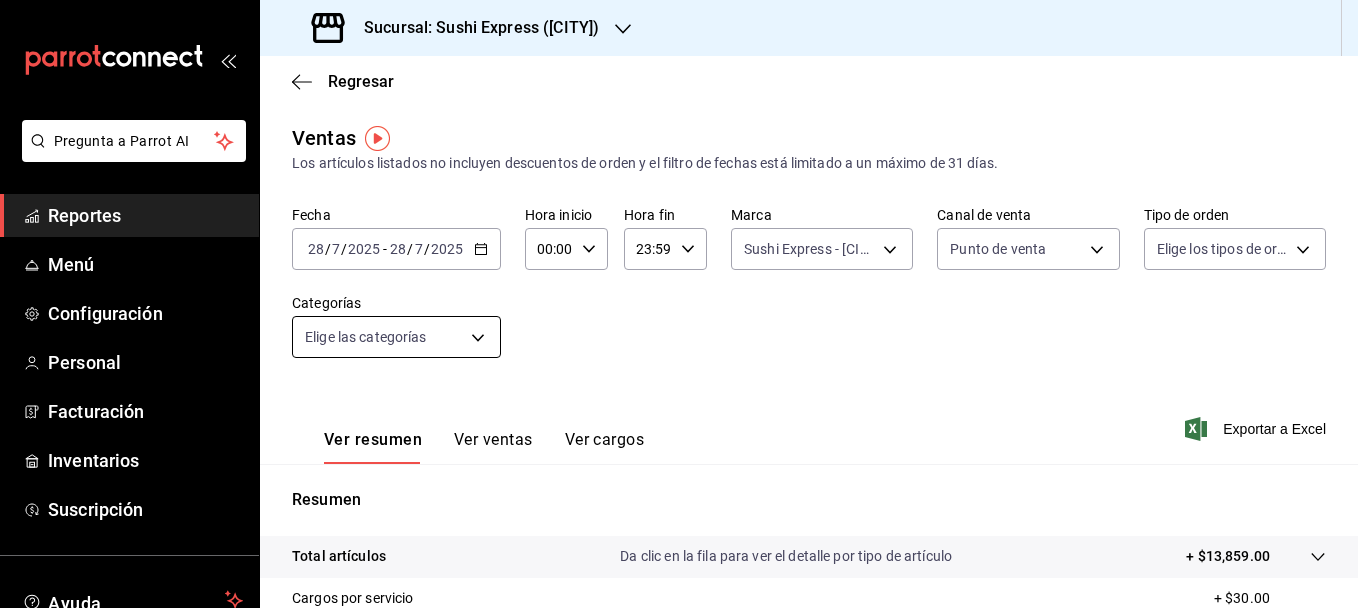 click on "Pregunta a Parrot AI Reportes   Menú   Configuración   Personal   Facturación   Inventarios   Suscripción   Ayuda Recomienda Parrot   [FIRST] [LAST]   Sugerir nueva función   Sucursal: Sushi Express ([CITY]) Regresar Ventas Los artículos listados no incluyen descuentos de orden y el filtro de fechas está limitado a un máximo de 31 días. Fecha [DATE] [DATE] - [DATE] [DATE] Hora inicio [TIME] Hora inicio Hora fin [TIME] Hora fin Marca Sushi Express - [CITY] [UUID] Canal de venta Punto de venta PARROT Tipo de orden Elige los tipos de orden Categorías Elige las categorías Ver resumen Ver ventas Ver cargos Exportar a Excel Resumen Total artículos Da clic en la fila para ver el detalle por tipo de artículo + $13,859.00 Cargos por servicio + $30.00 Venta bruta = $13,889.00 Descuentos totales - $0.00 Certificados de regalo - $0.00 Venta total = $13,889.00 Impuestos - $1,915.72 Venta neta = $11,973.28 Ver video tutorial Ir a video Reportes" at bounding box center (679, 304) 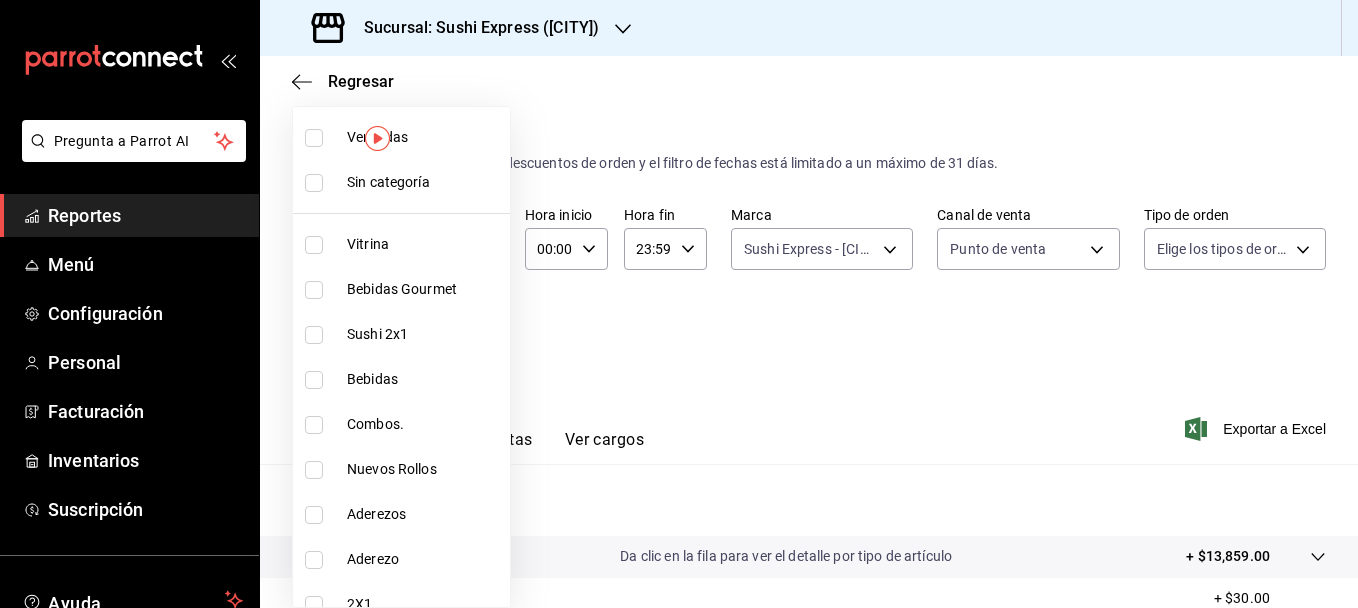 click at bounding box center [314, 245] 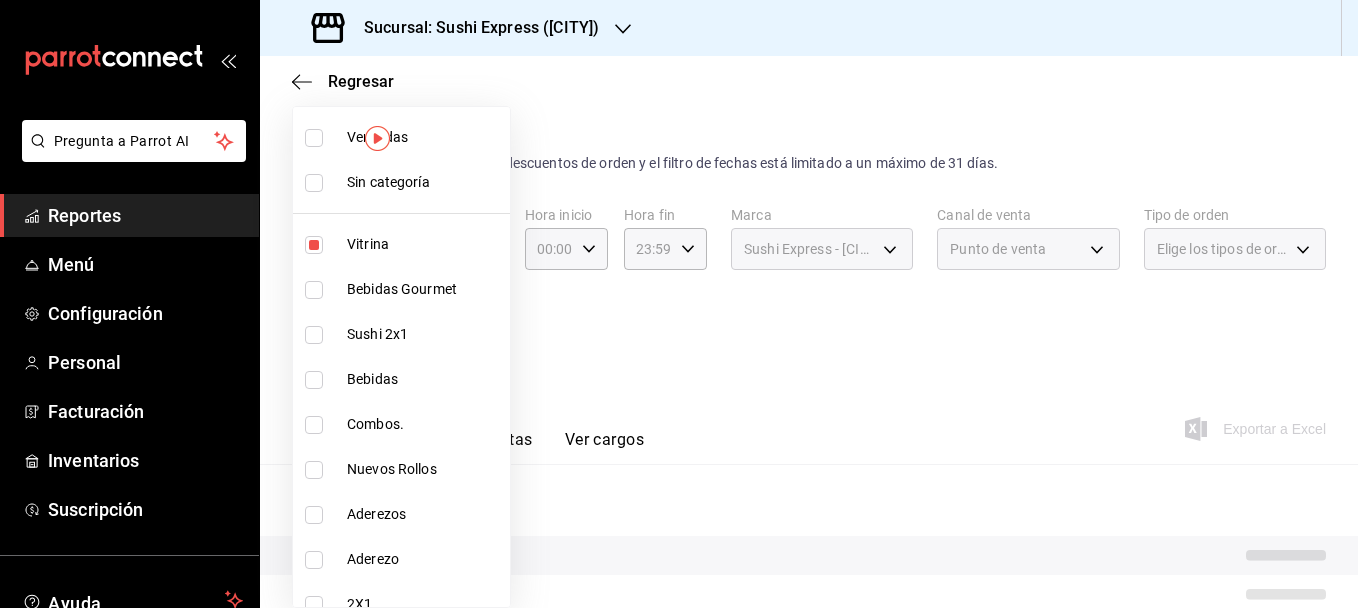 click at bounding box center [314, 290] 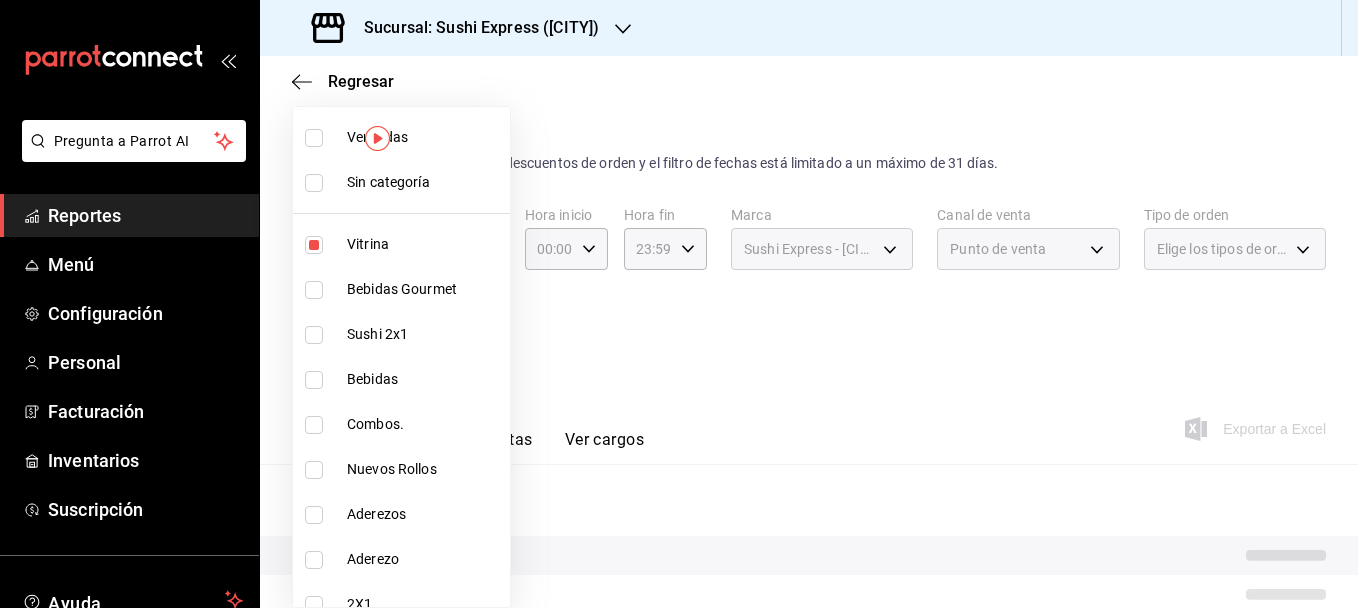 checkbox on "true" 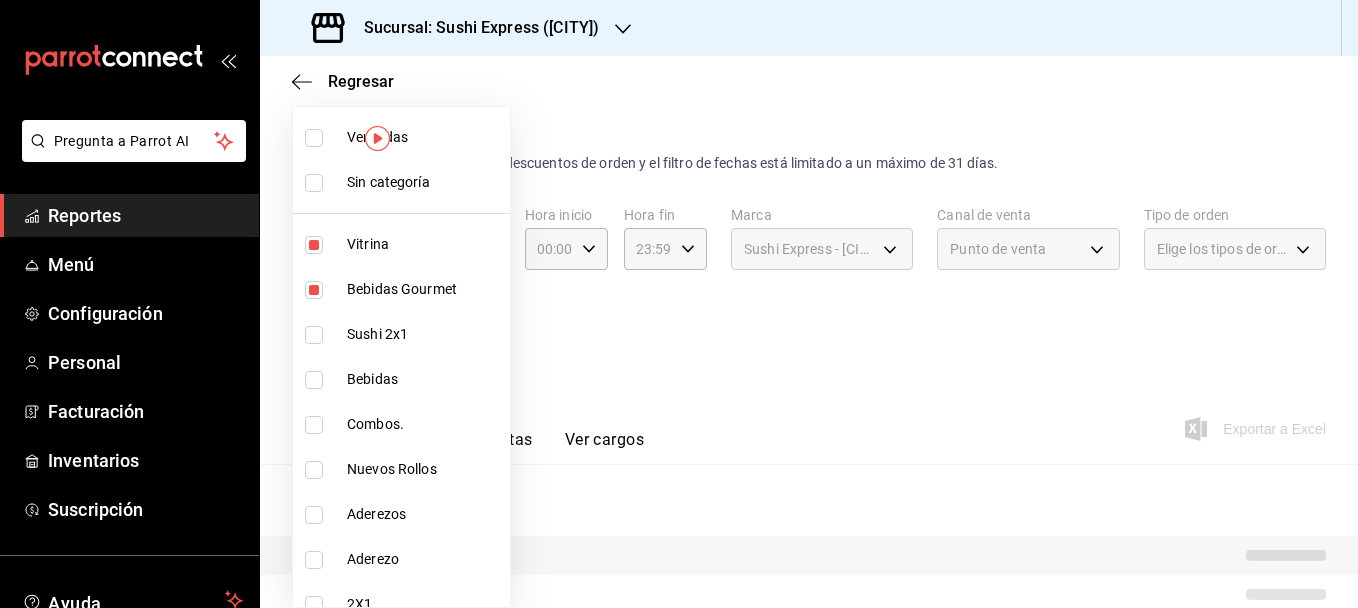 click at bounding box center (679, 304) 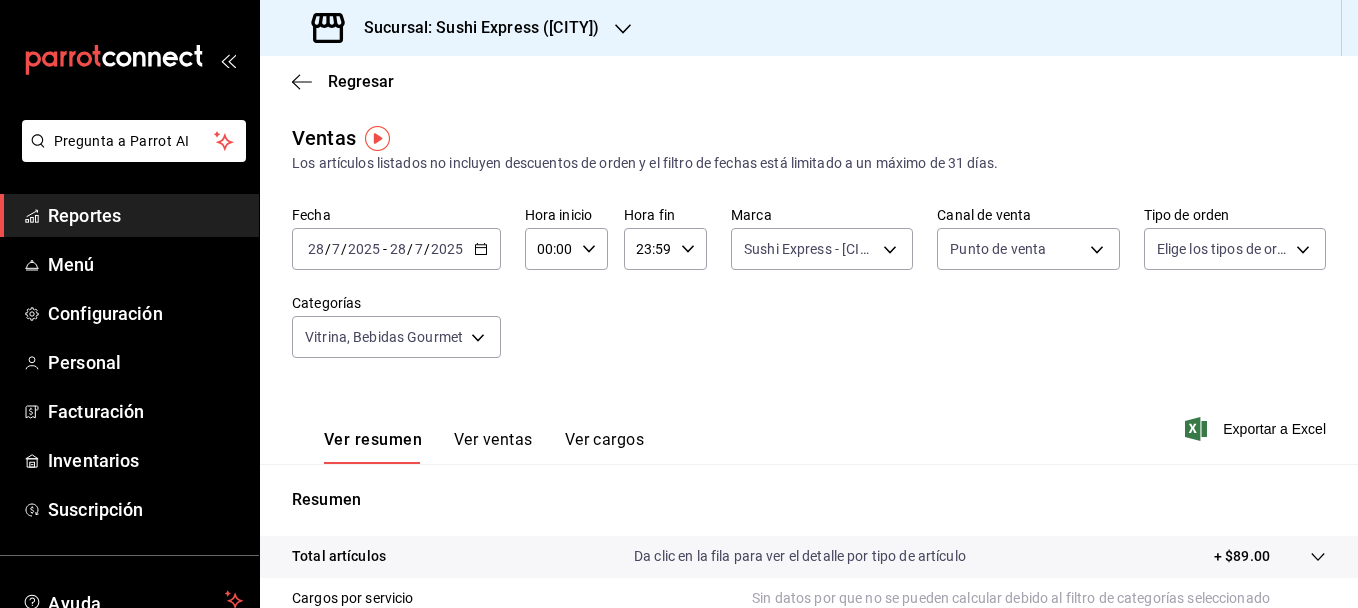 click on "Ver ventas" at bounding box center (493, 447) 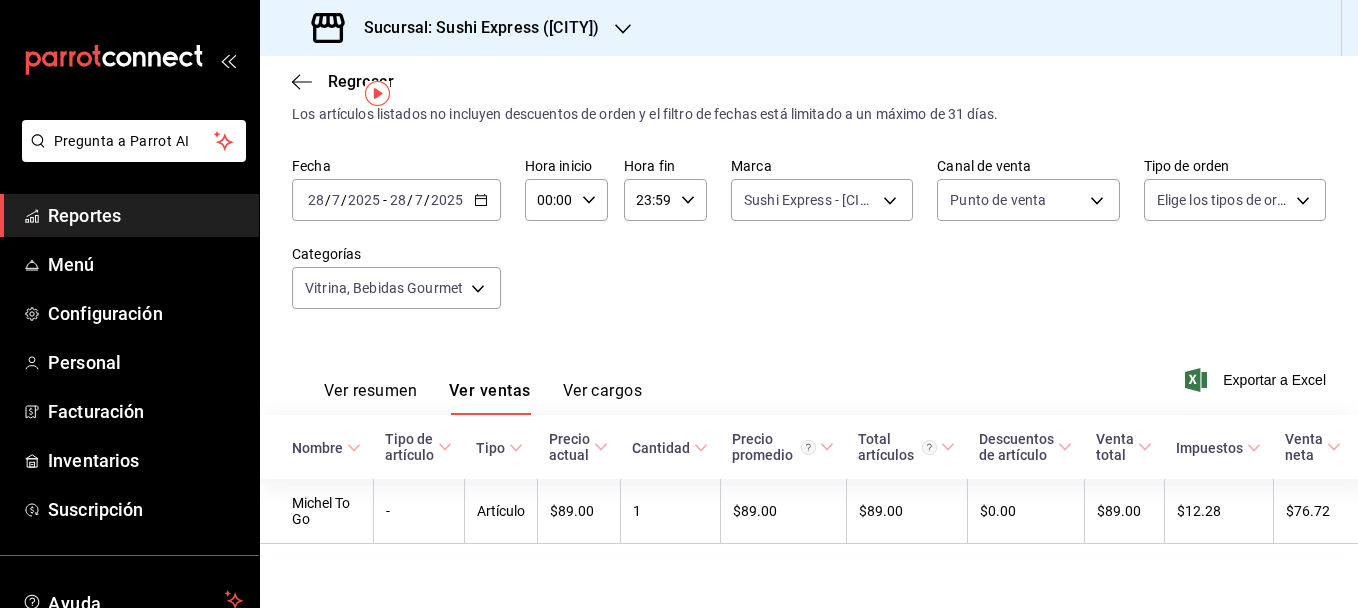 scroll, scrollTop: 52, scrollLeft: 0, axis: vertical 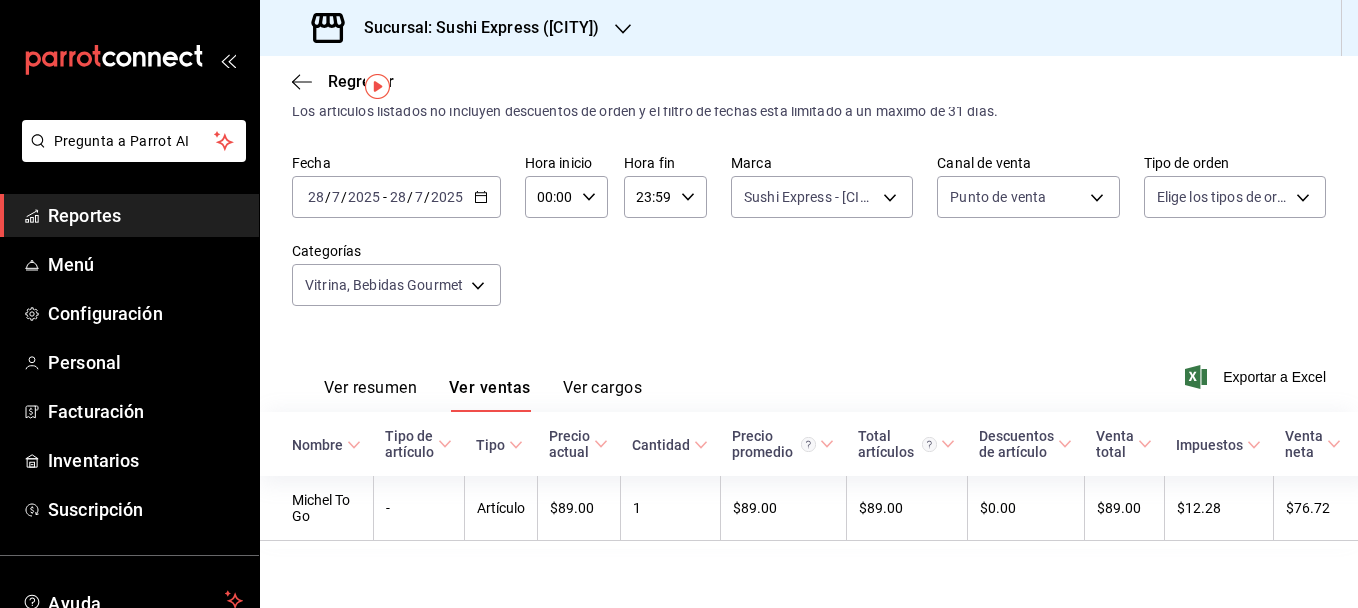 click 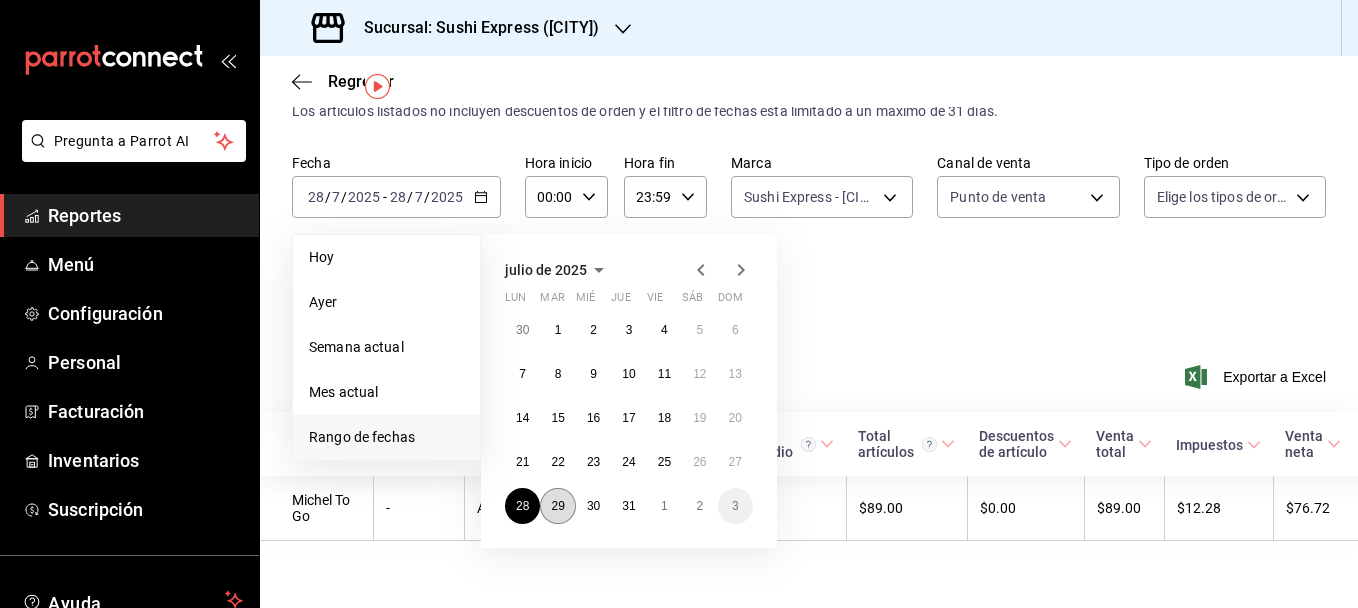 click on "29" at bounding box center (557, 506) 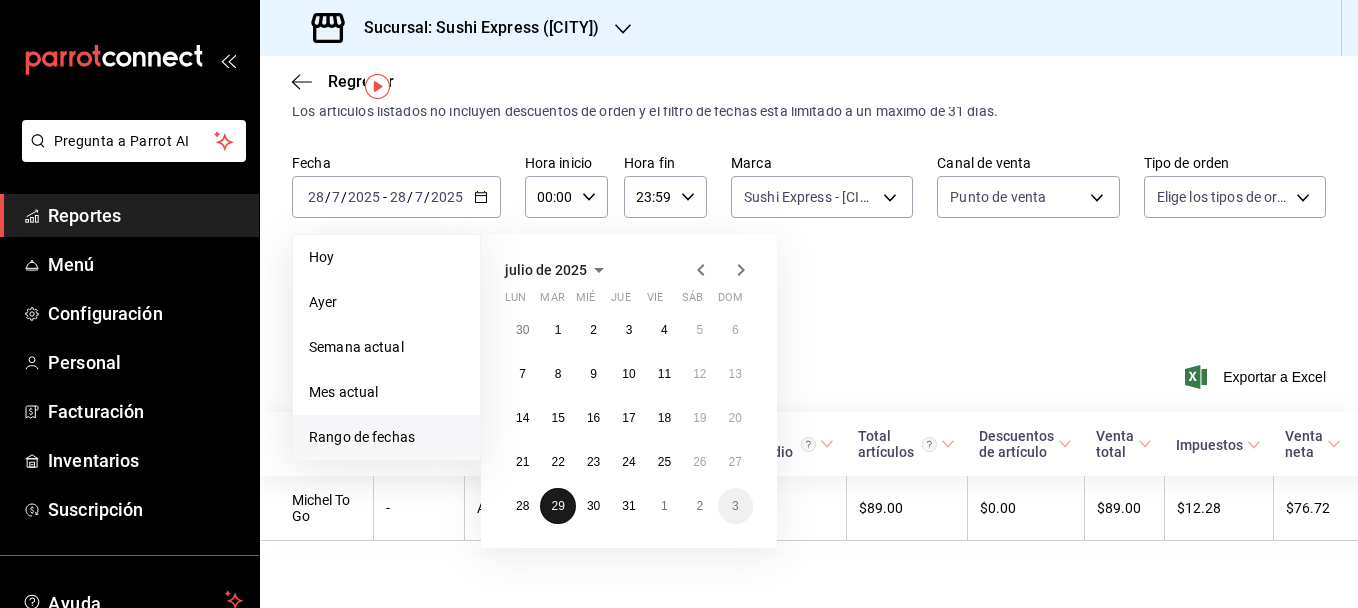 click on "29" at bounding box center [557, 506] 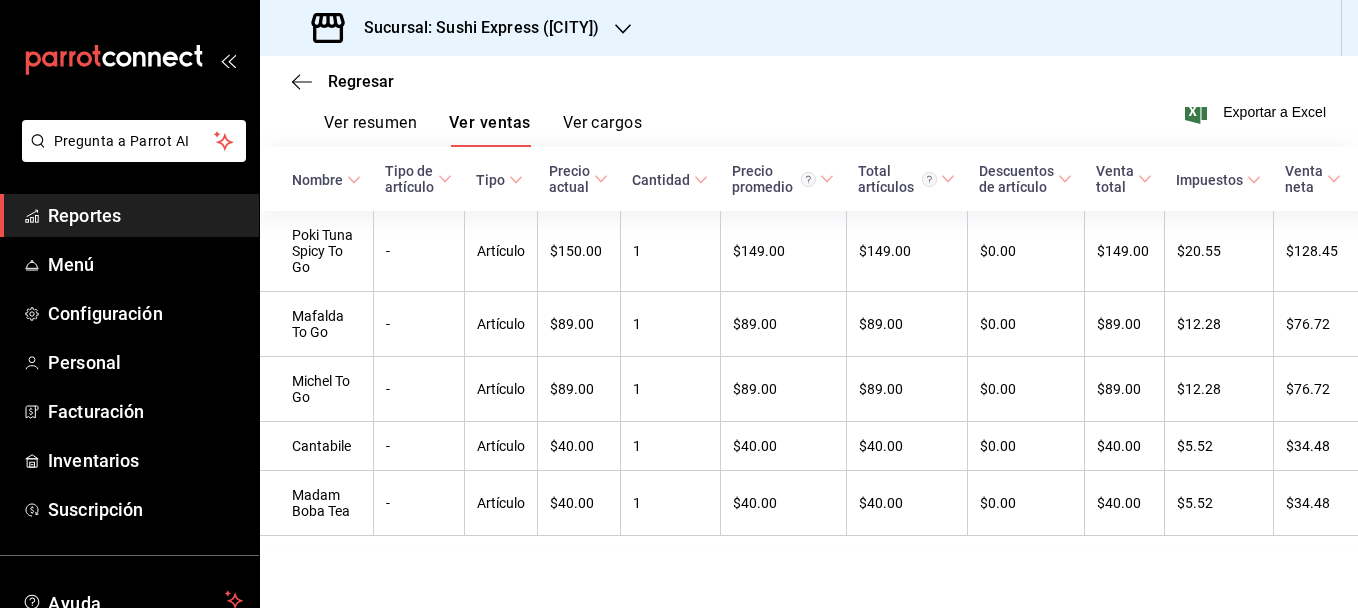 scroll, scrollTop: 320, scrollLeft: 0, axis: vertical 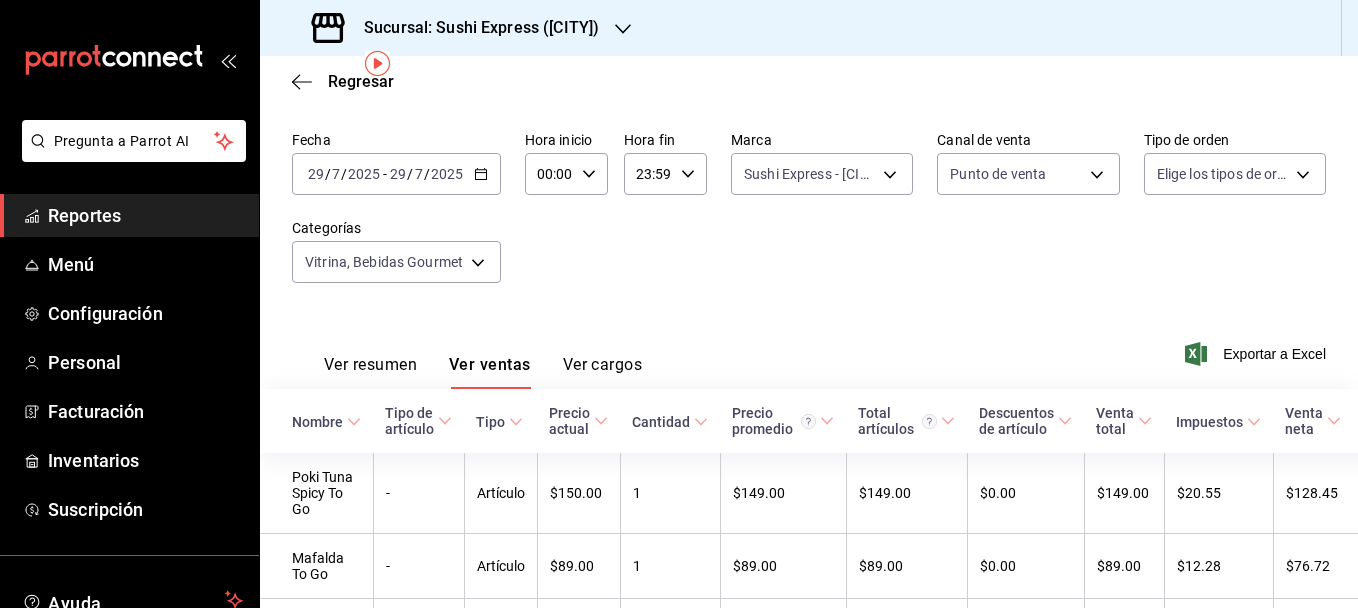 click 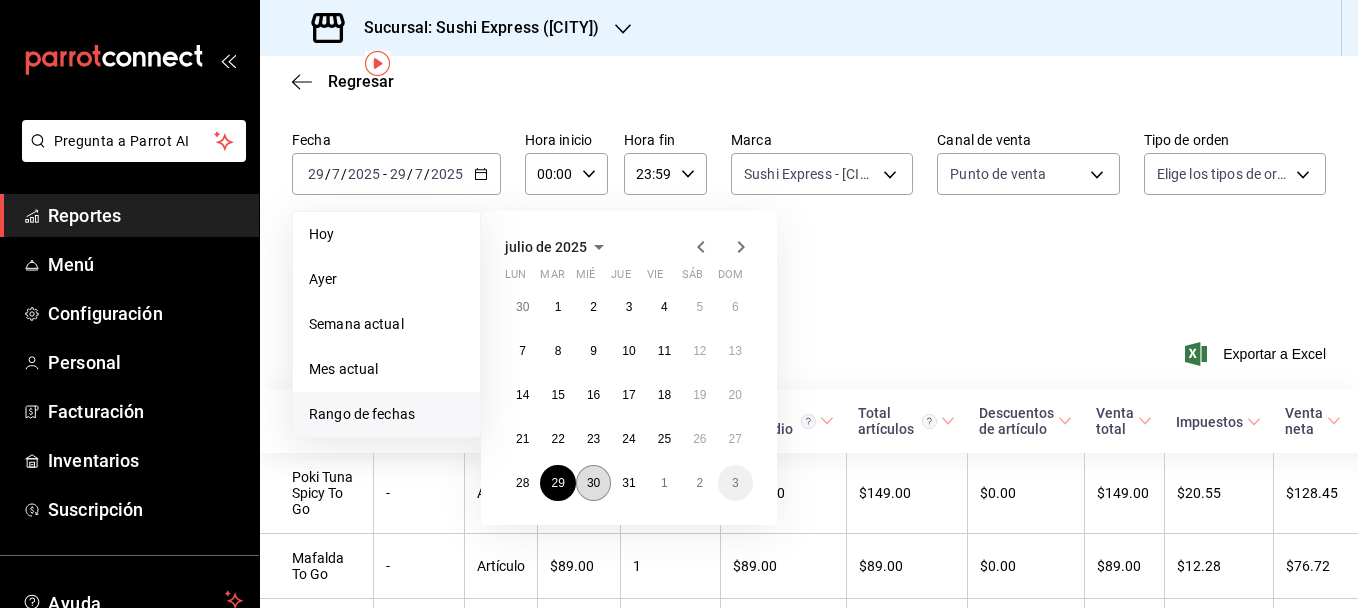 click on "30" at bounding box center [593, 483] 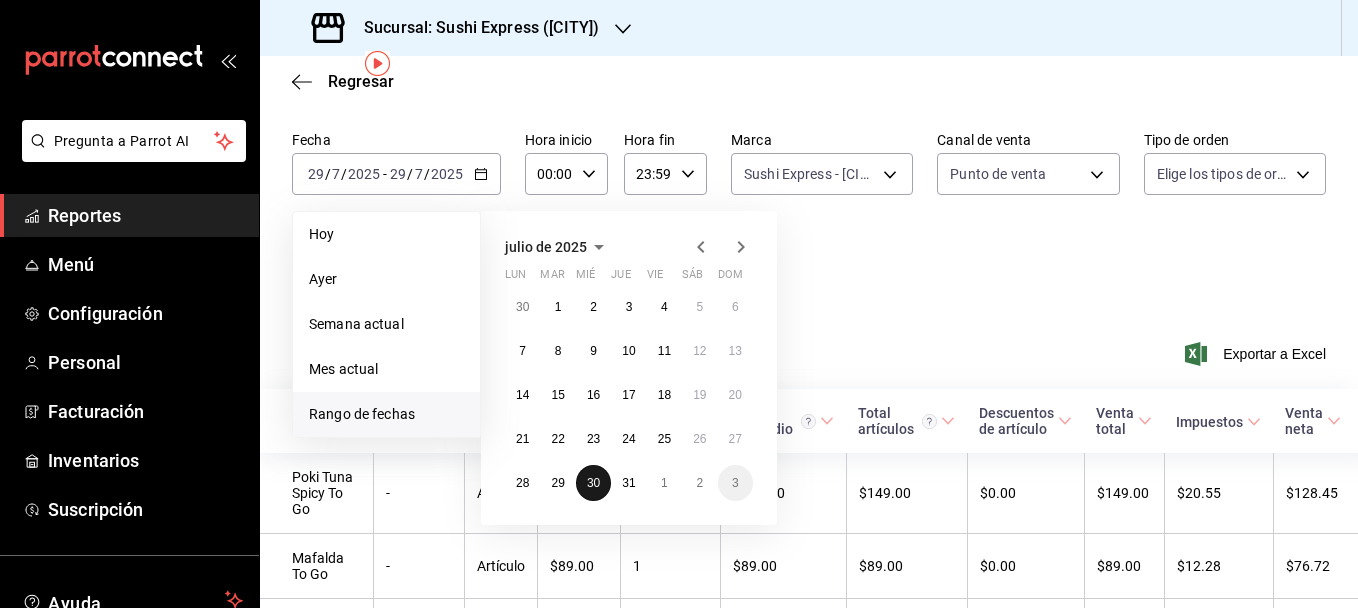 click on "30" at bounding box center [593, 483] 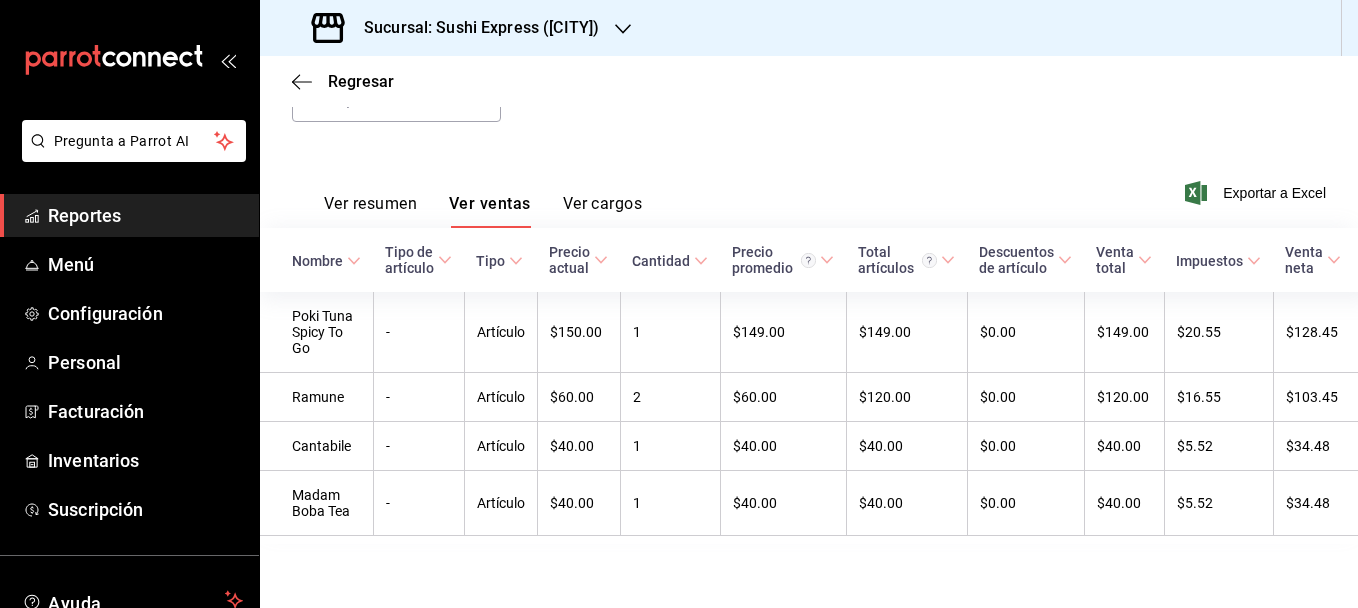 scroll, scrollTop: 260, scrollLeft: 0, axis: vertical 